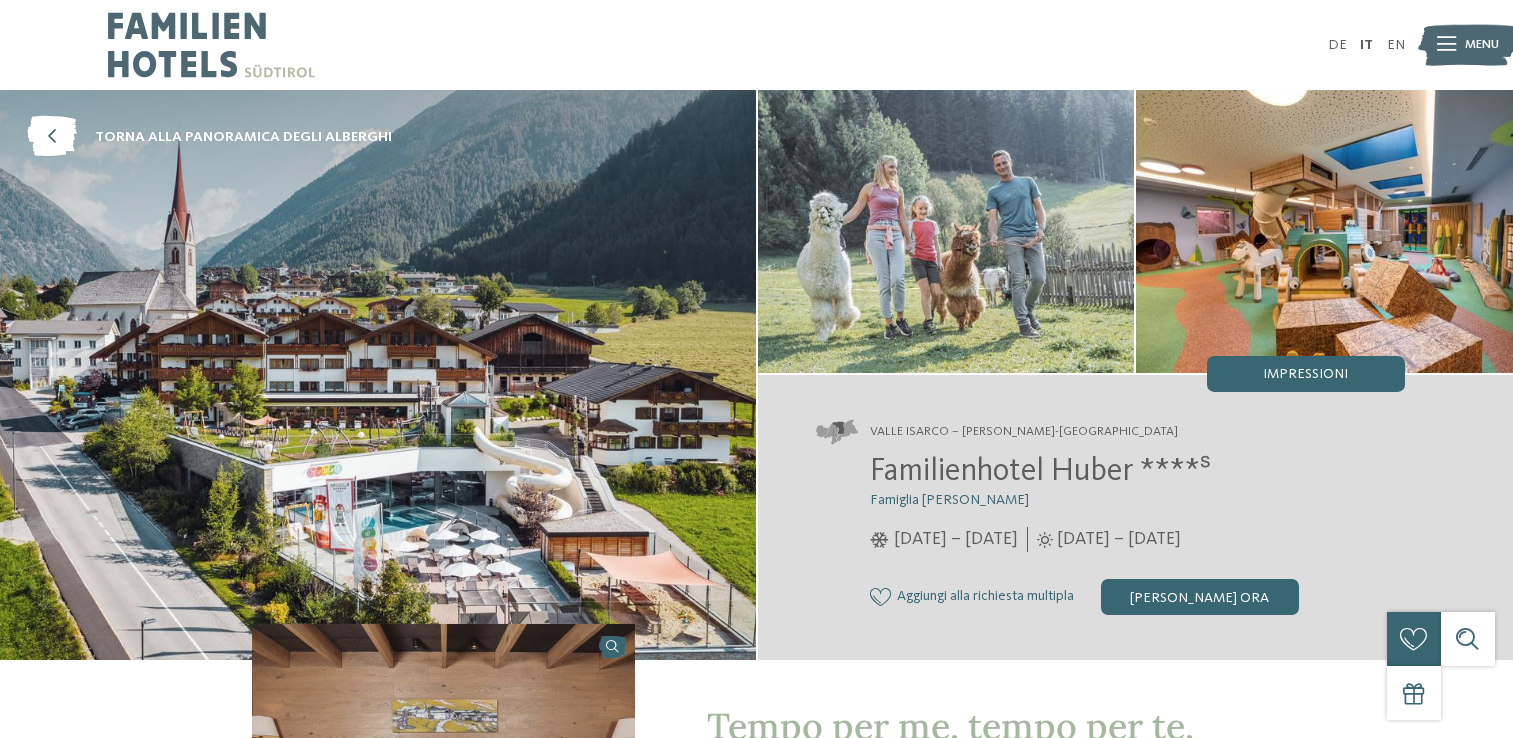 scroll, scrollTop: 0, scrollLeft: 0, axis: both 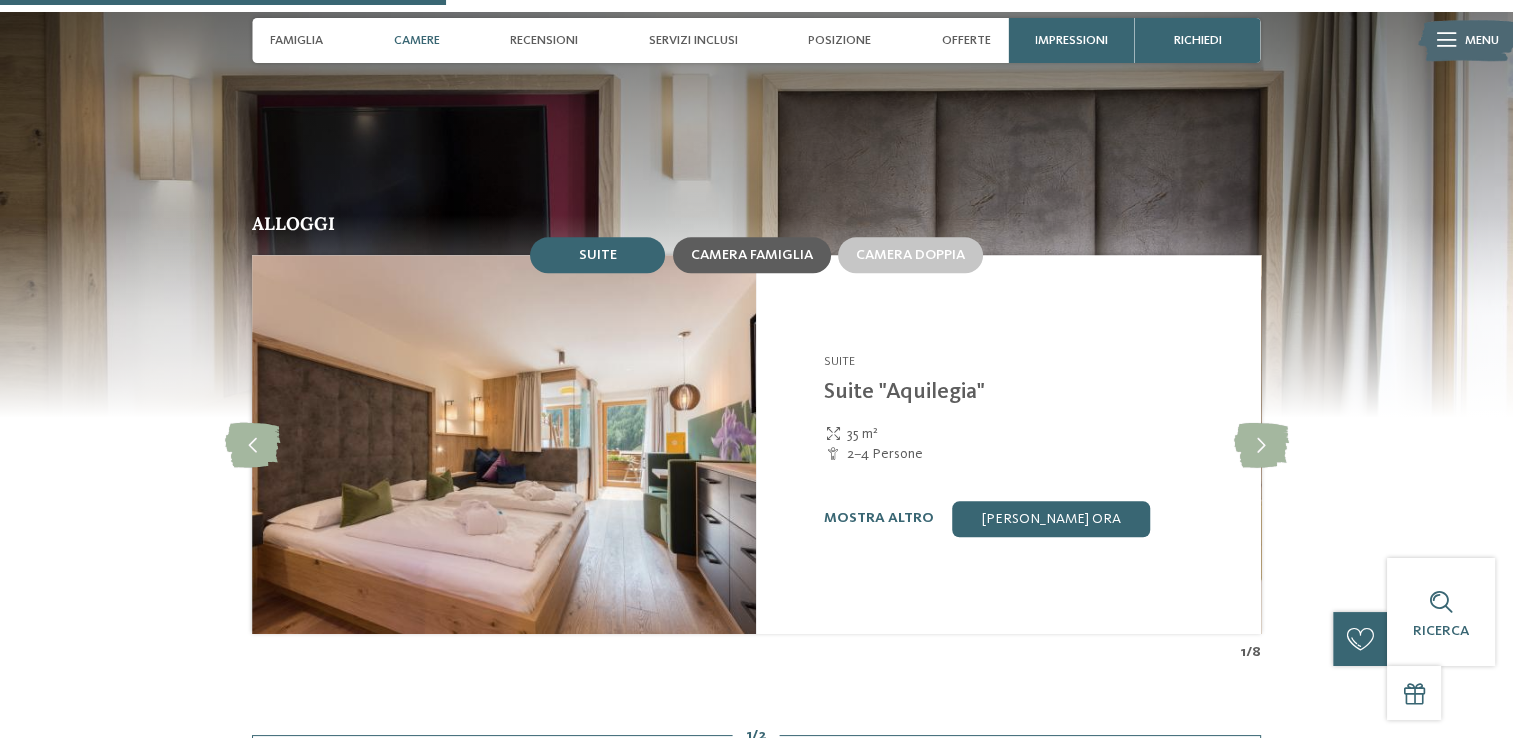 click on "Camera famiglia" at bounding box center (752, 255) 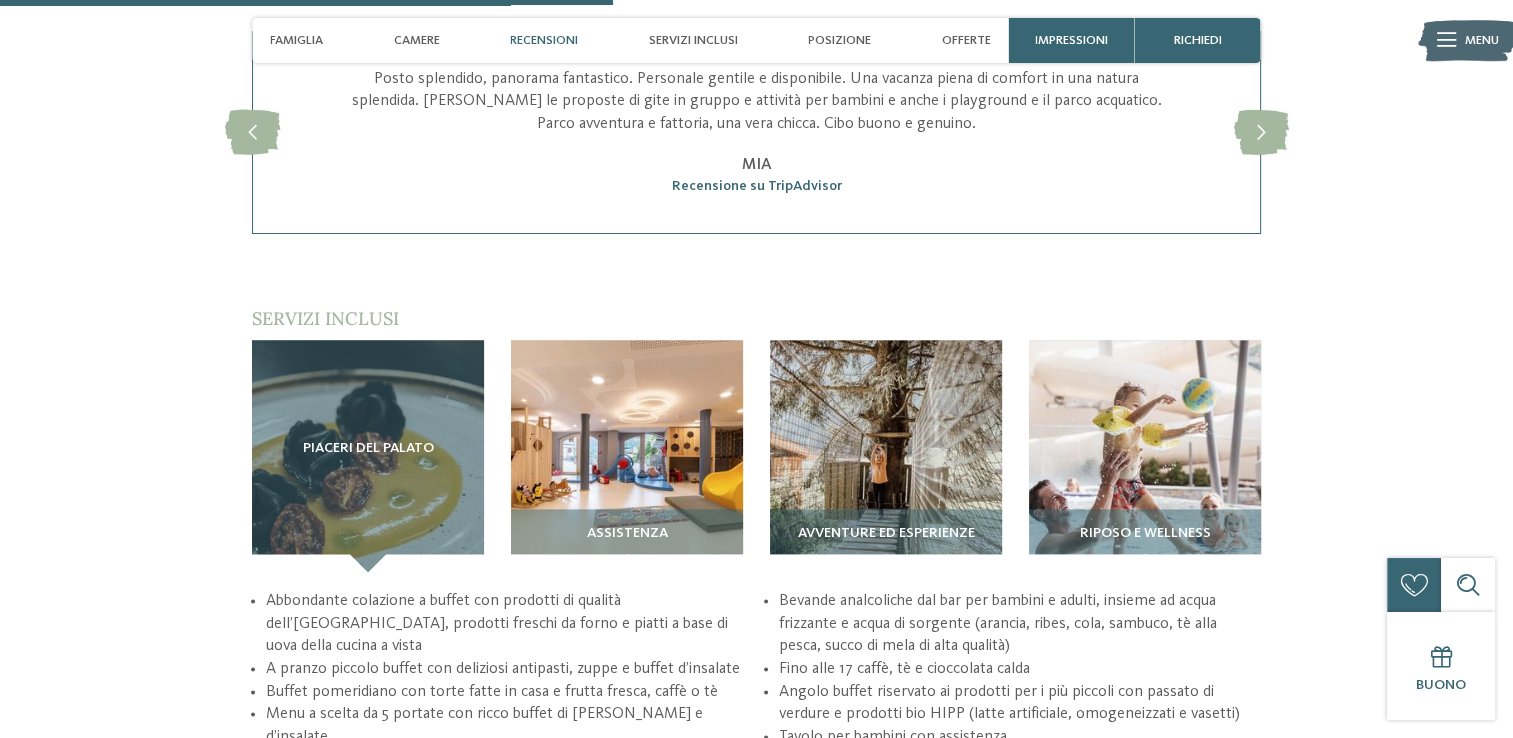 scroll, scrollTop: 2592, scrollLeft: 0, axis: vertical 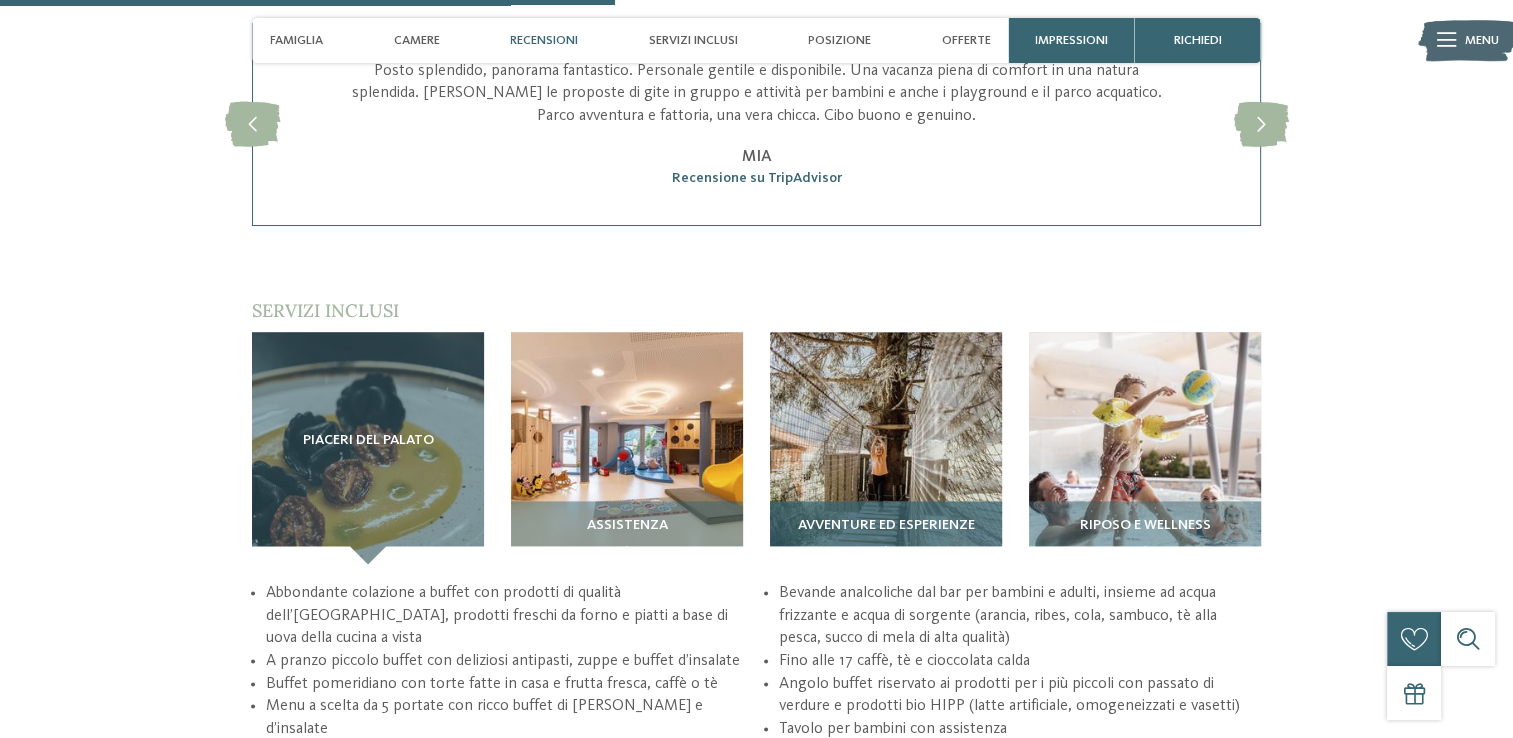 click at bounding box center (886, 448) 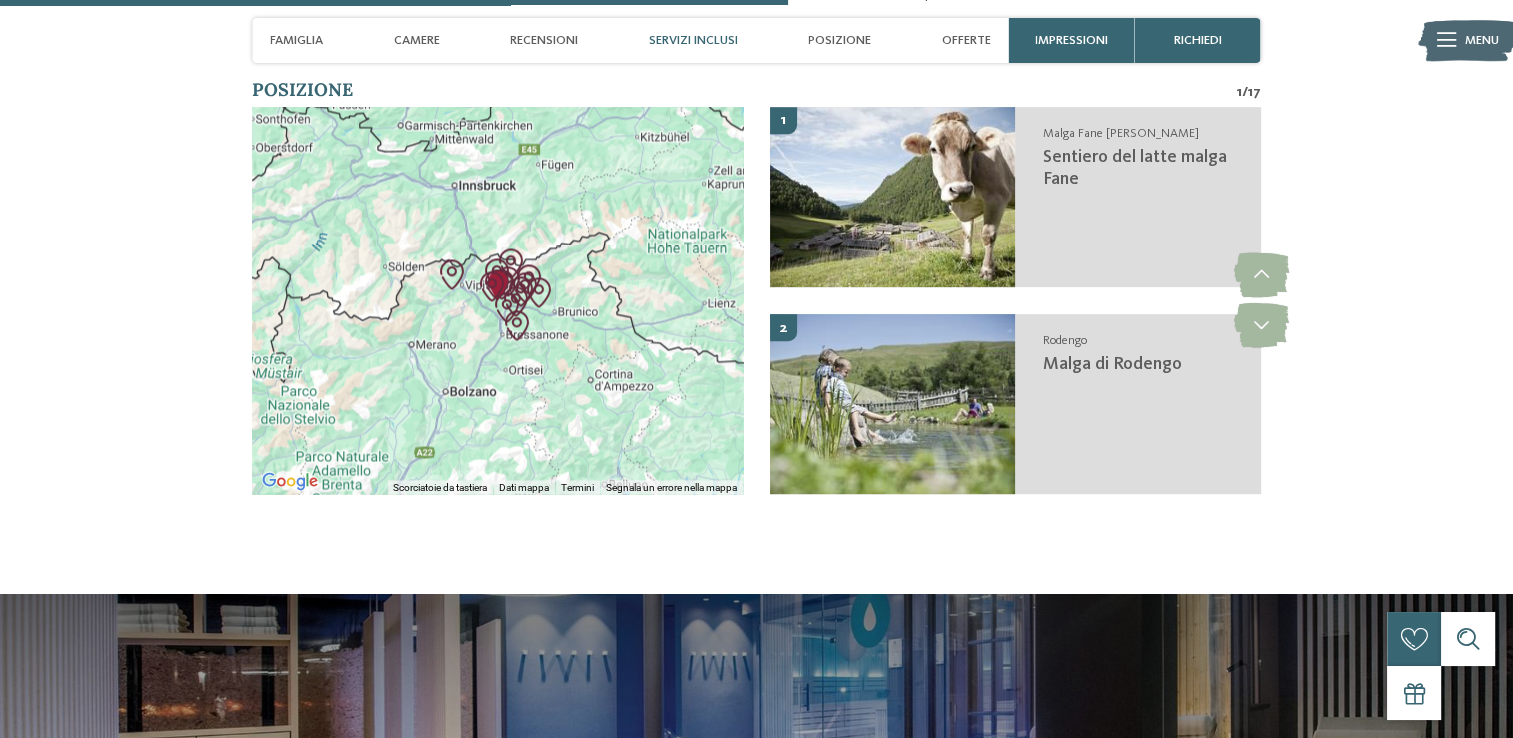 scroll, scrollTop: 3312, scrollLeft: 0, axis: vertical 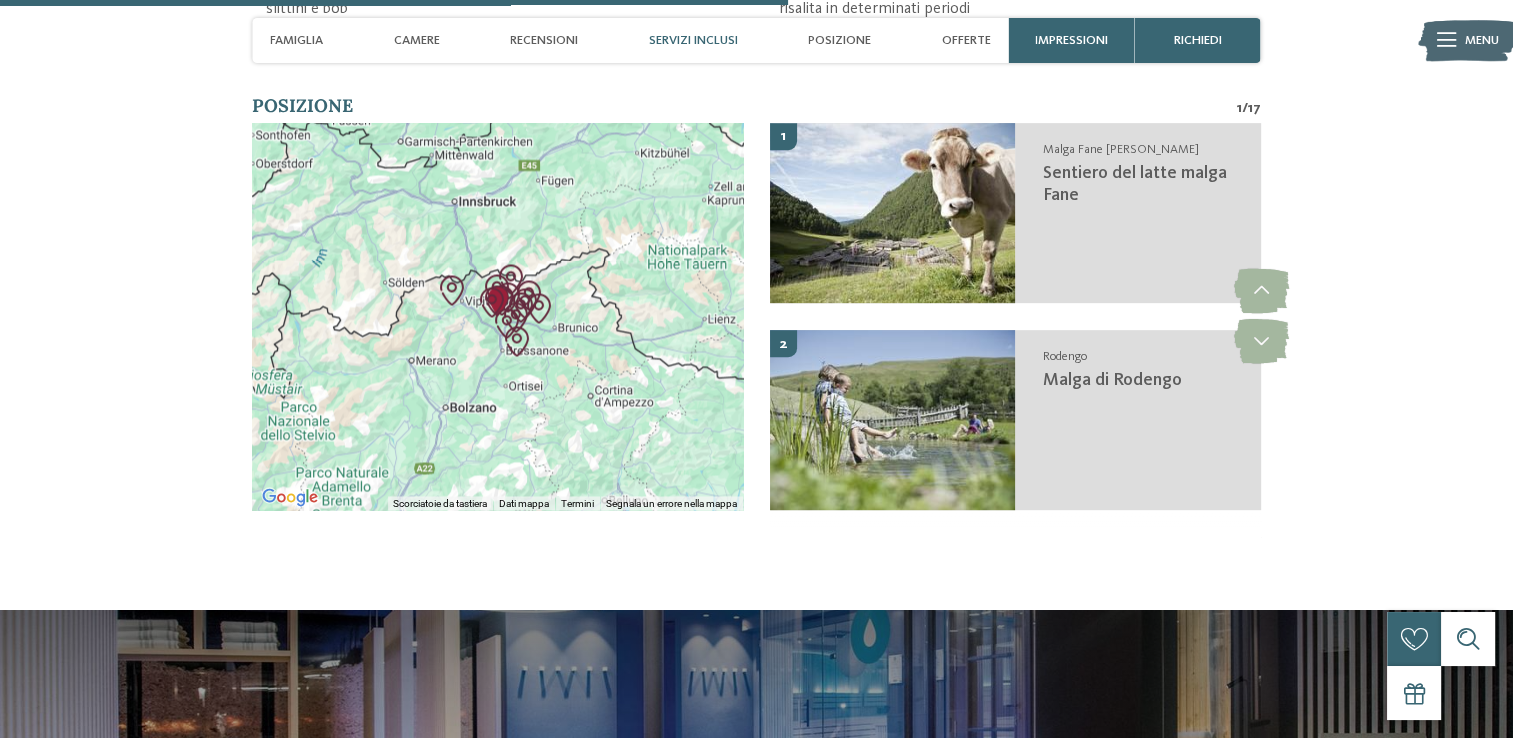 click on "Servizi inclusi" at bounding box center [693, 40] 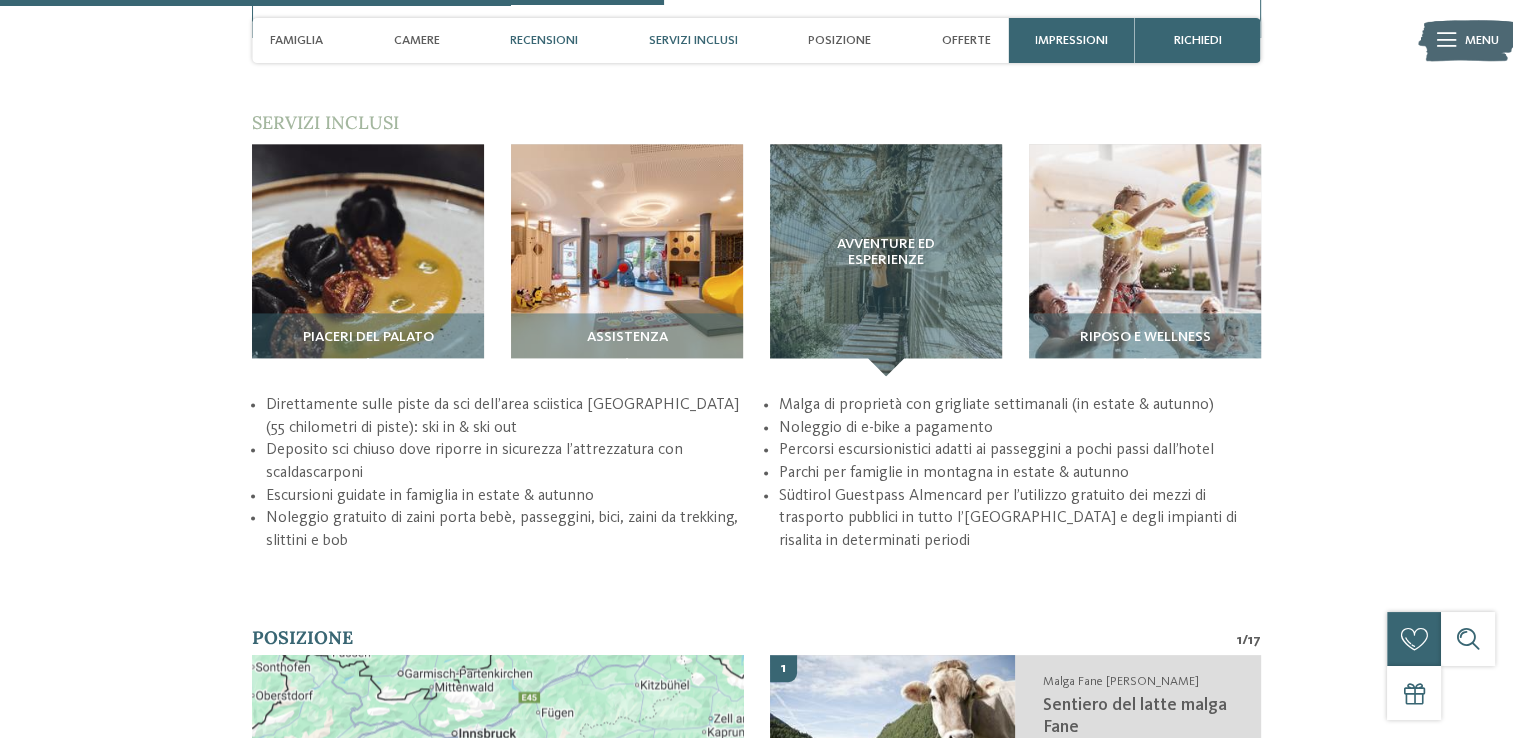 scroll, scrollTop: 2781, scrollLeft: 0, axis: vertical 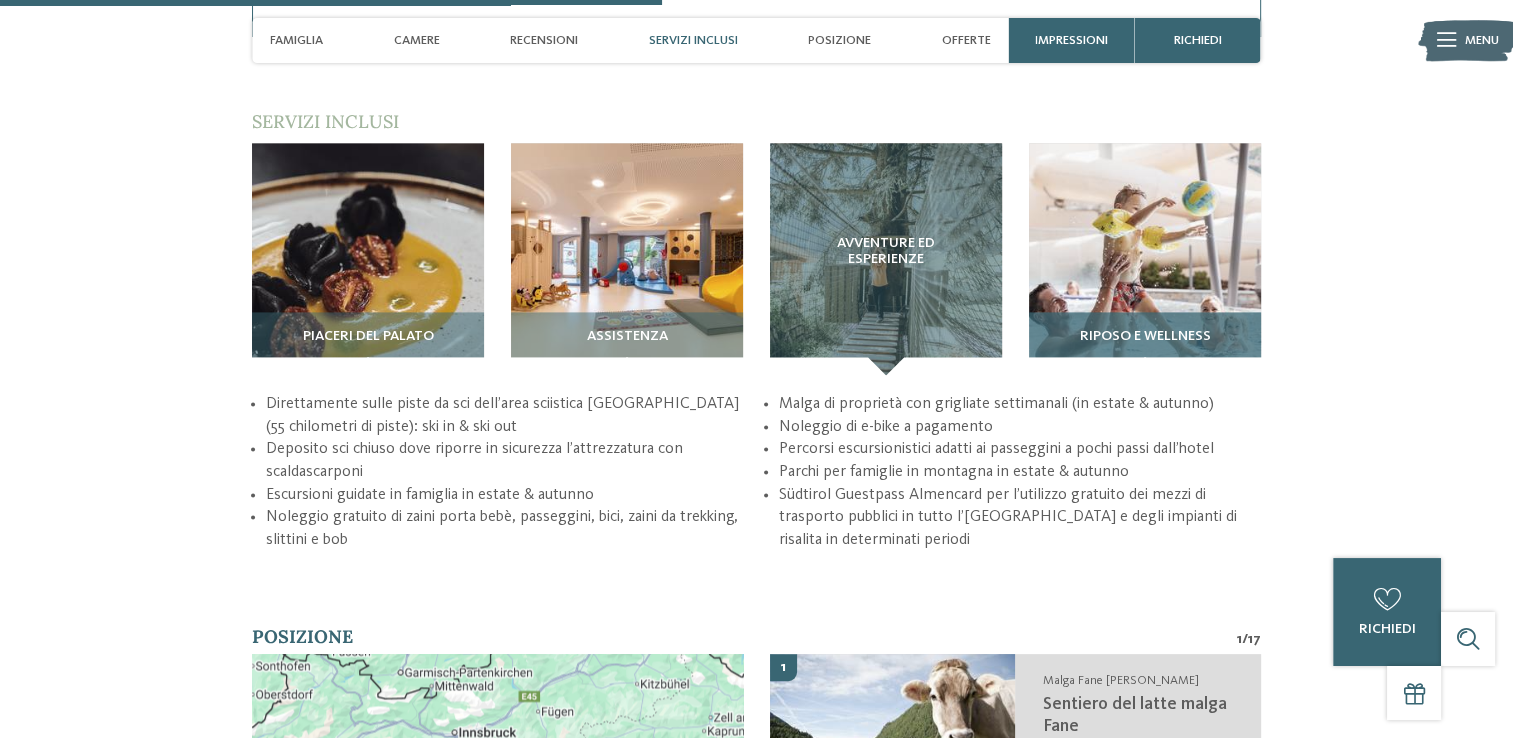 click at bounding box center (1145, 259) 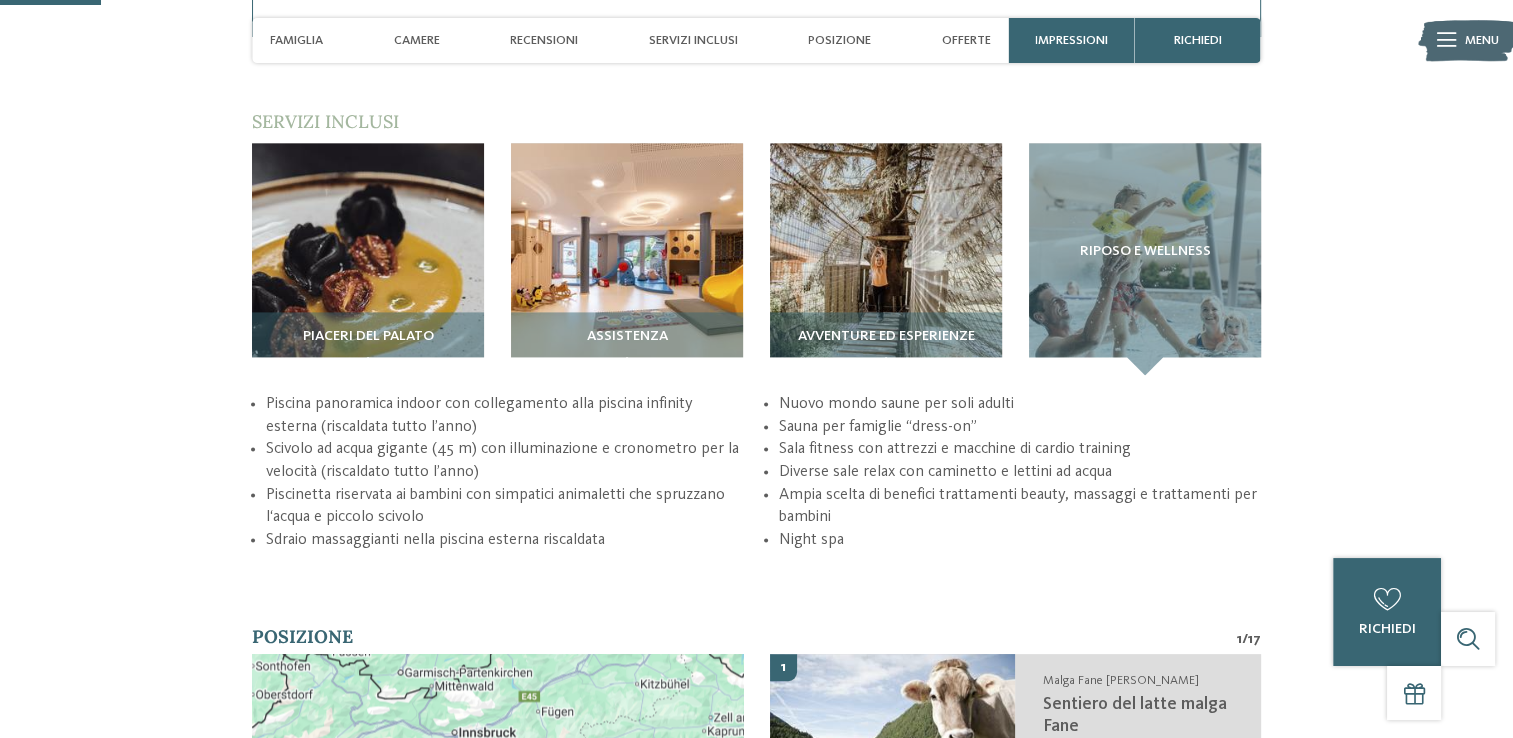 scroll, scrollTop: 0, scrollLeft: 0, axis: both 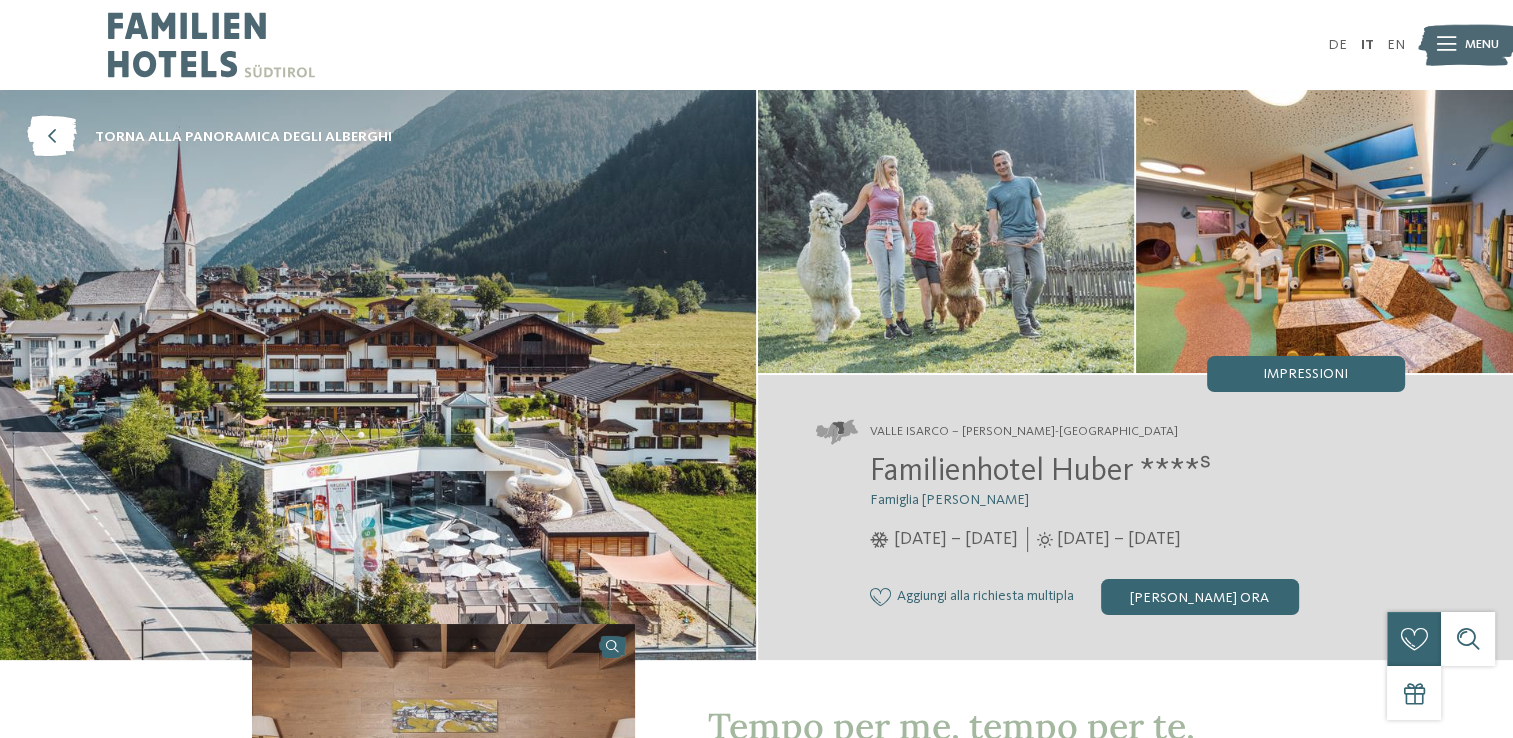 click at bounding box center (1324, 231) 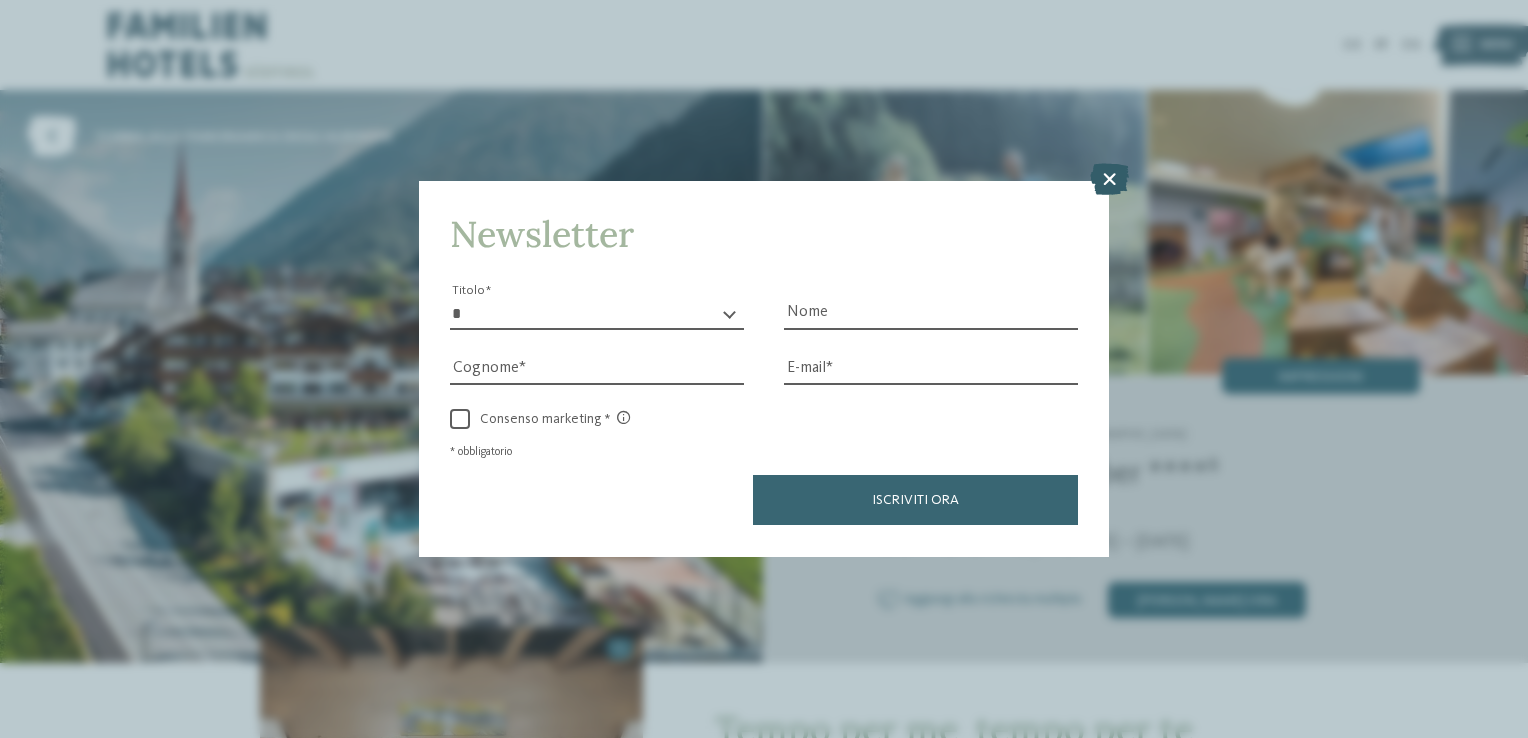 click at bounding box center [1109, 180] 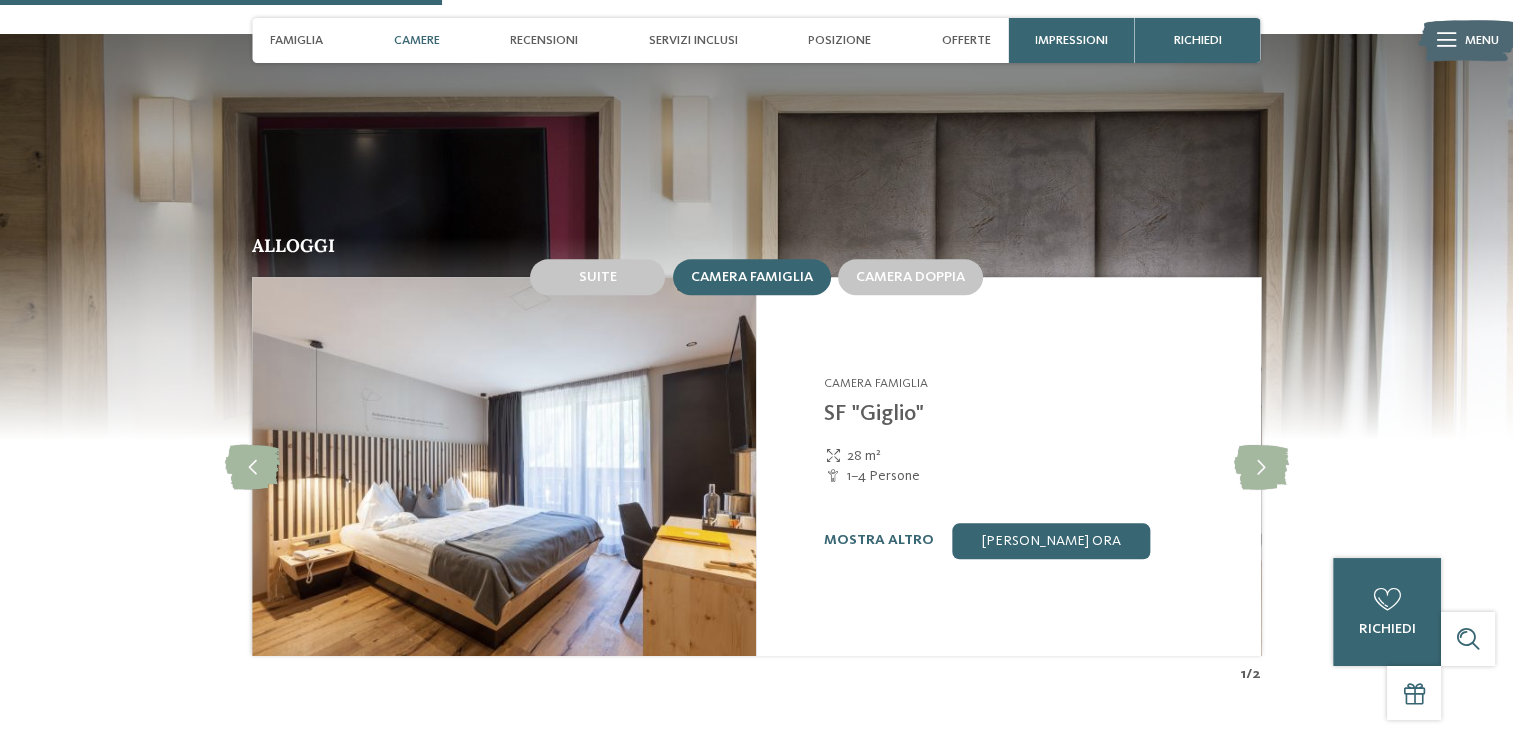 scroll, scrollTop: 2038, scrollLeft: 0, axis: vertical 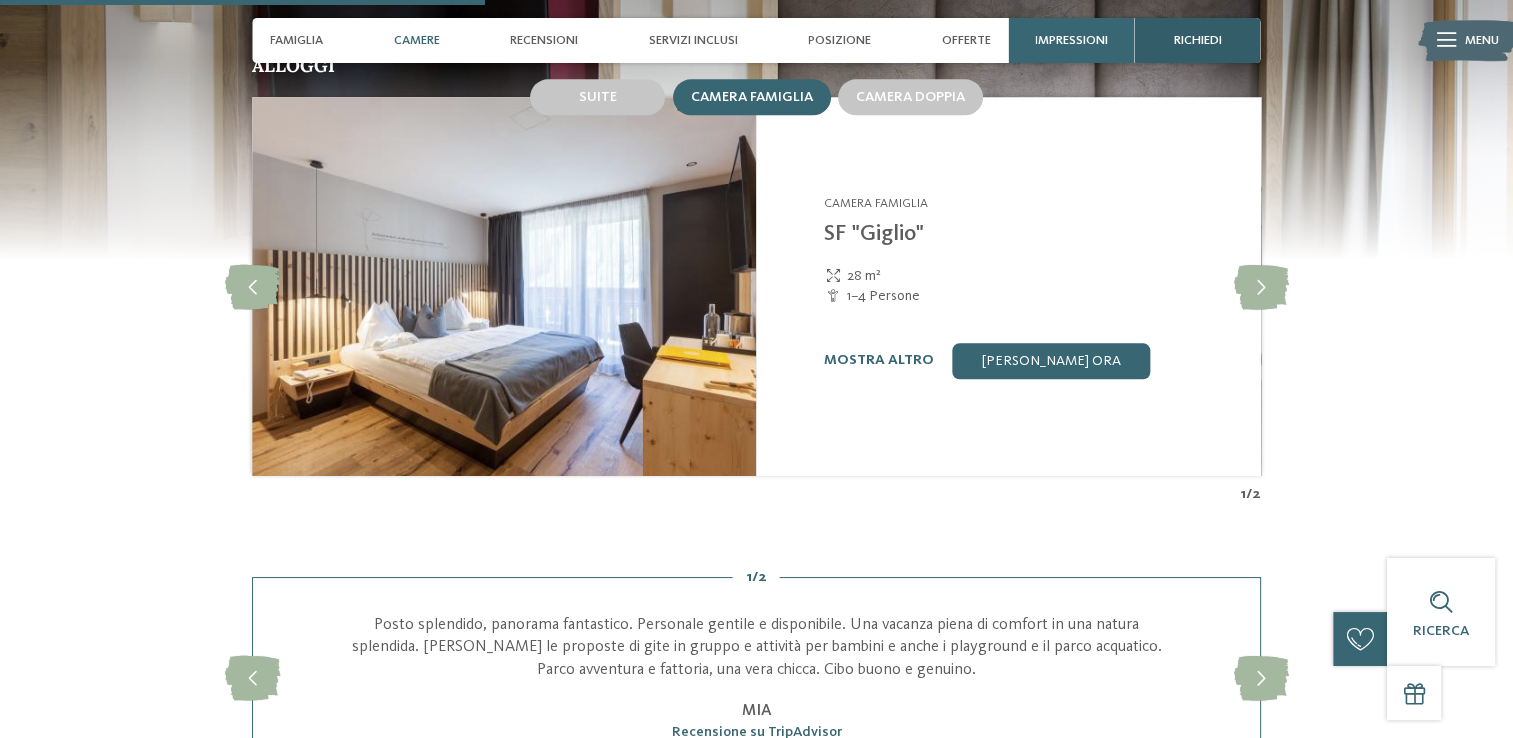 click on "richiedi" at bounding box center [1198, 40] 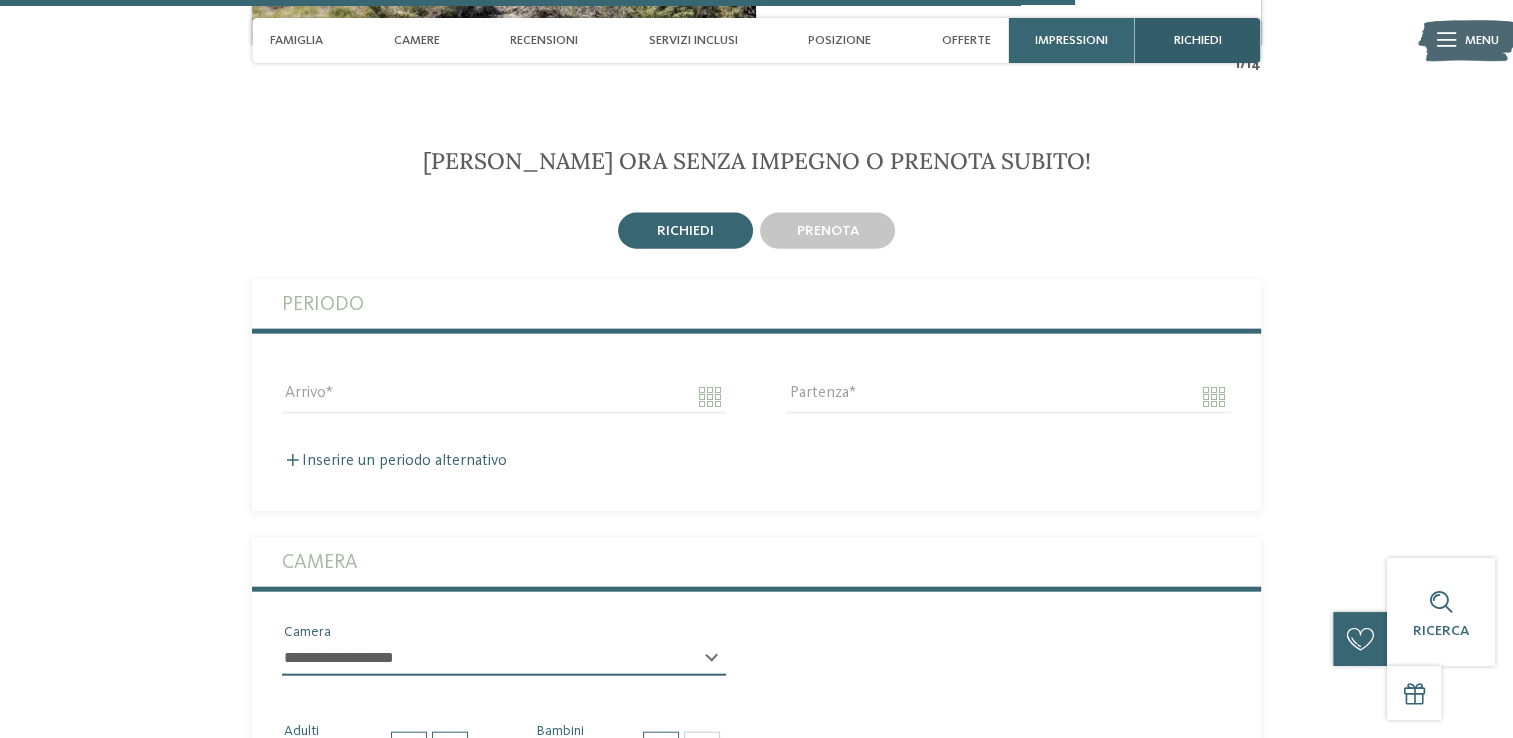 scroll, scrollTop: 4522, scrollLeft: 0, axis: vertical 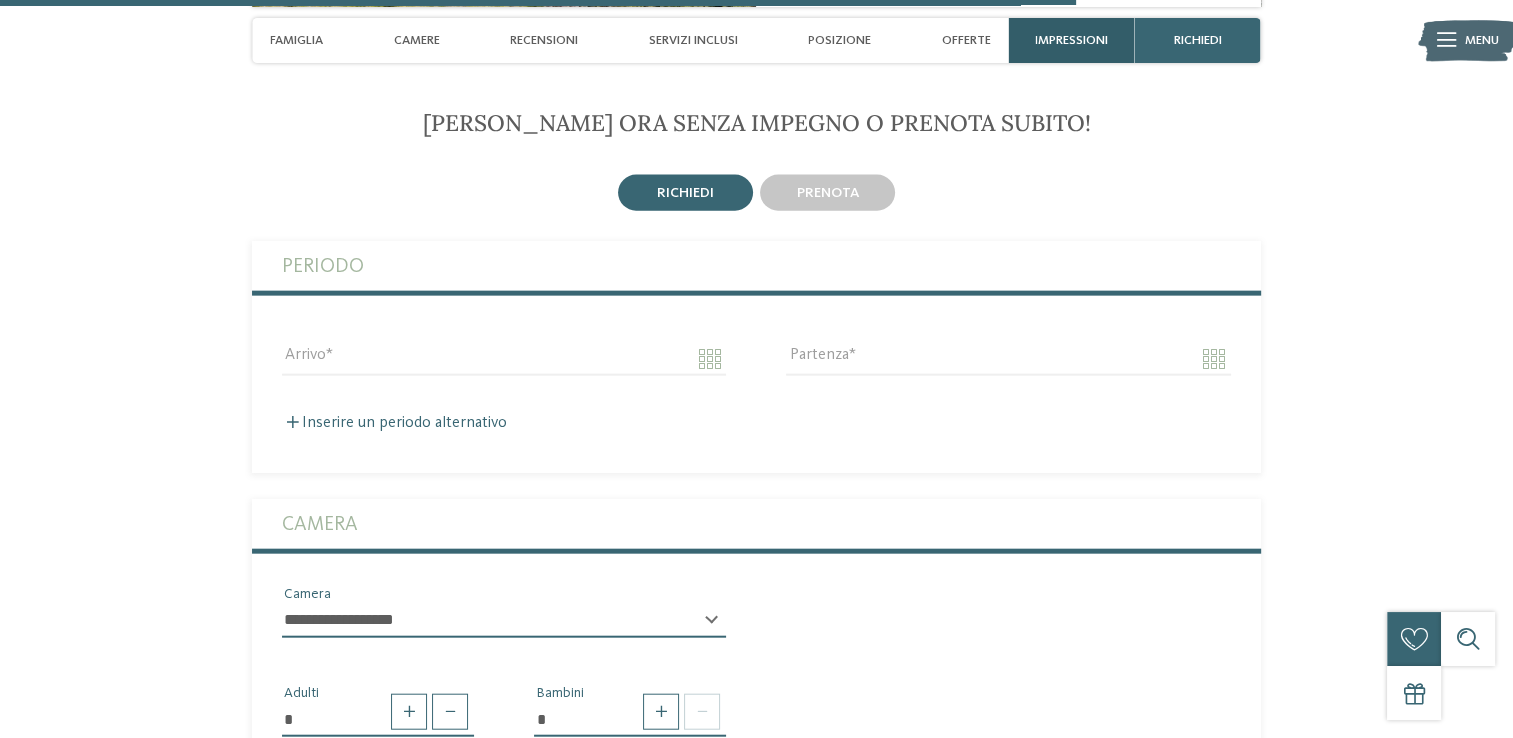 click on "Impressioni" at bounding box center [1072, 40] 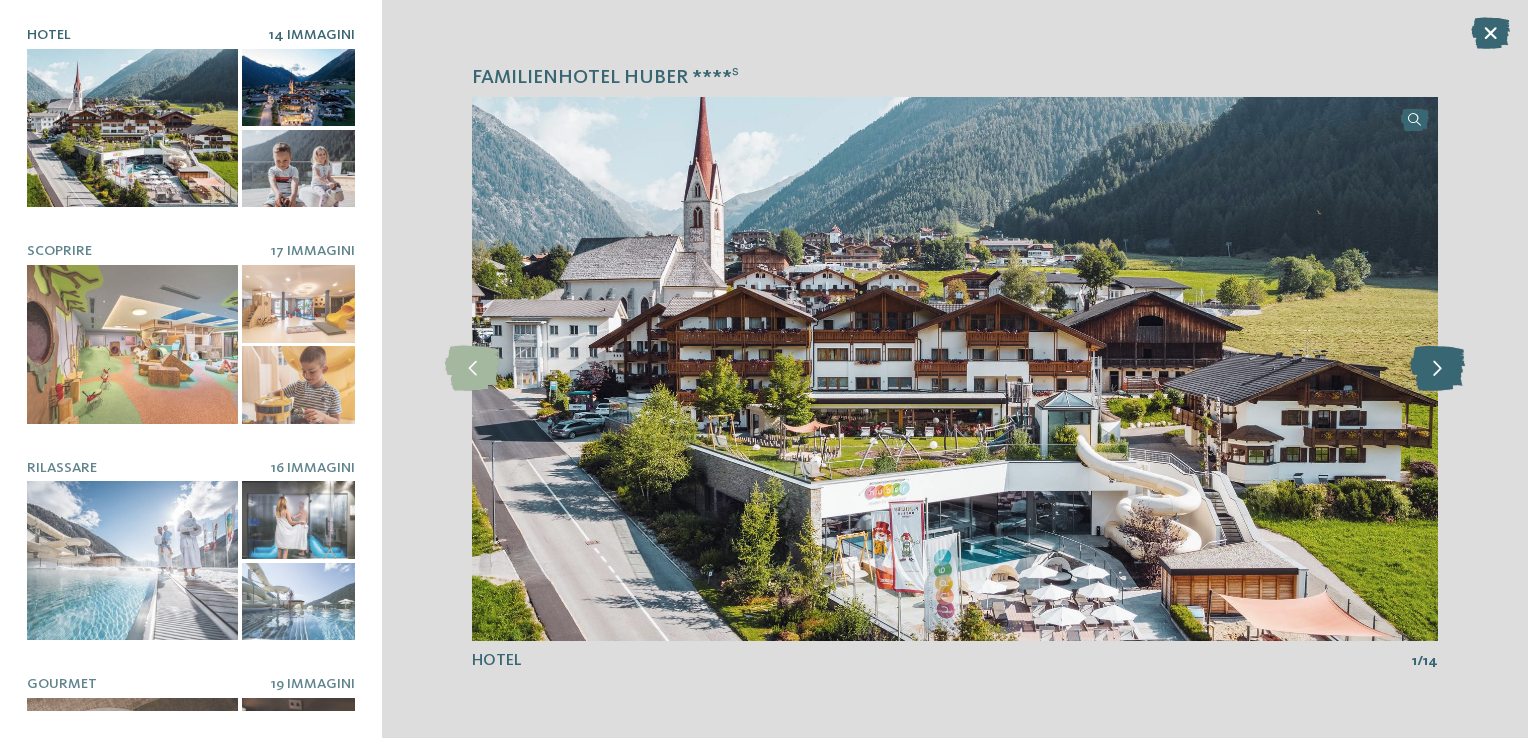 click at bounding box center [1437, 368] 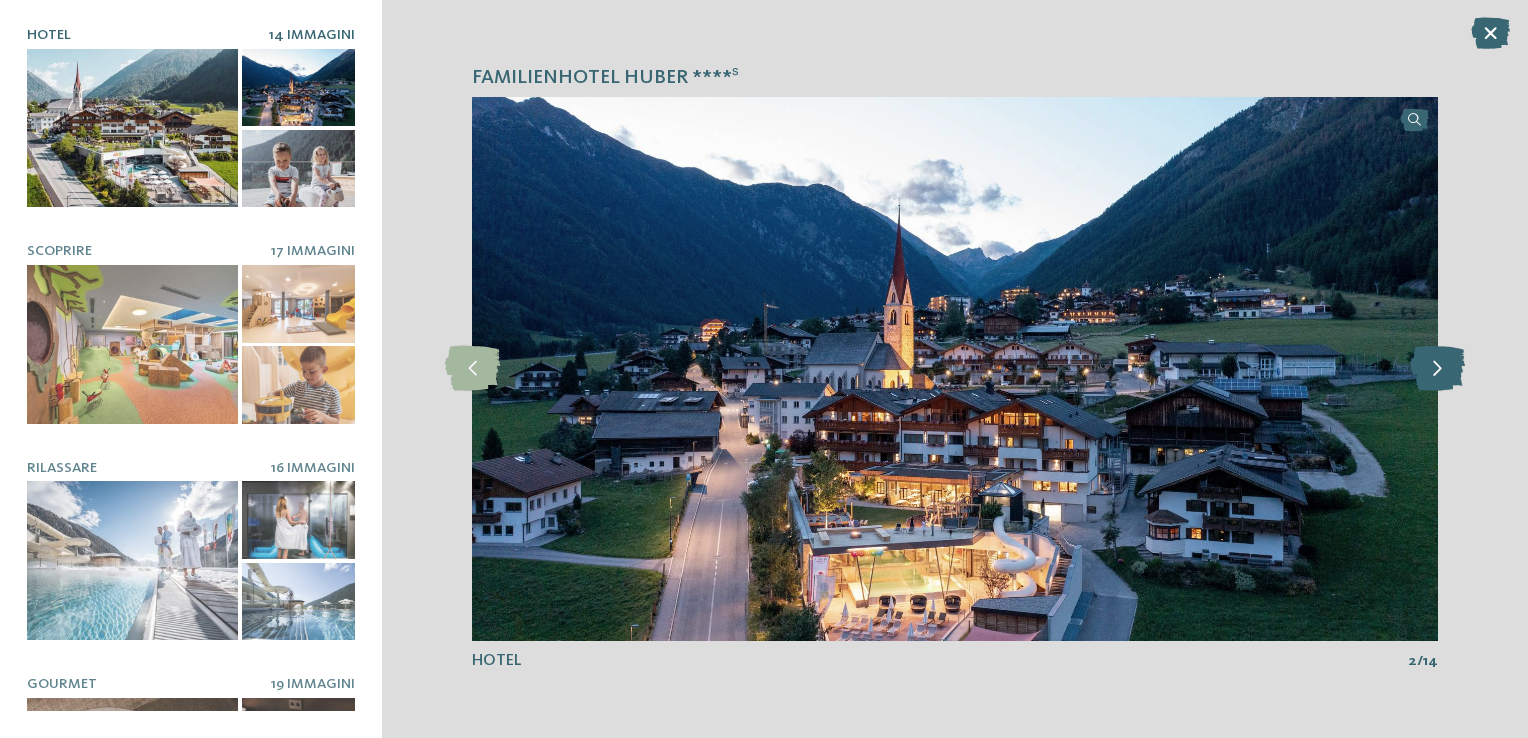click at bounding box center (1437, 368) 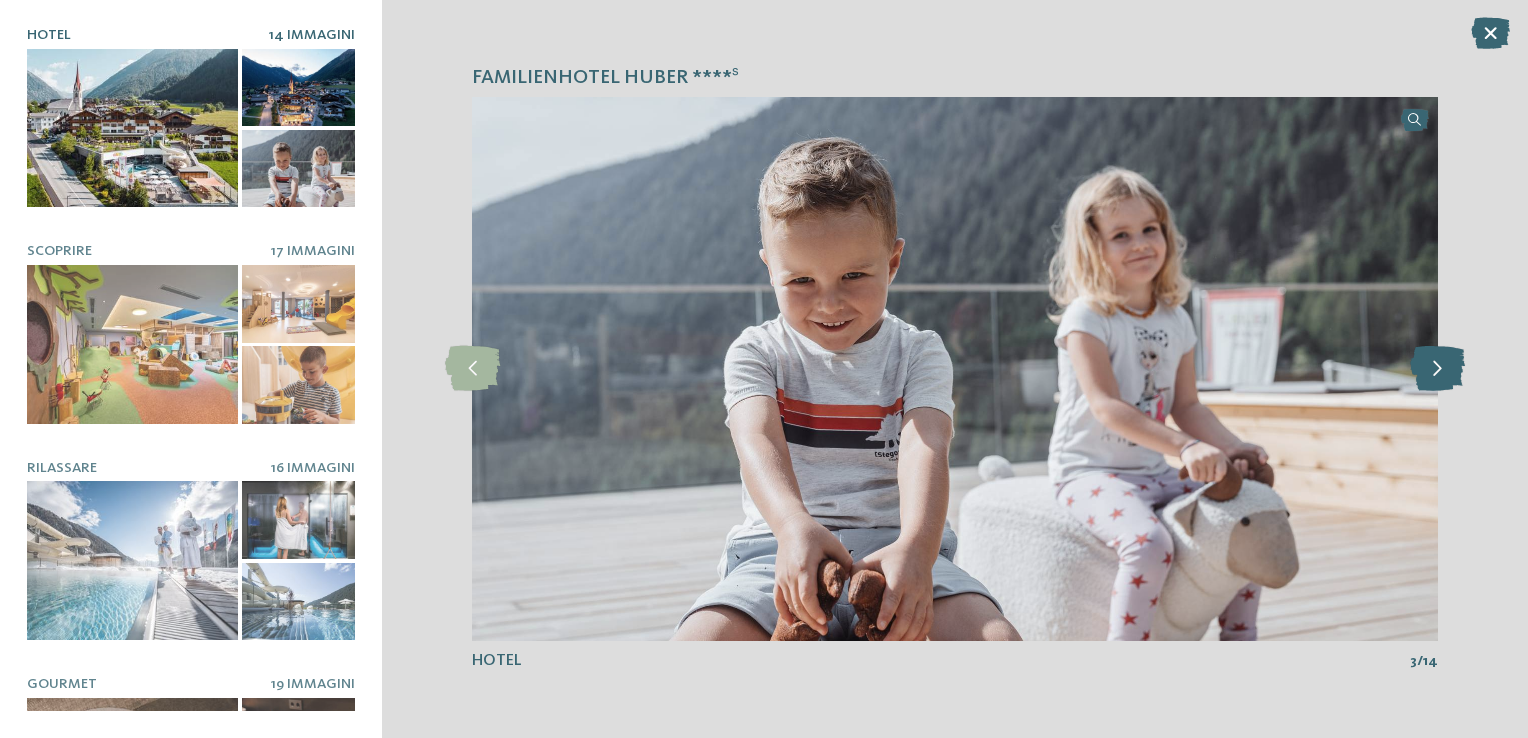 click at bounding box center [1437, 368] 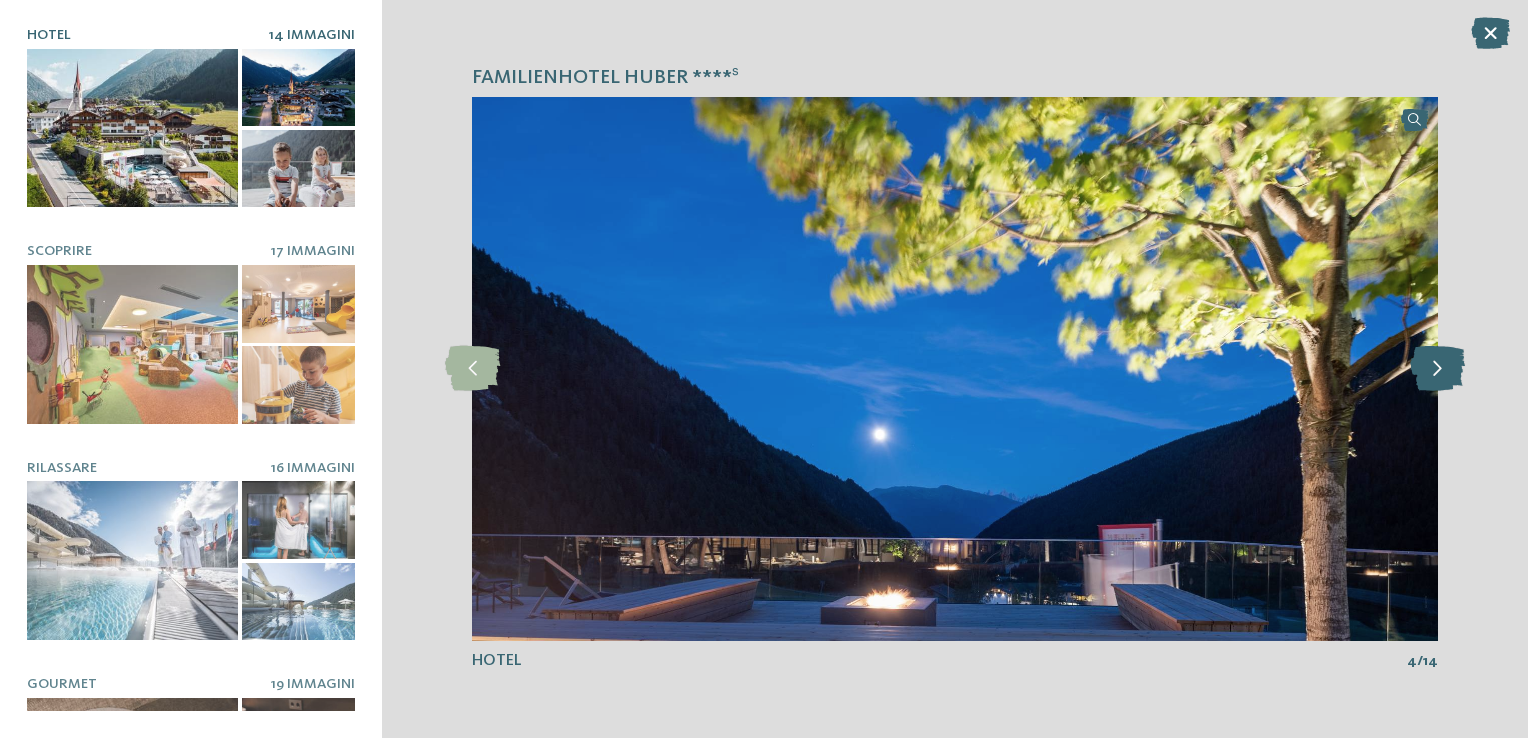 click at bounding box center (1437, 368) 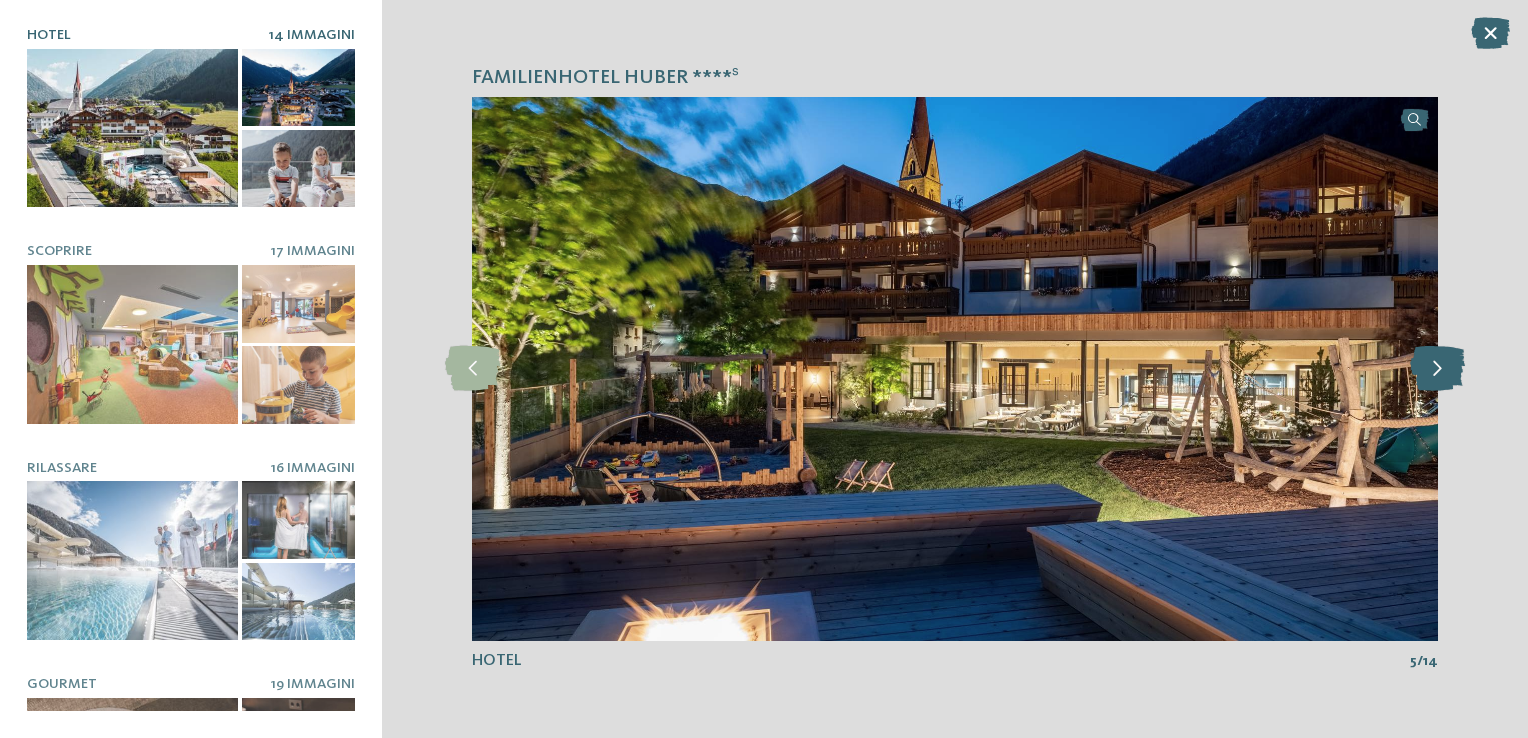 click at bounding box center (1437, 368) 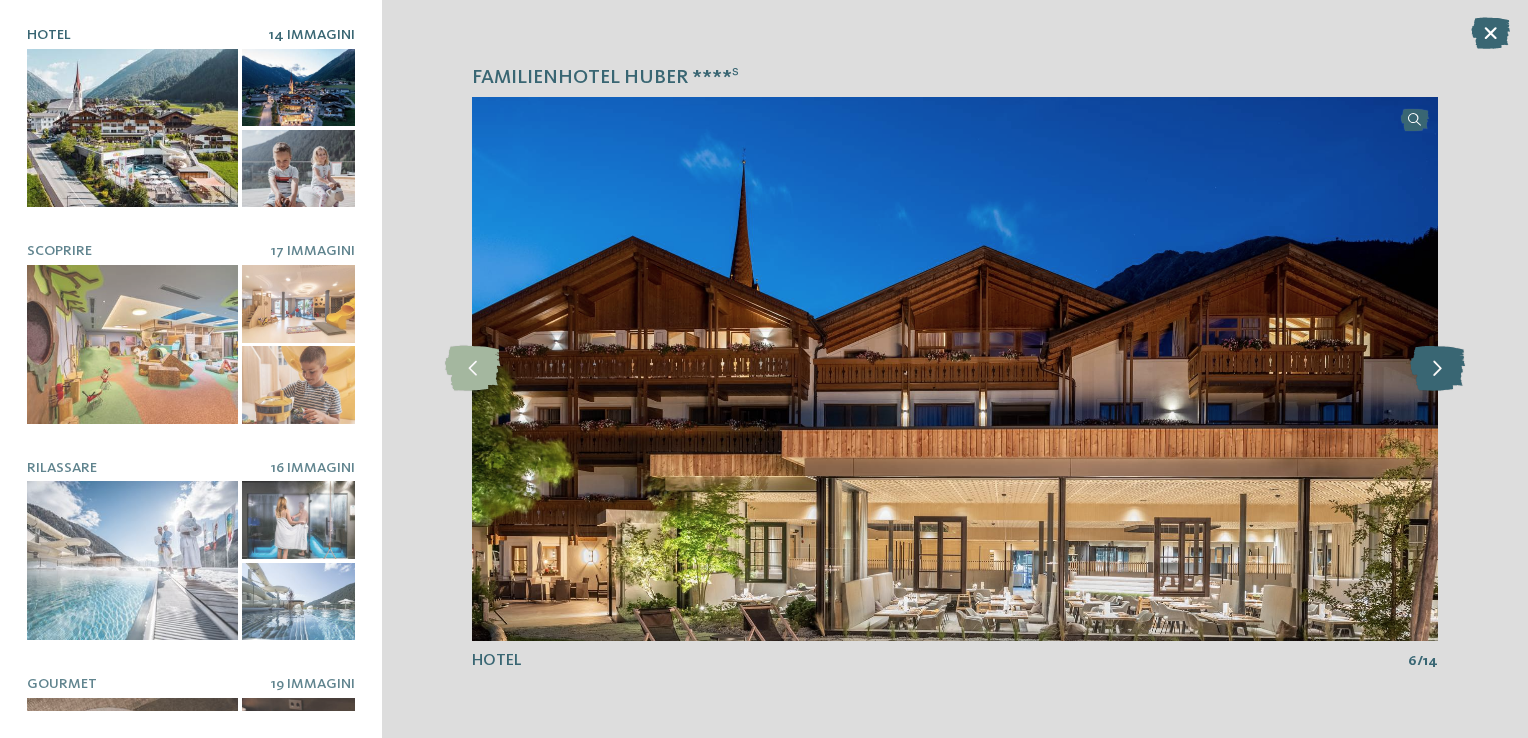 click at bounding box center [1437, 368] 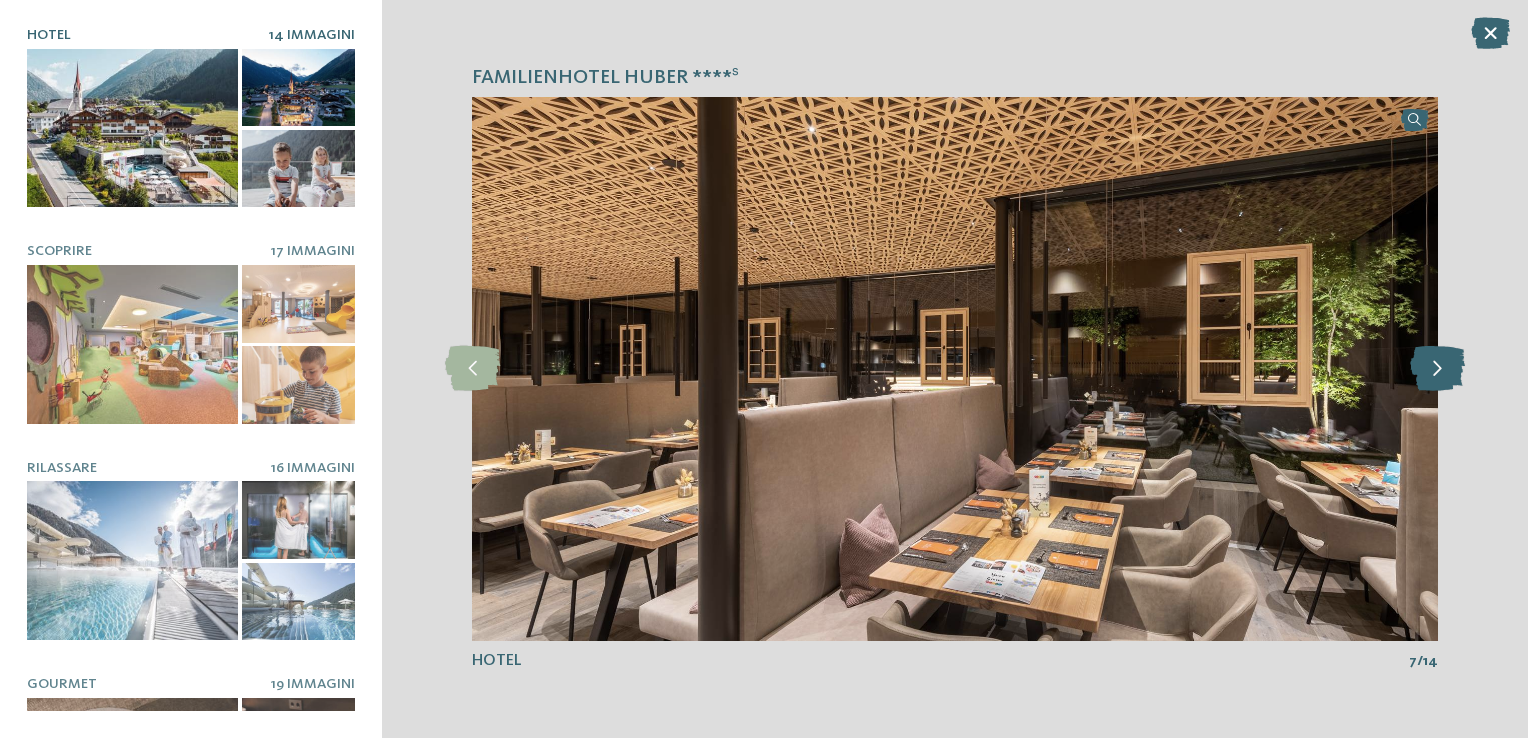 click at bounding box center [1437, 368] 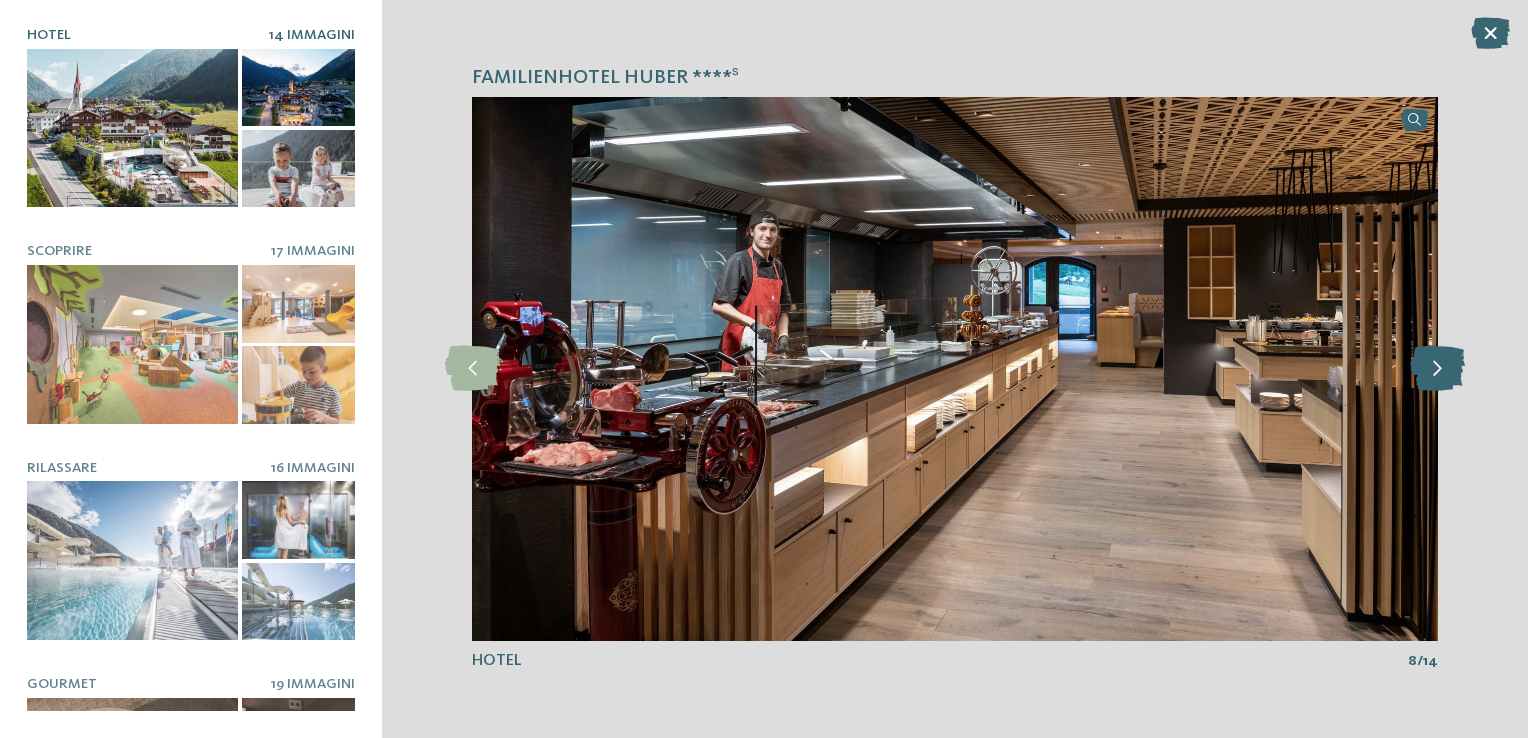 click at bounding box center (1437, 368) 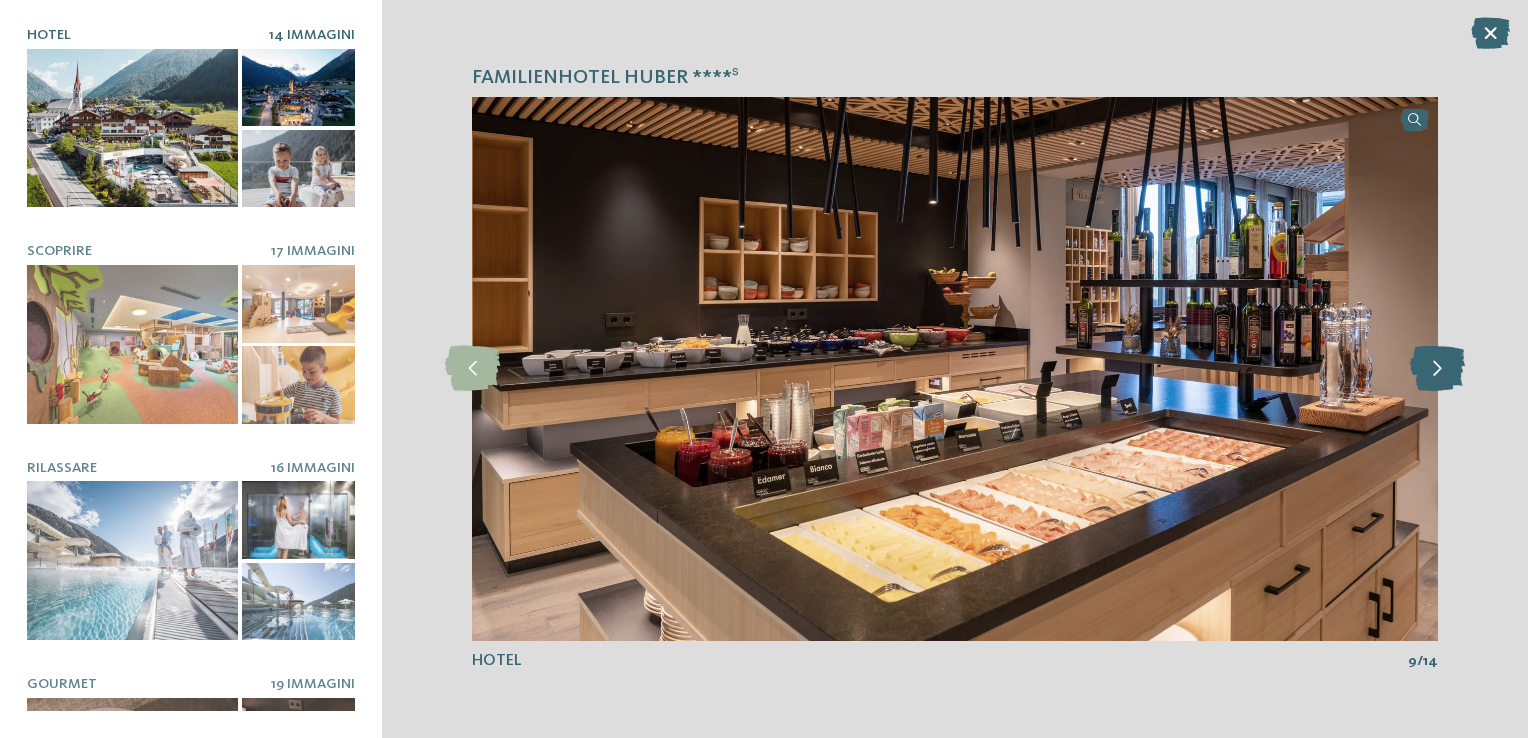 click at bounding box center (1437, 368) 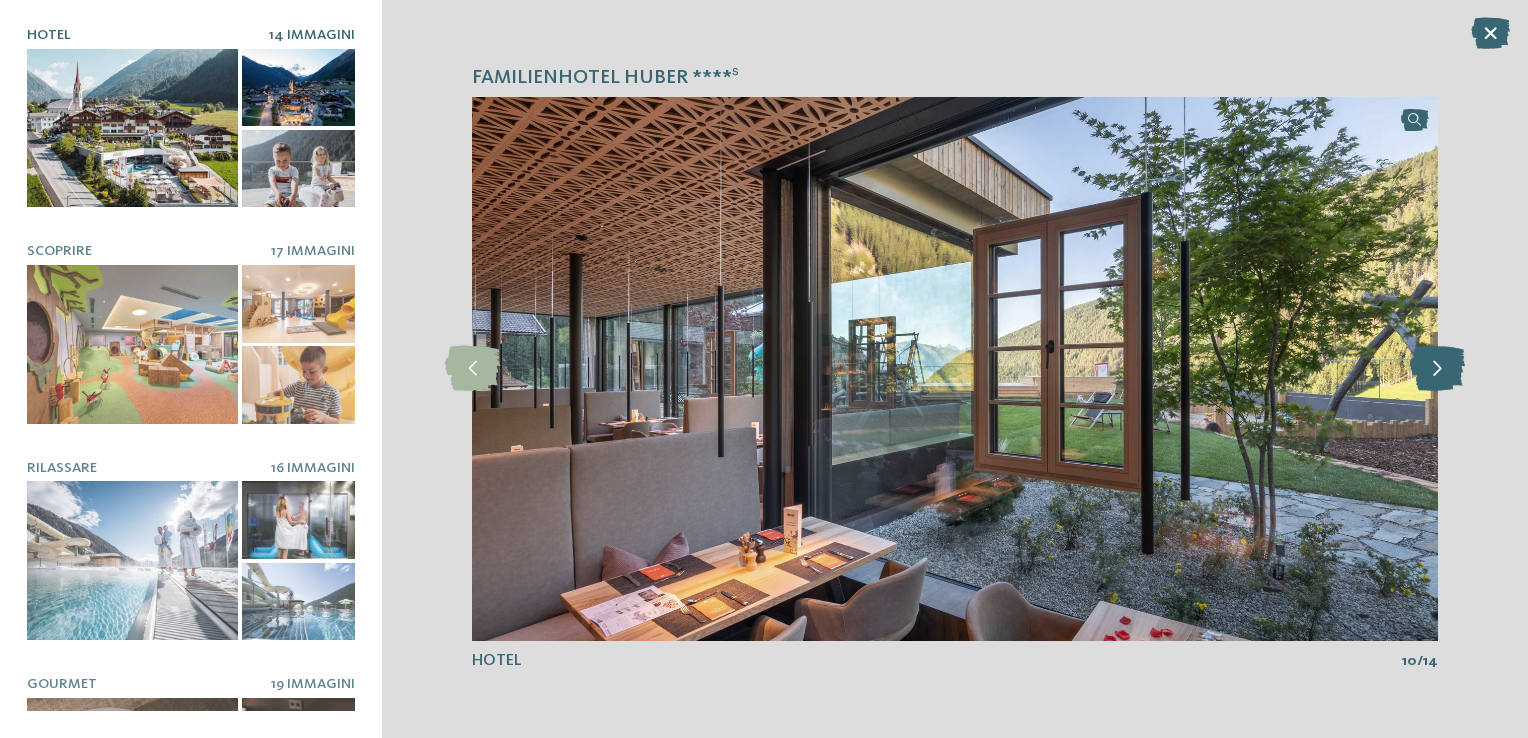 click at bounding box center (1437, 368) 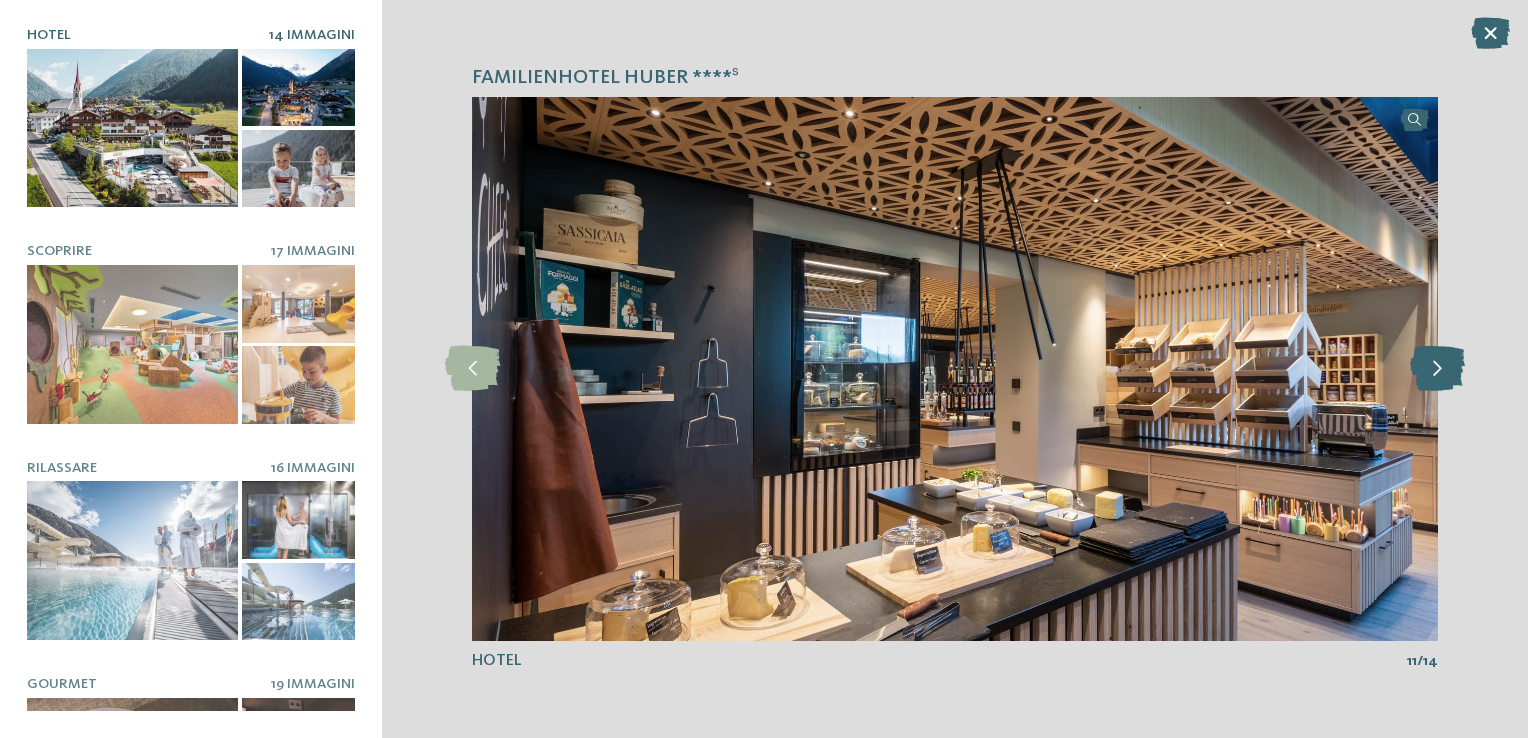 click at bounding box center (1437, 368) 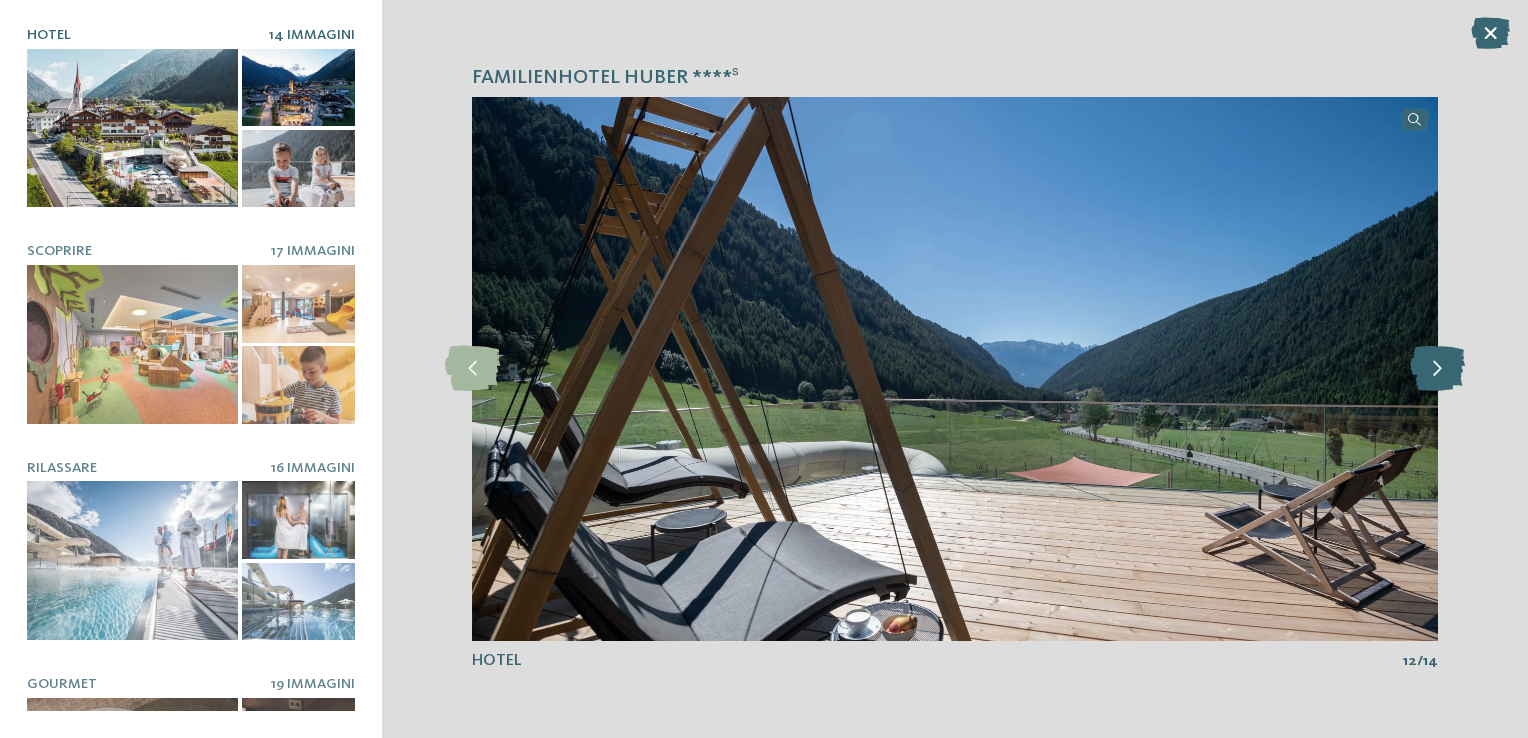 click at bounding box center [1437, 368] 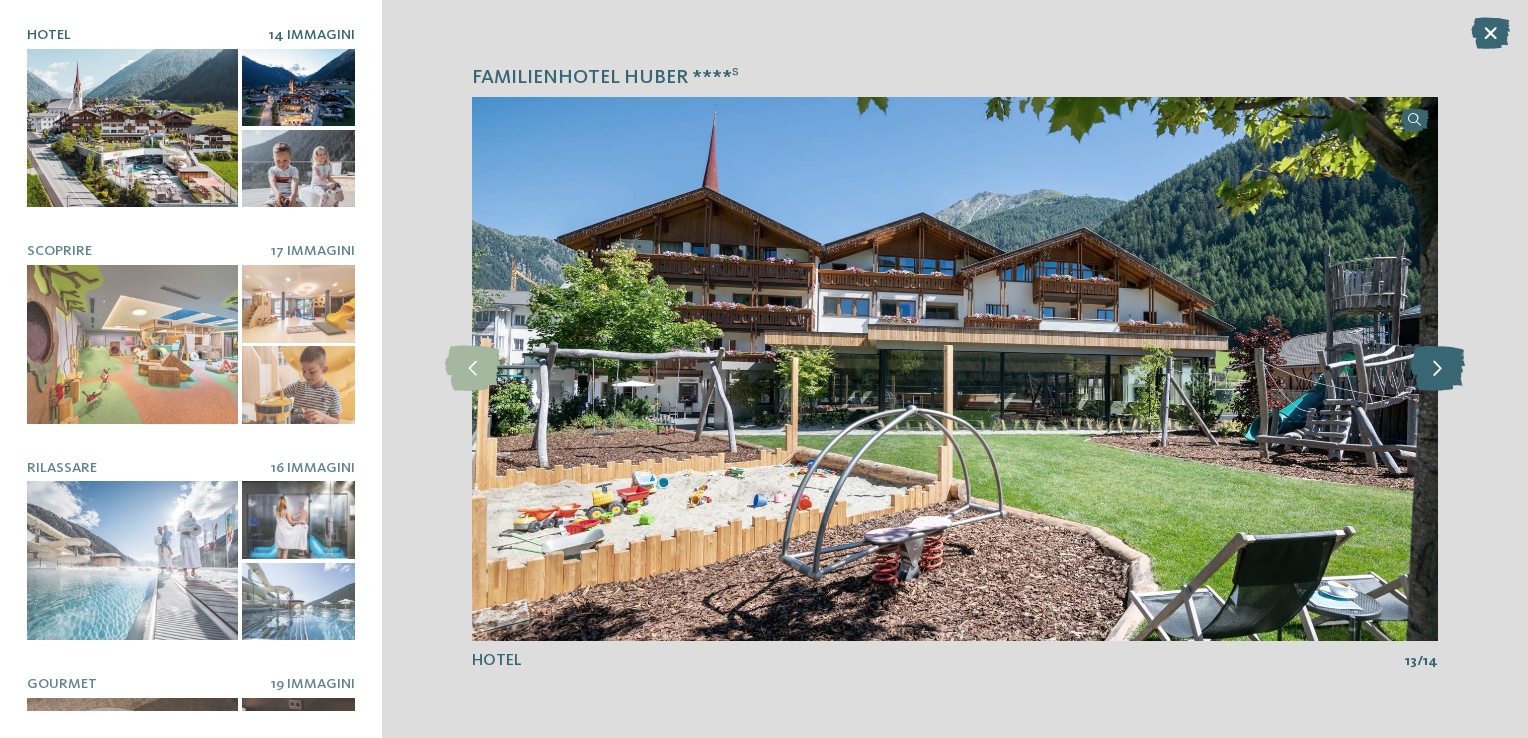 click at bounding box center (1437, 368) 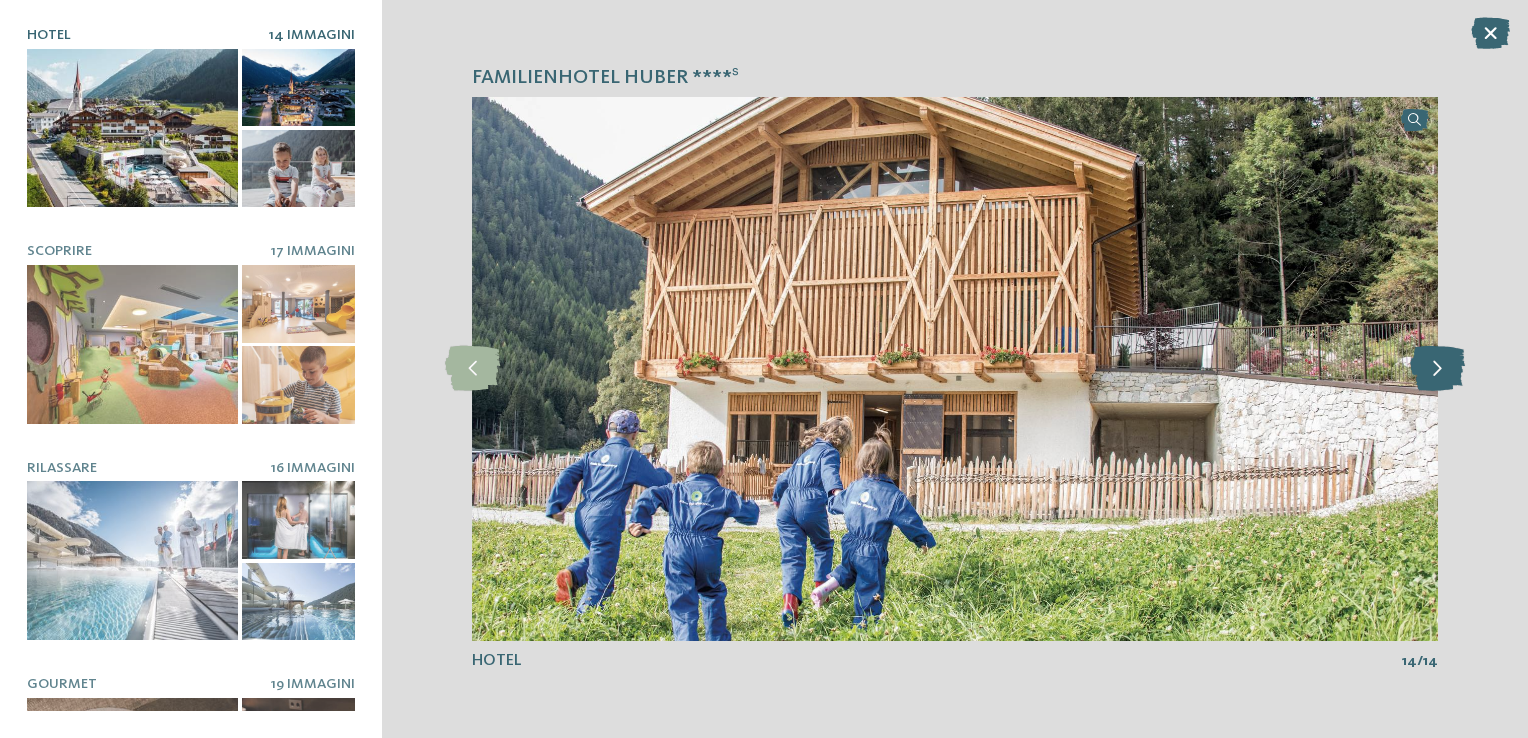 click at bounding box center (1437, 368) 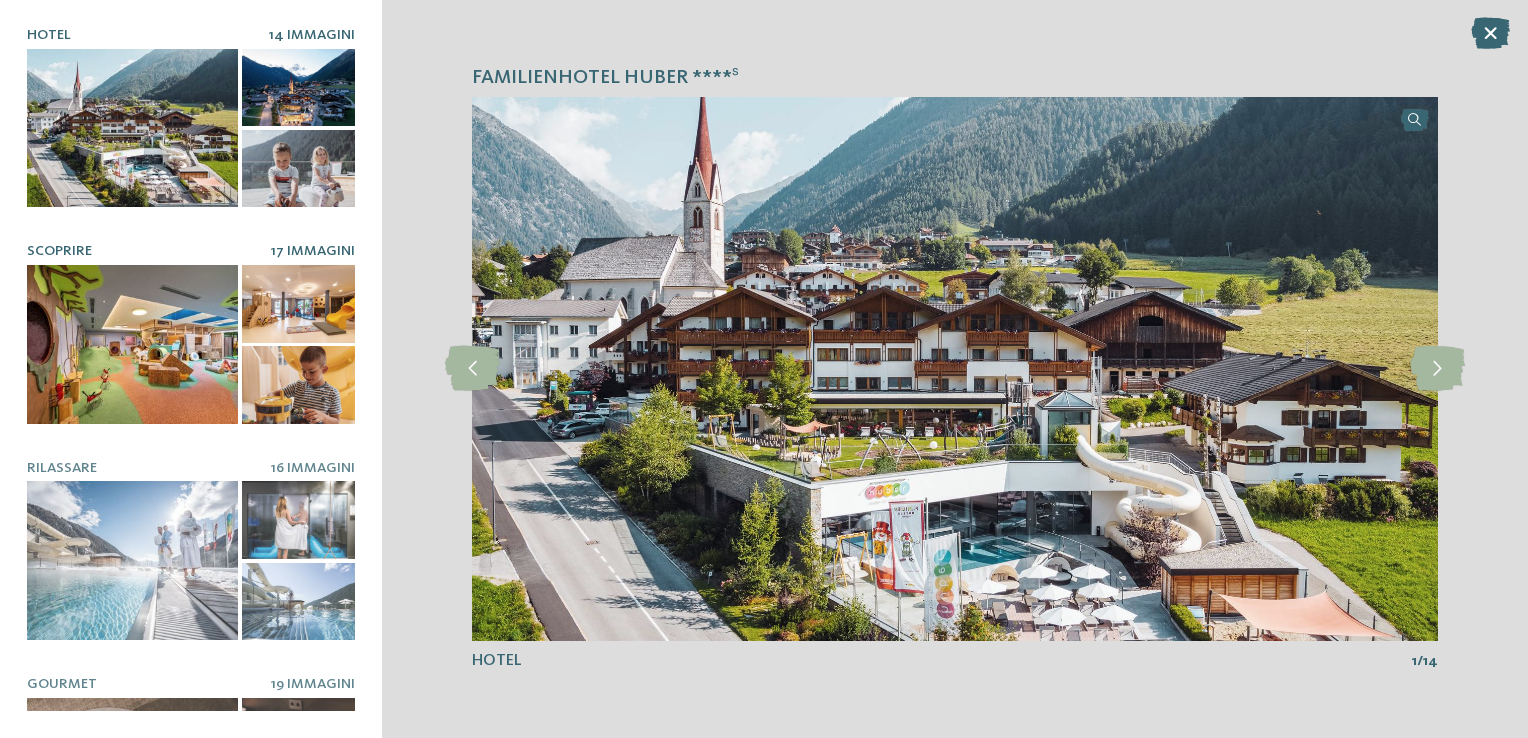 click at bounding box center (132, 344) 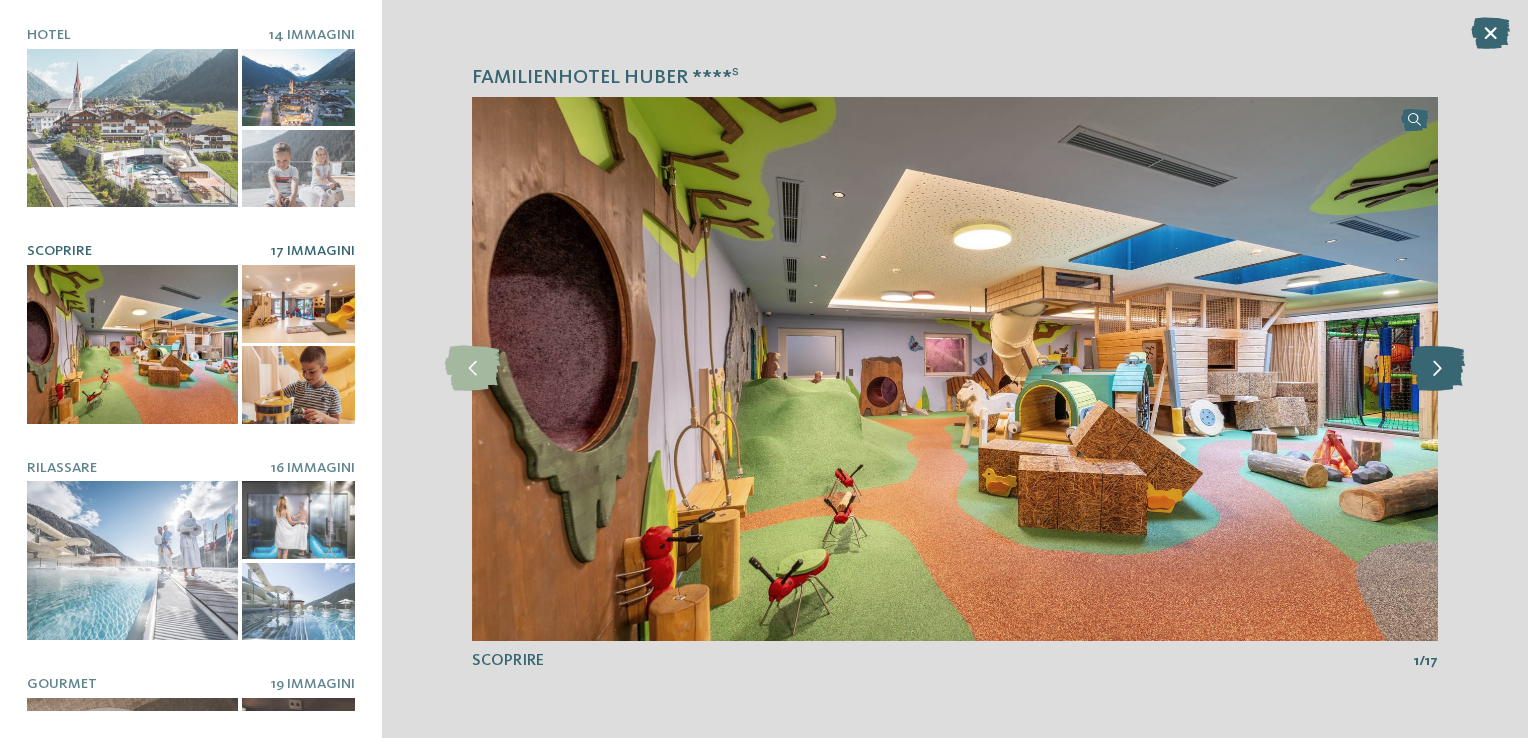 click at bounding box center [1437, 368] 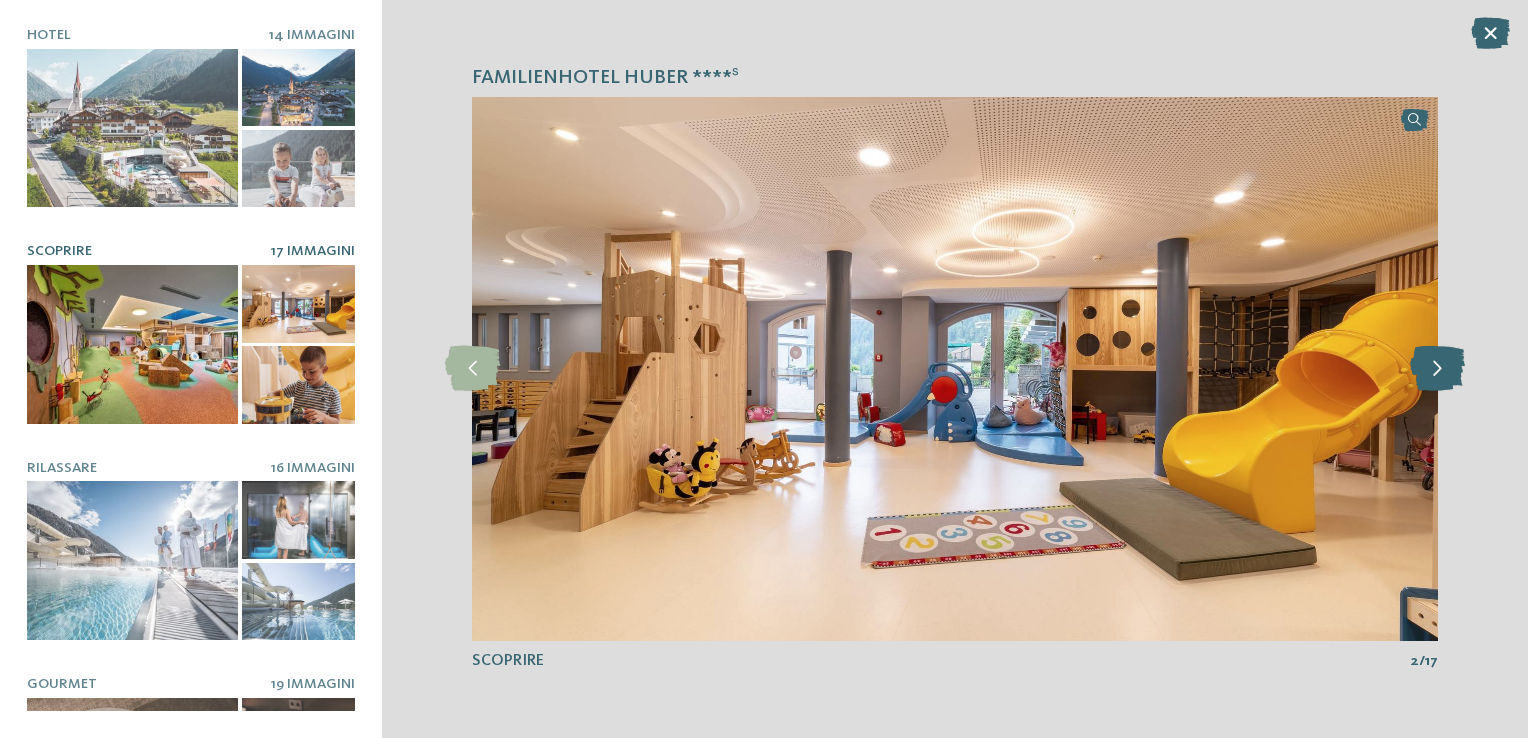 click at bounding box center (1437, 368) 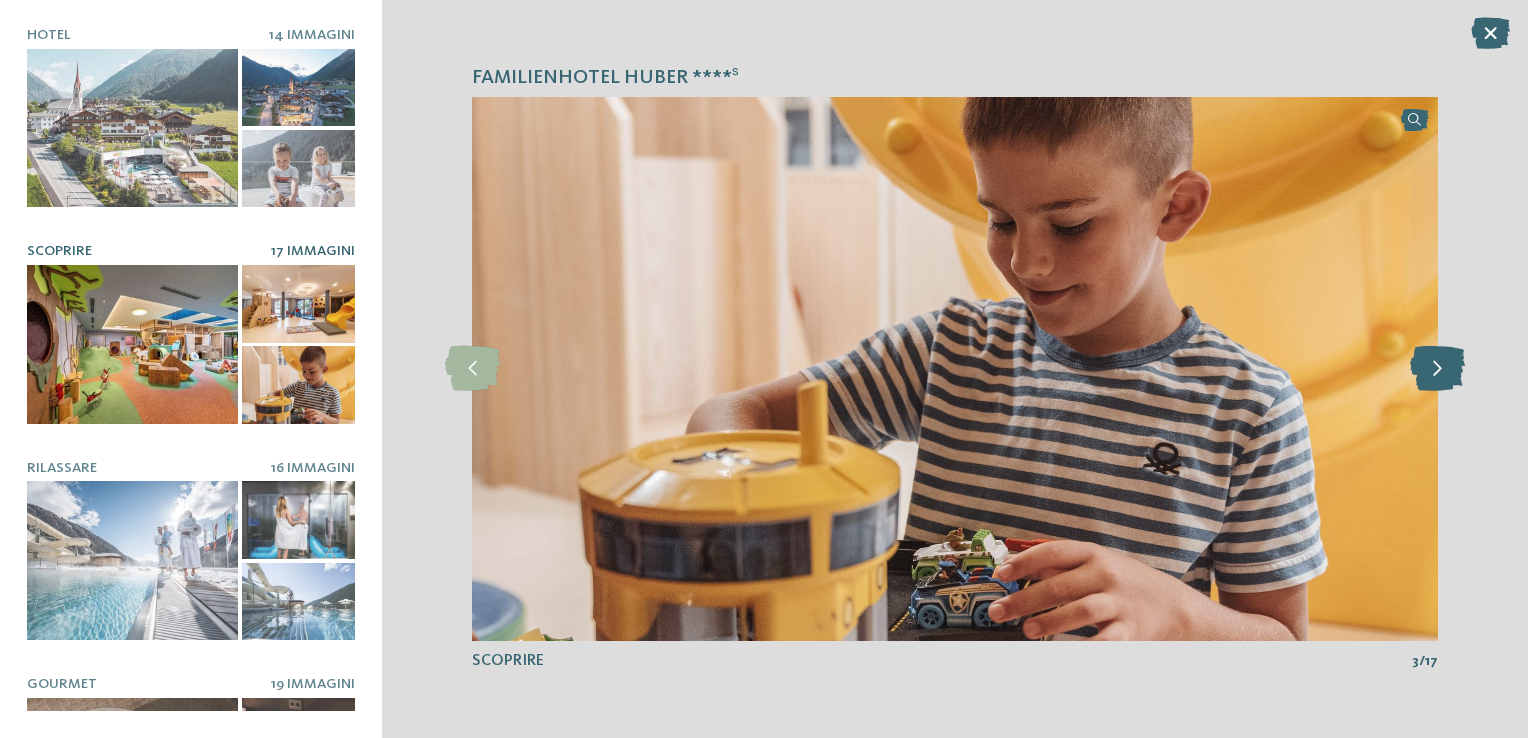 click at bounding box center [1437, 368] 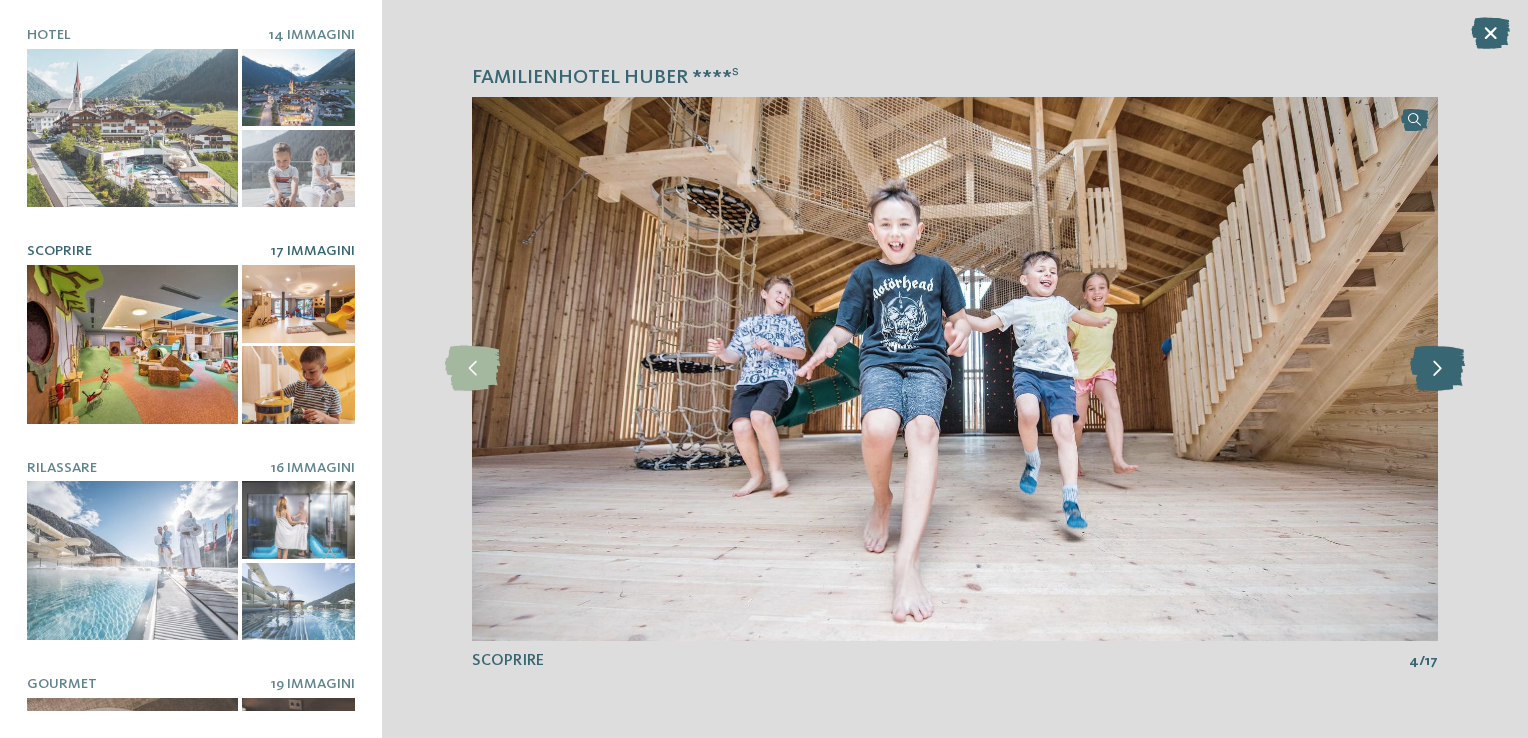 click at bounding box center (1437, 368) 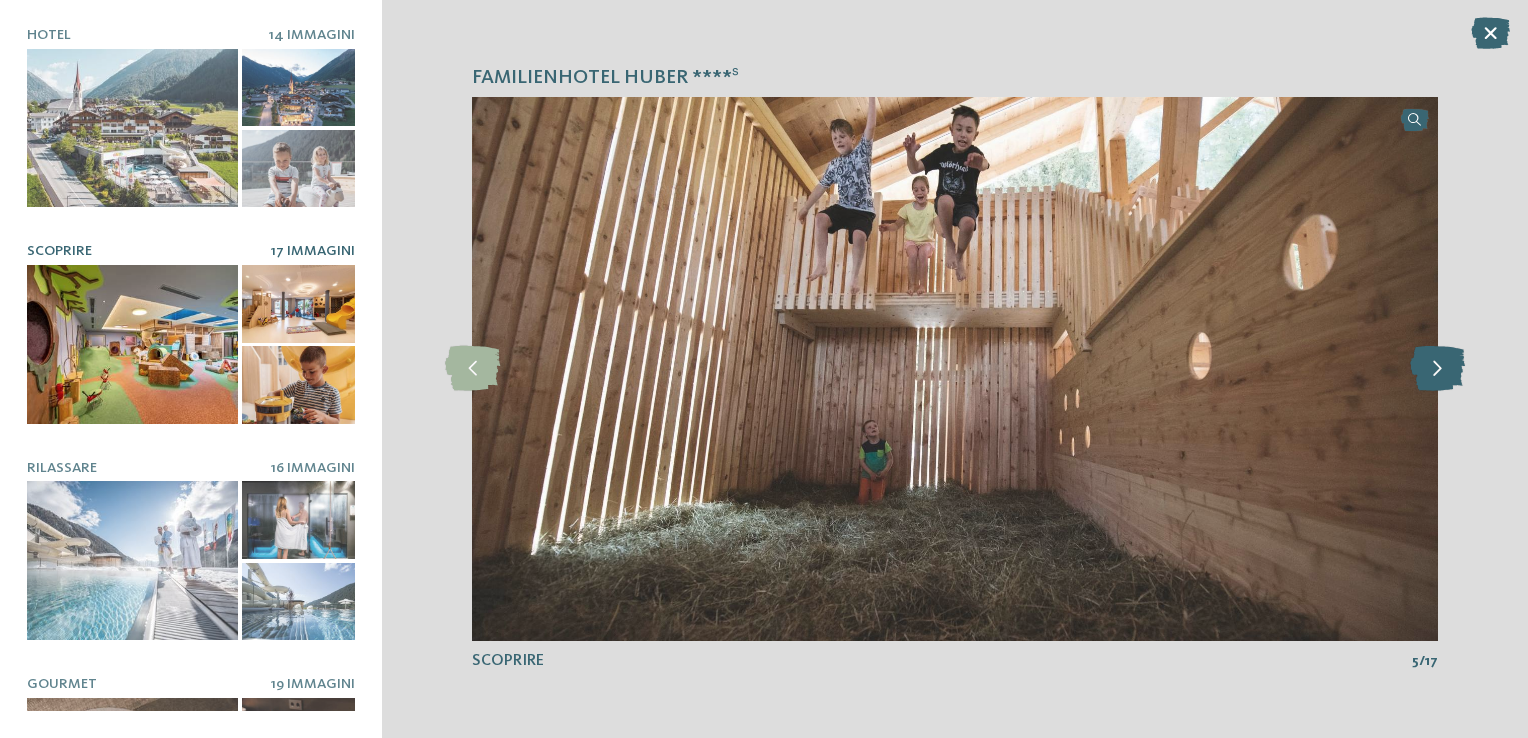 click at bounding box center (1437, 368) 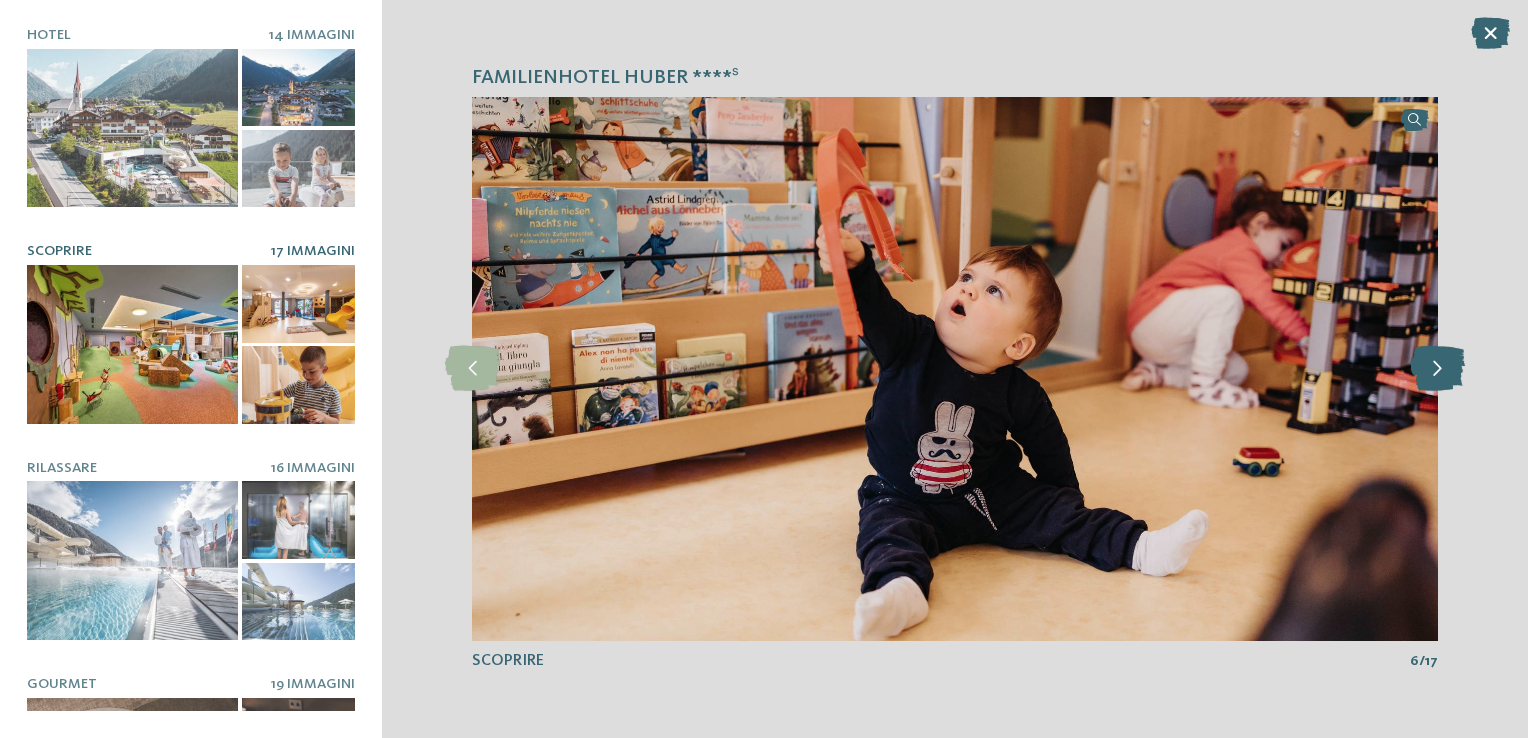 click at bounding box center (1437, 368) 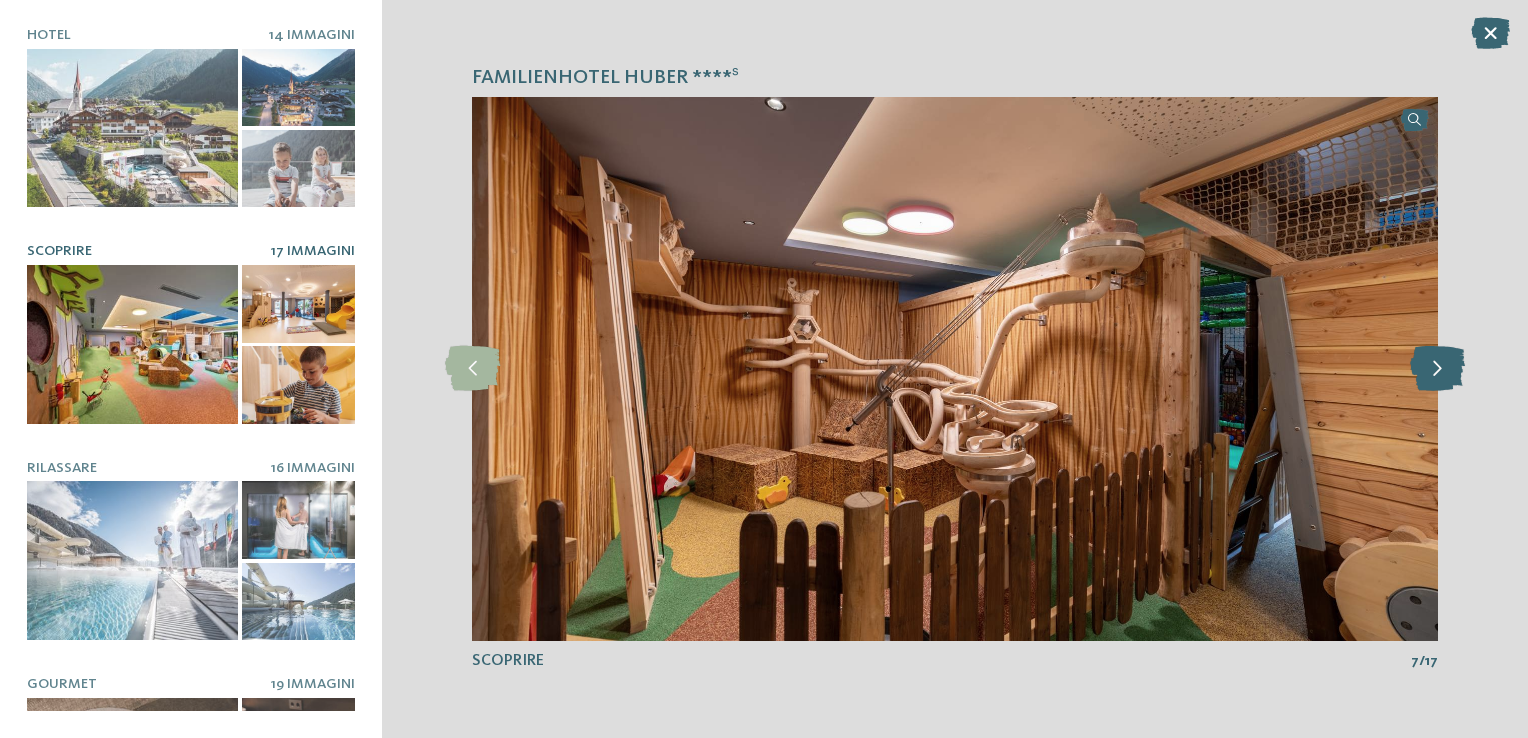 click at bounding box center (1437, 368) 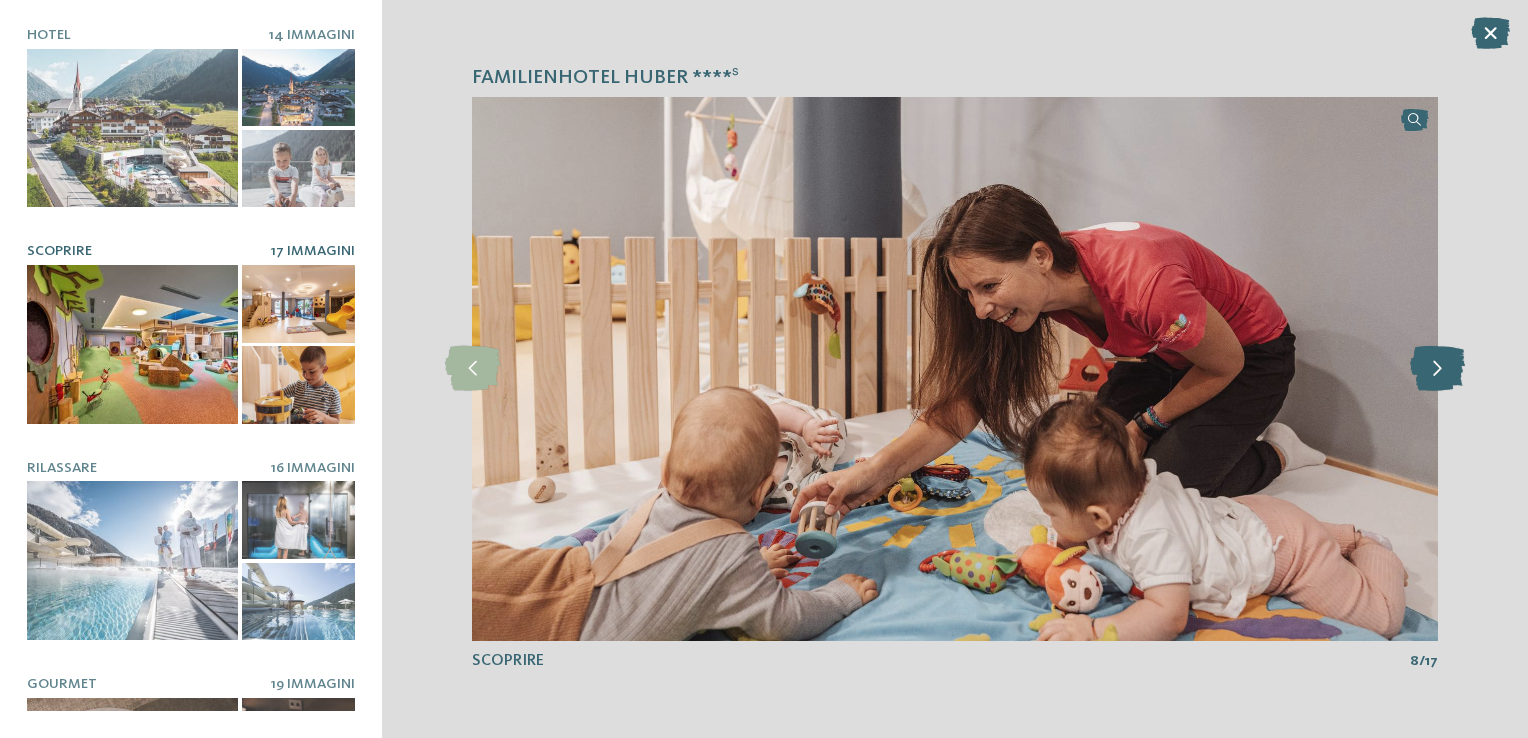 click at bounding box center (1437, 368) 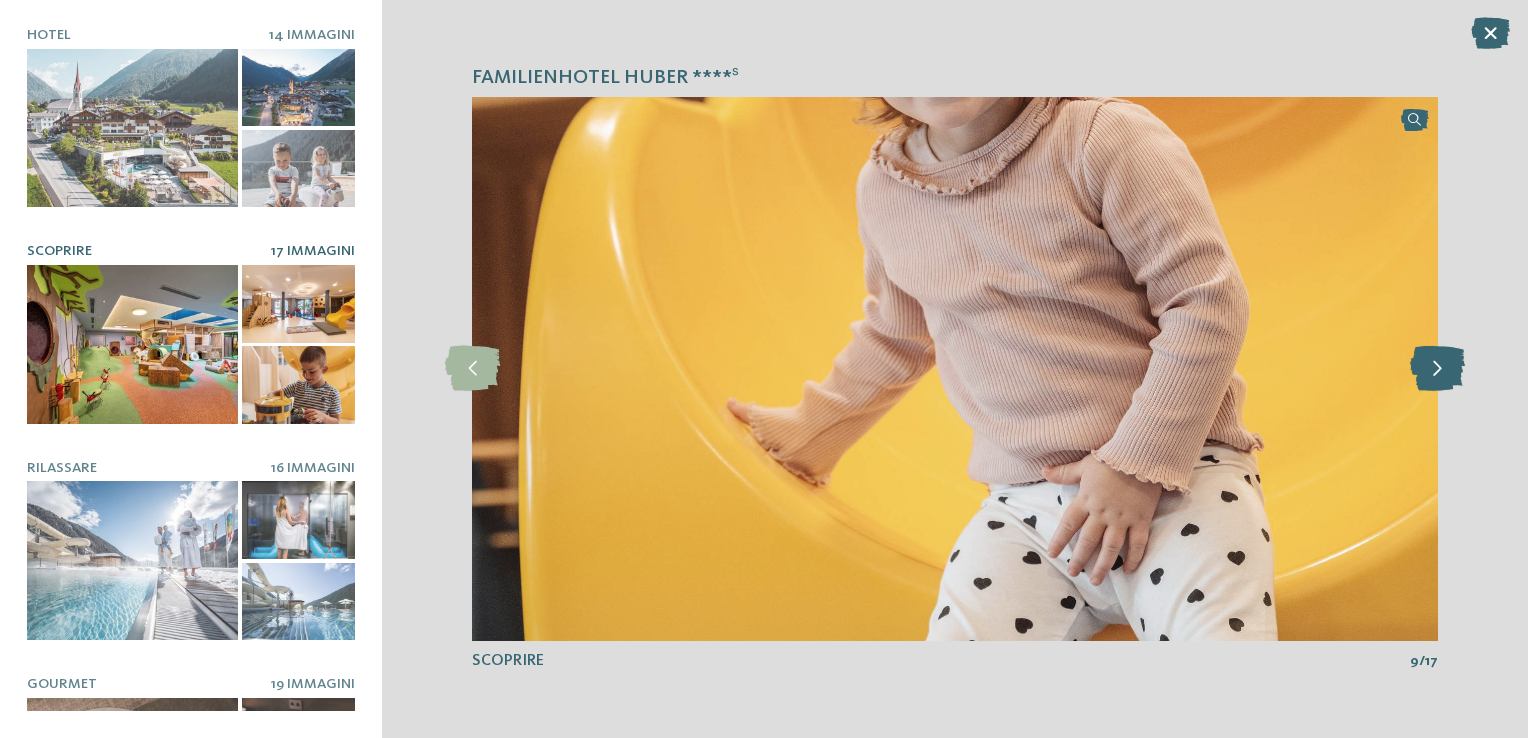 click at bounding box center [1437, 368] 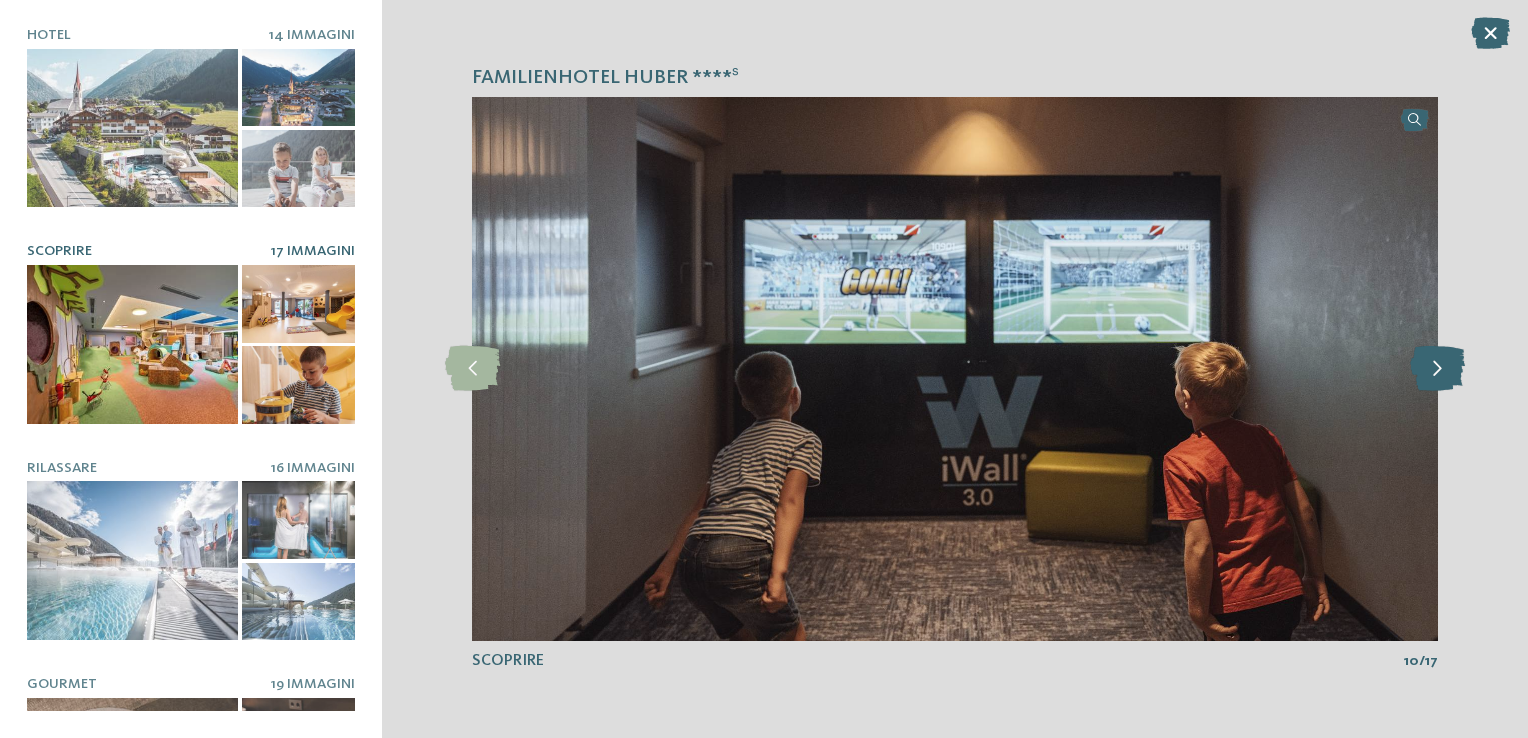 click at bounding box center (1437, 368) 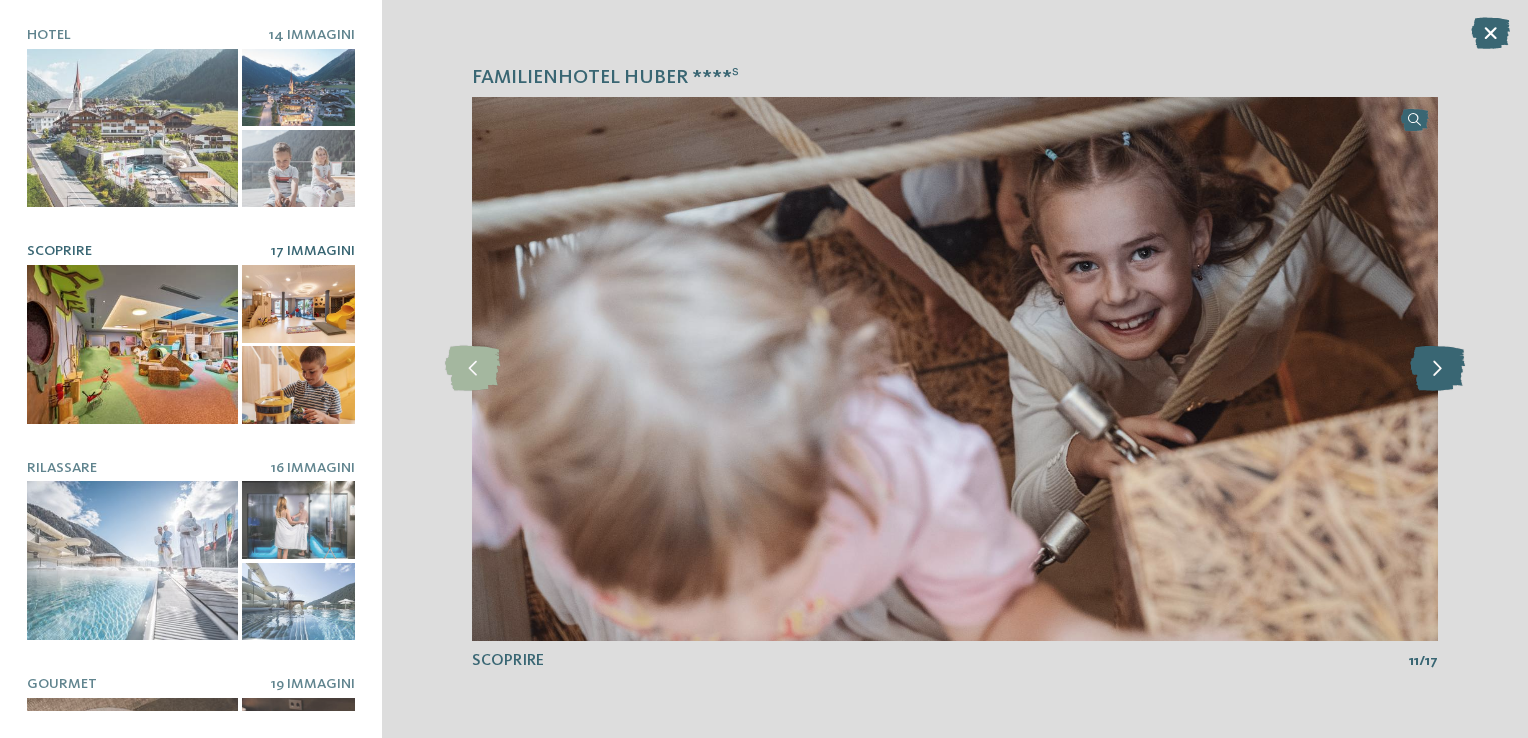 click at bounding box center [1437, 368] 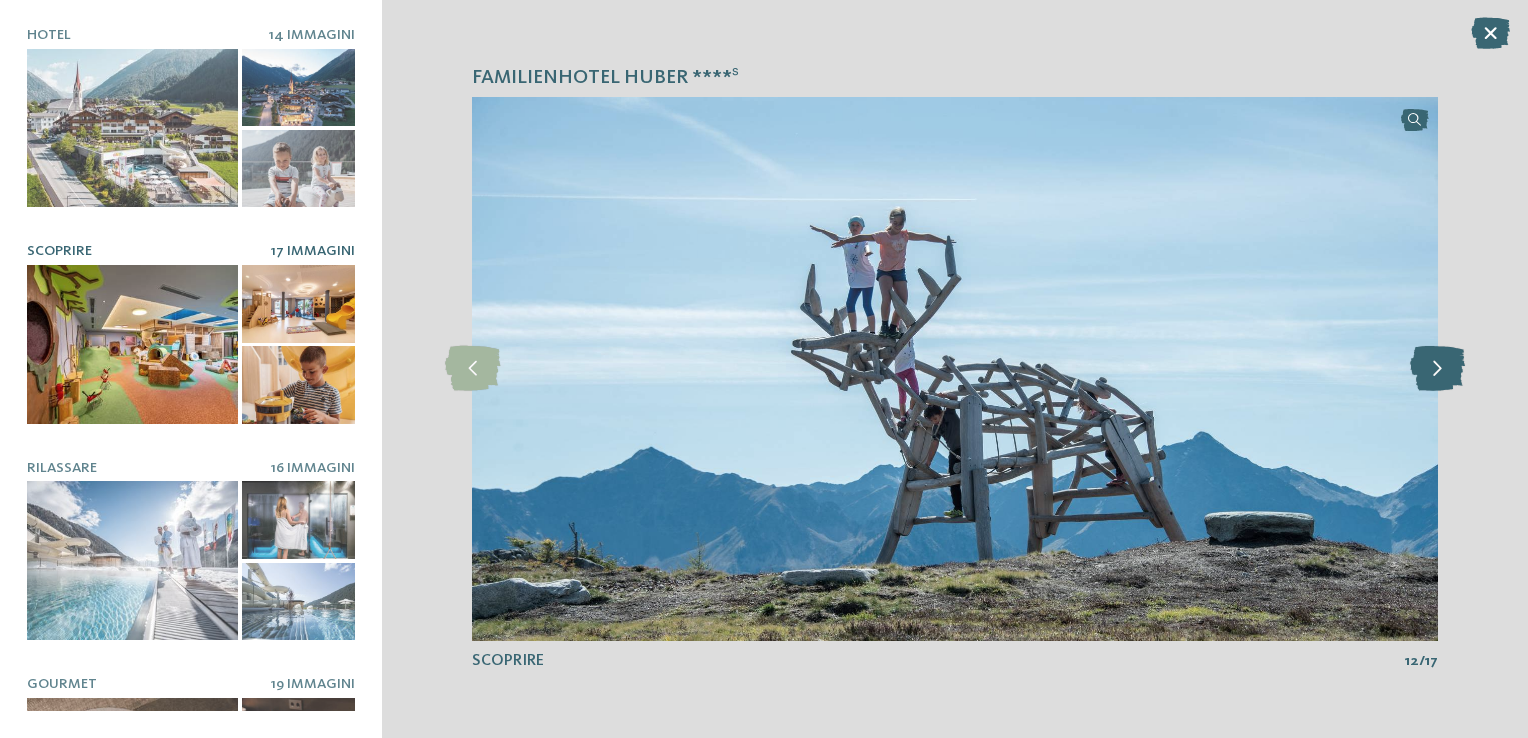 click at bounding box center [1437, 368] 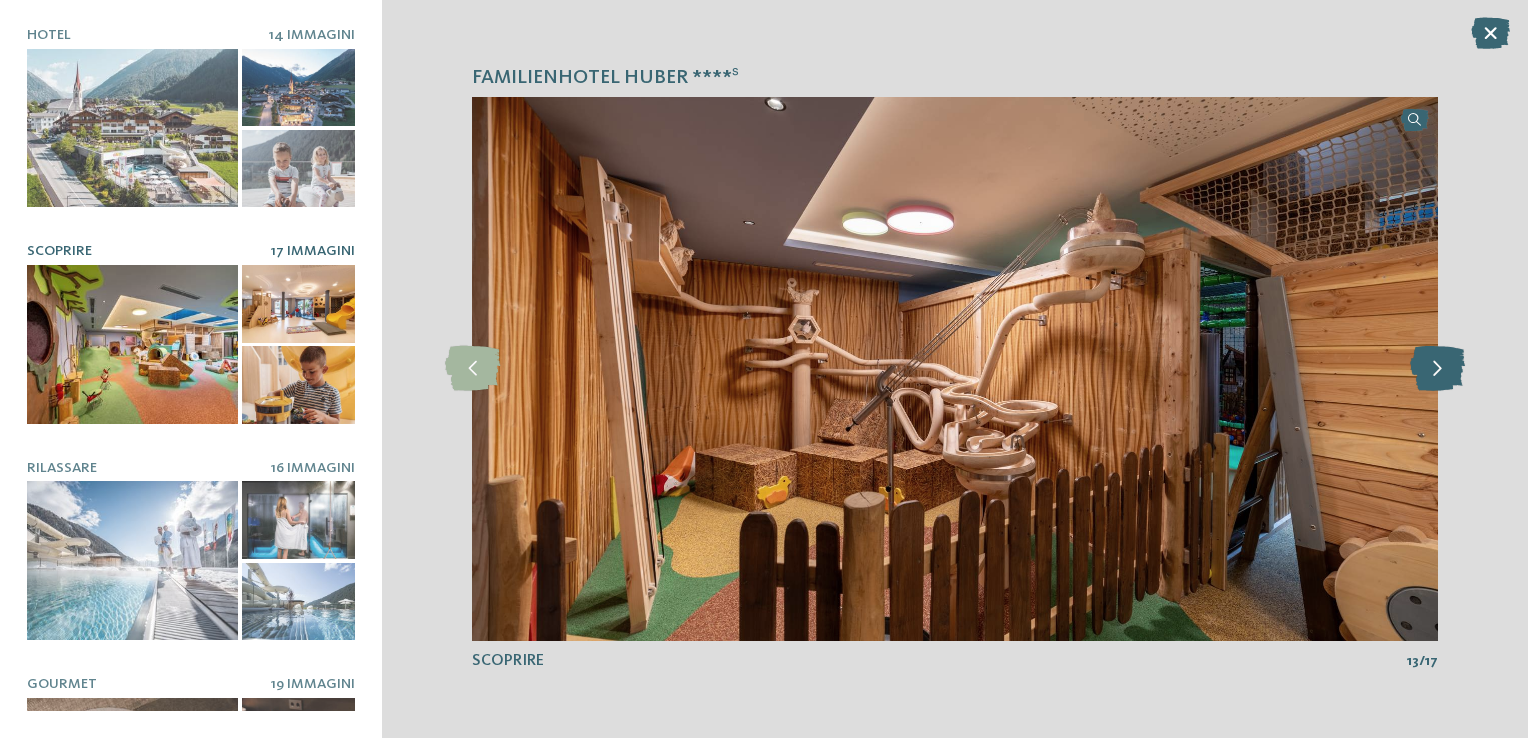 click at bounding box center [1437, 368] 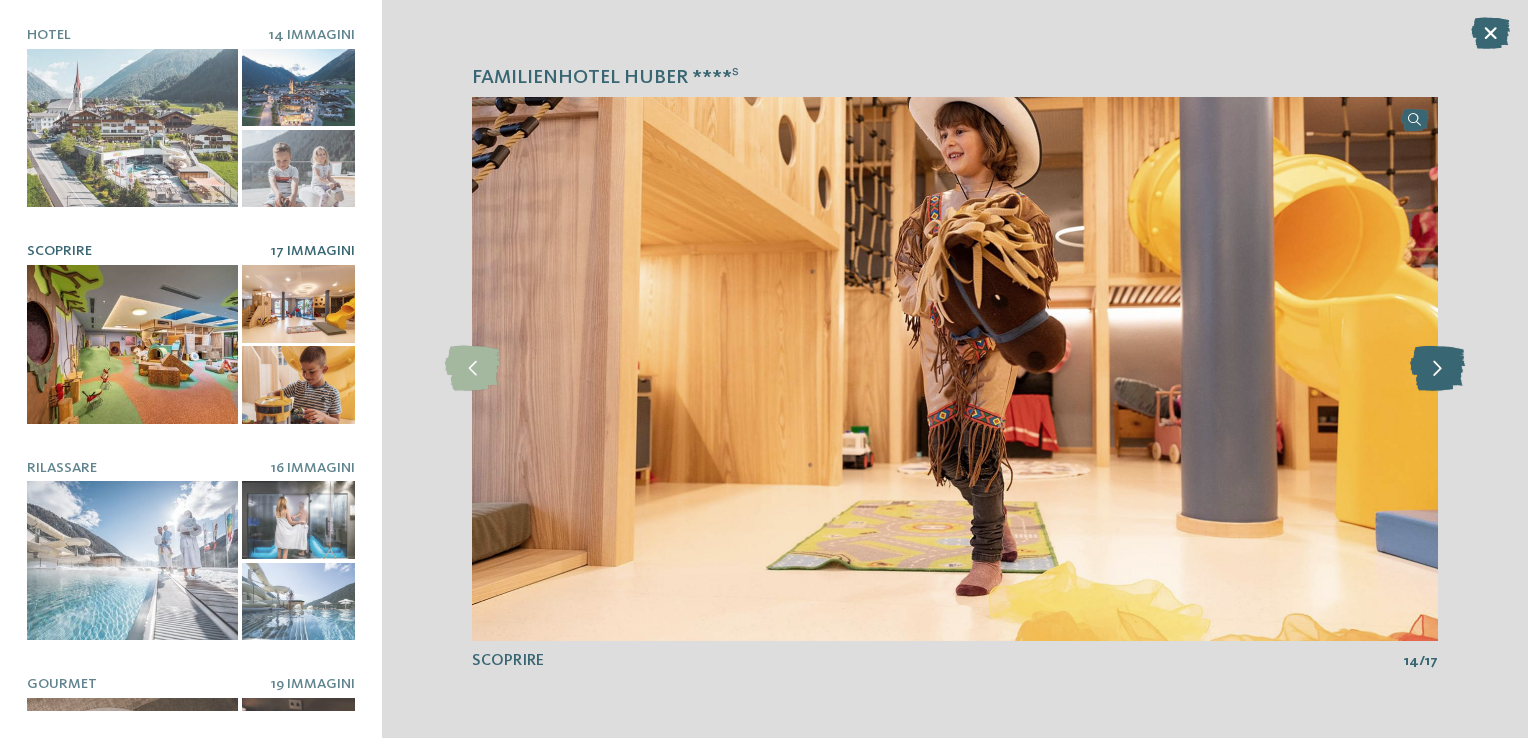 click at bounding box center [1437, 368] 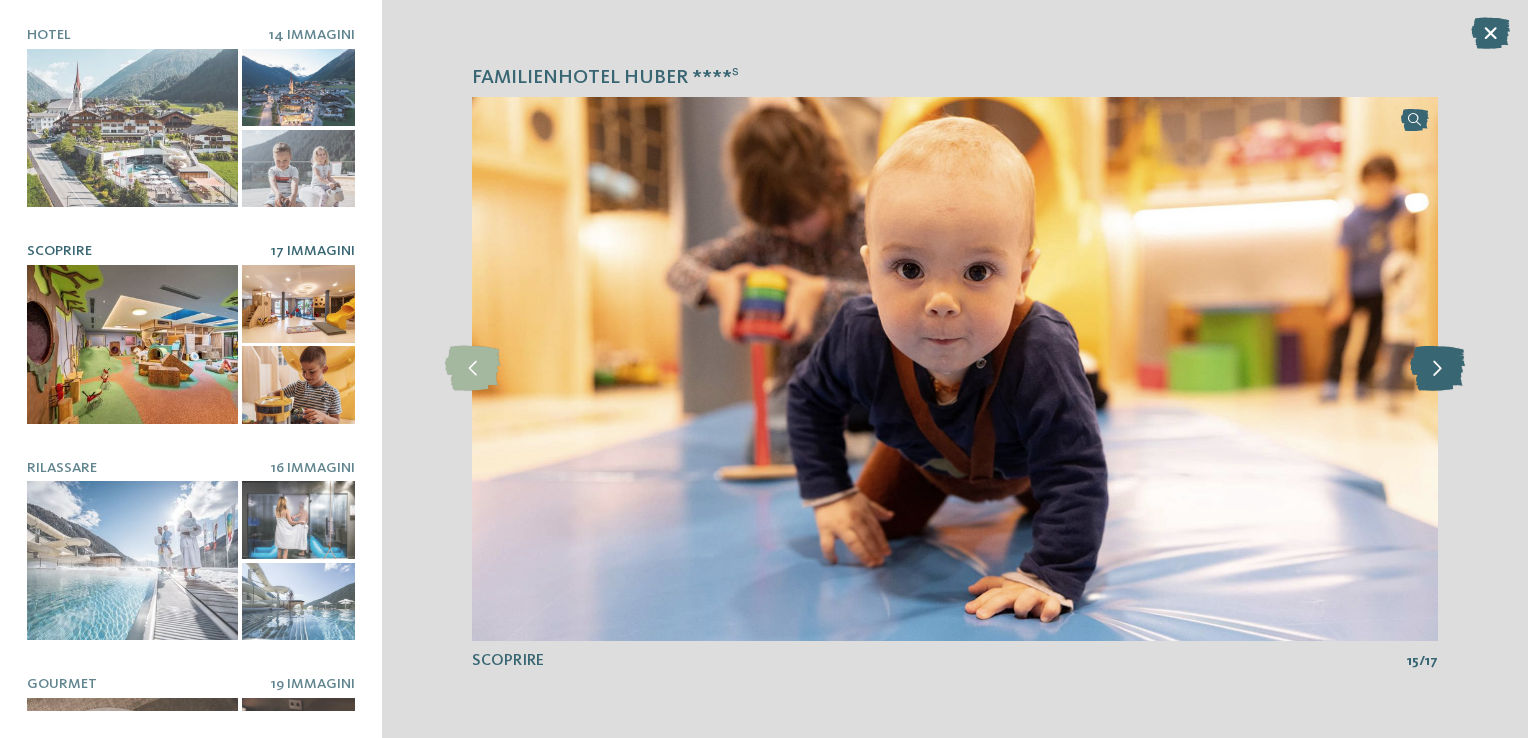 click at bounding box center [1437, 368] 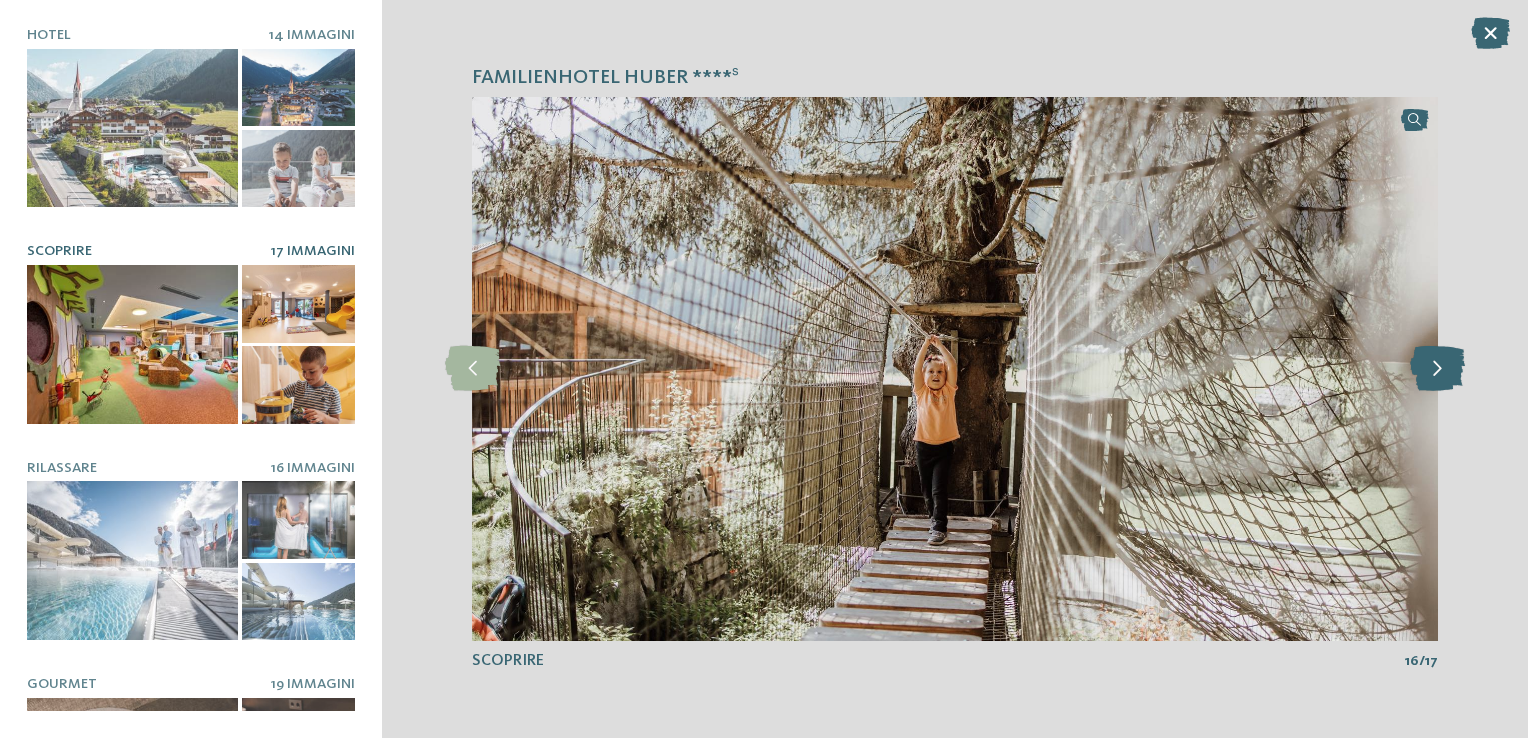 click at bounding box center [1437, 368] 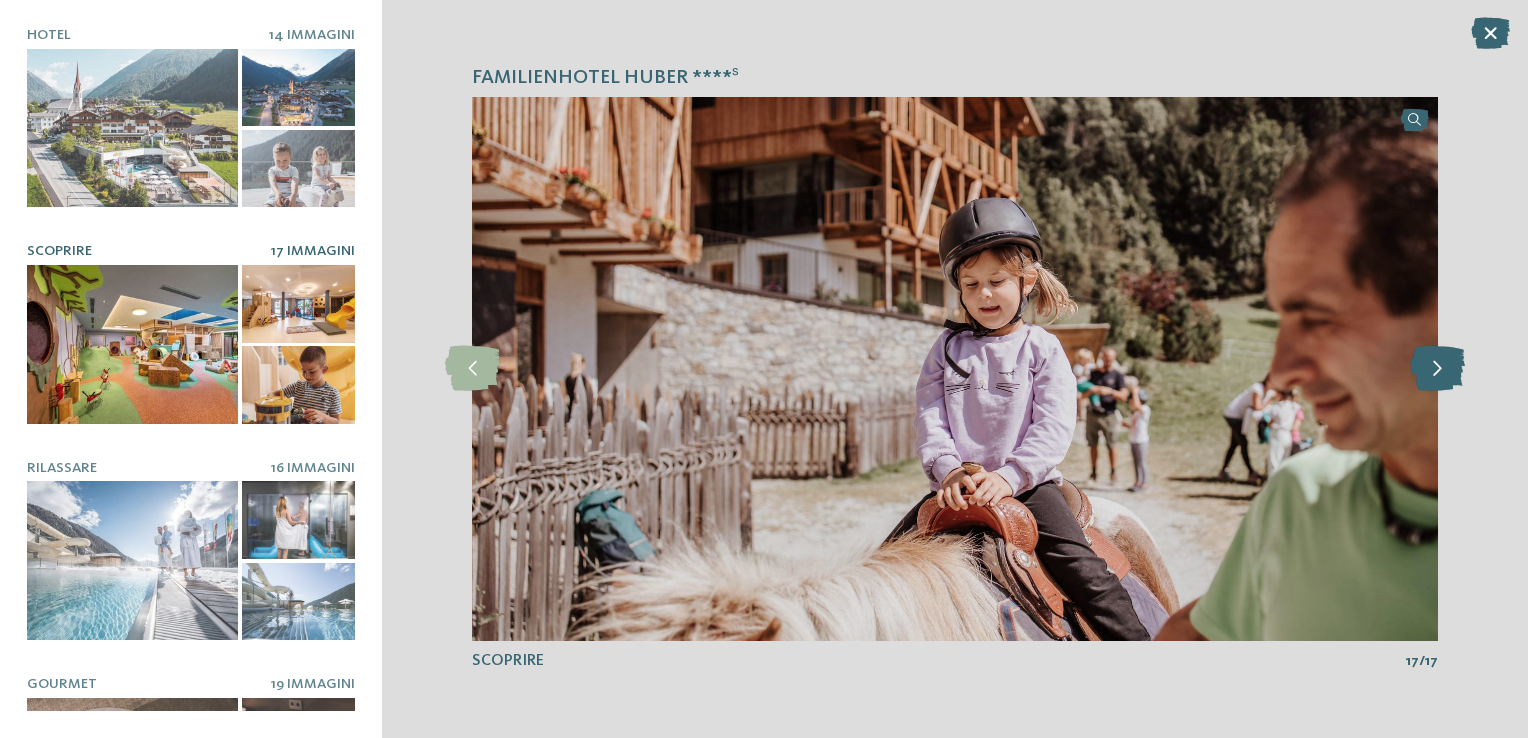 click at bounding box center [1437, 368] 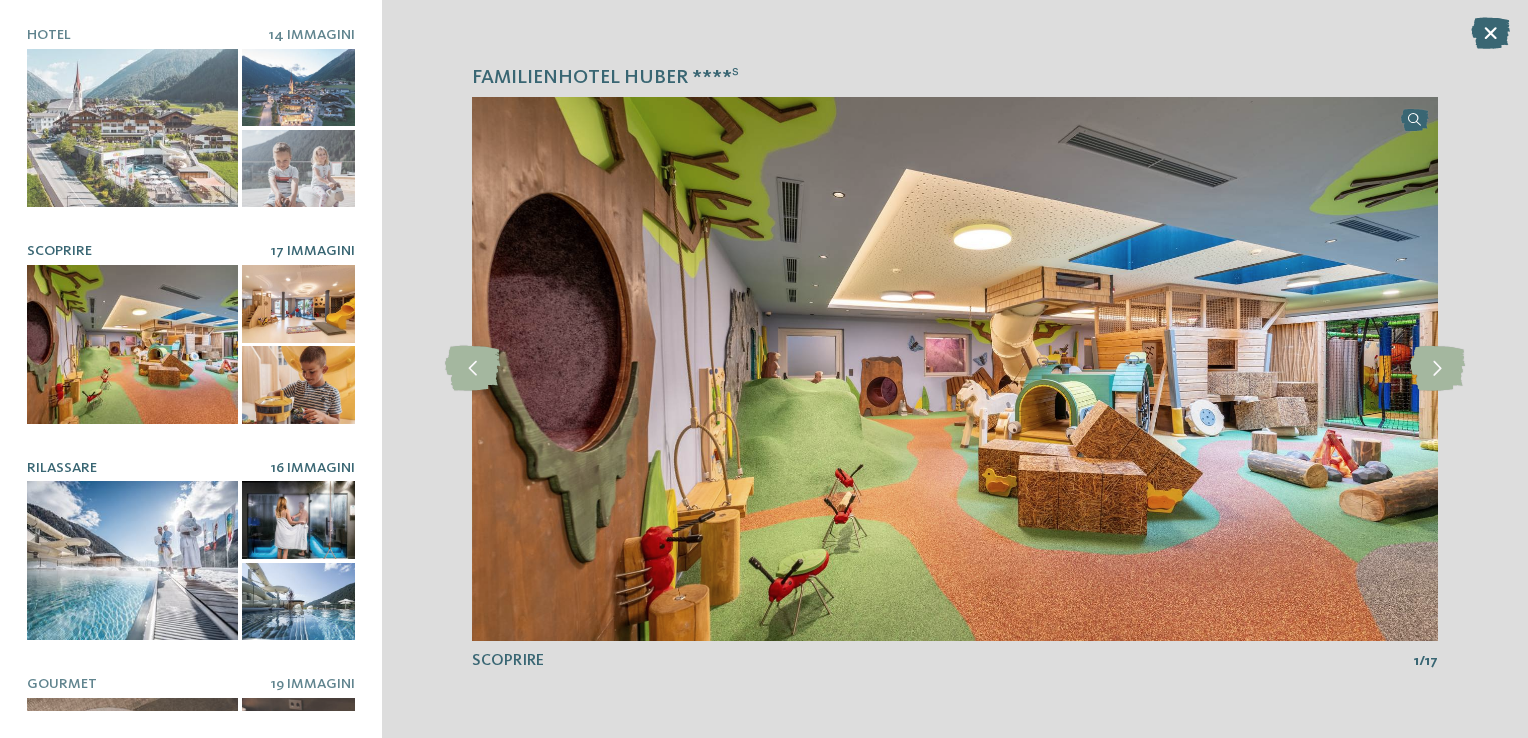 click at bounding box center (132, 560) 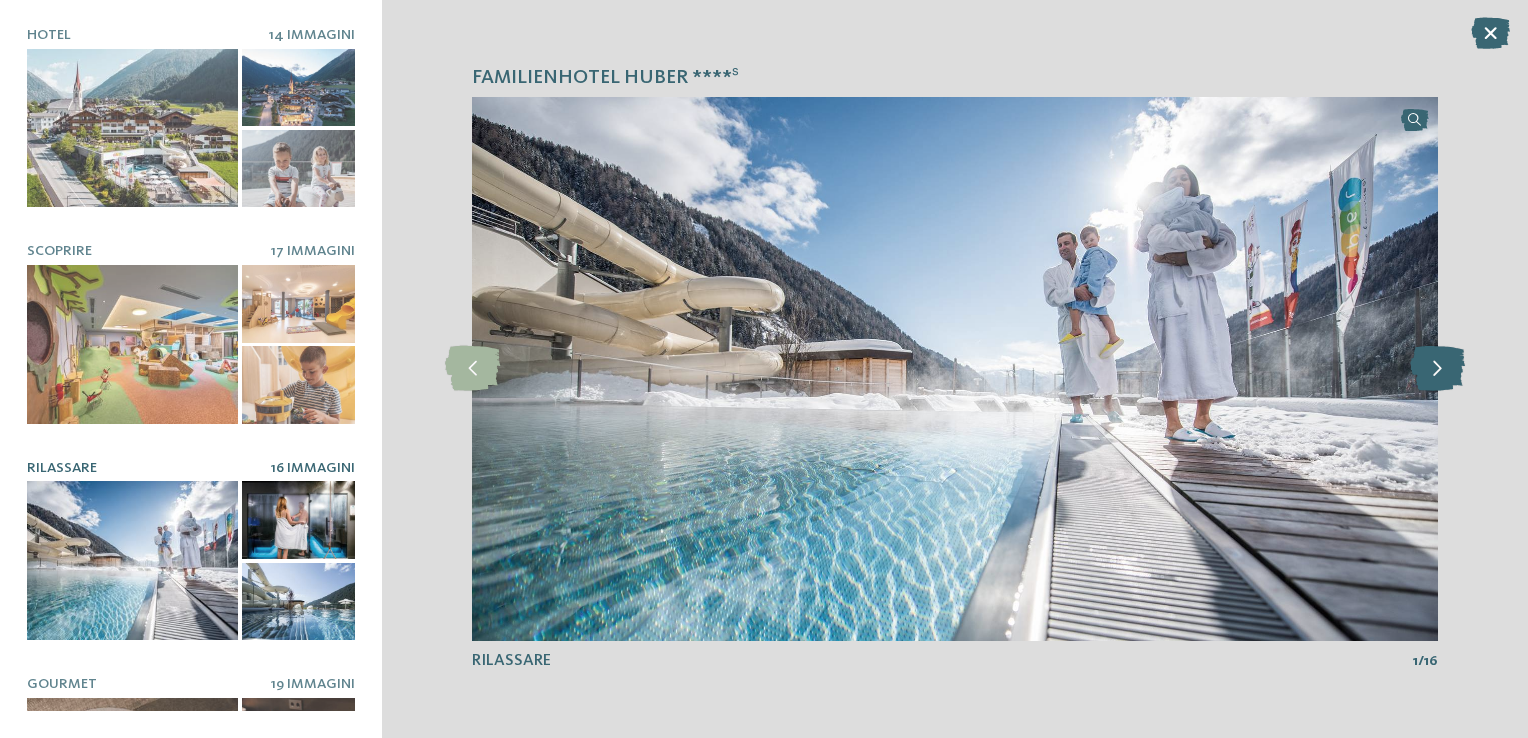 click at bounding box center (1437, 368) 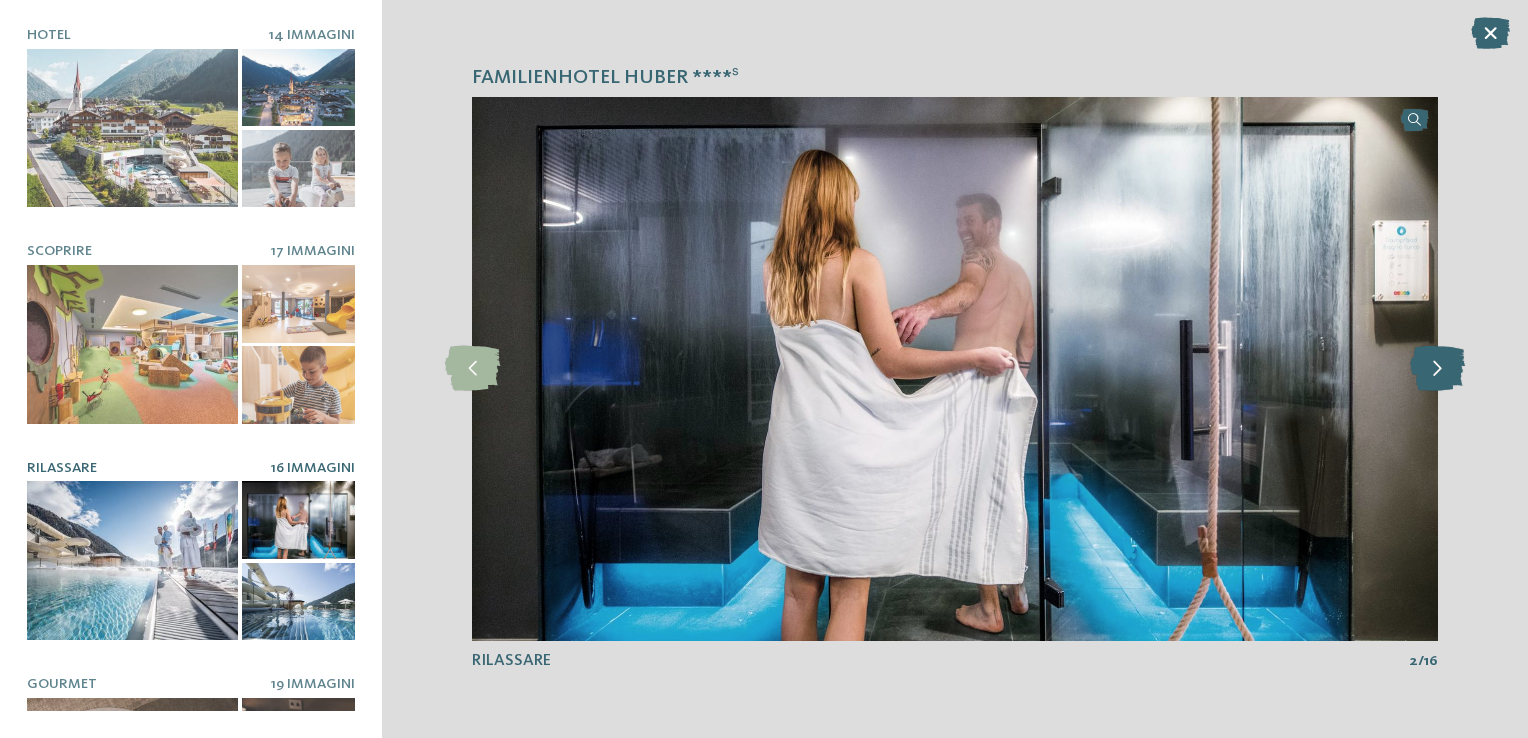 click at bounding box center [1437, 368] 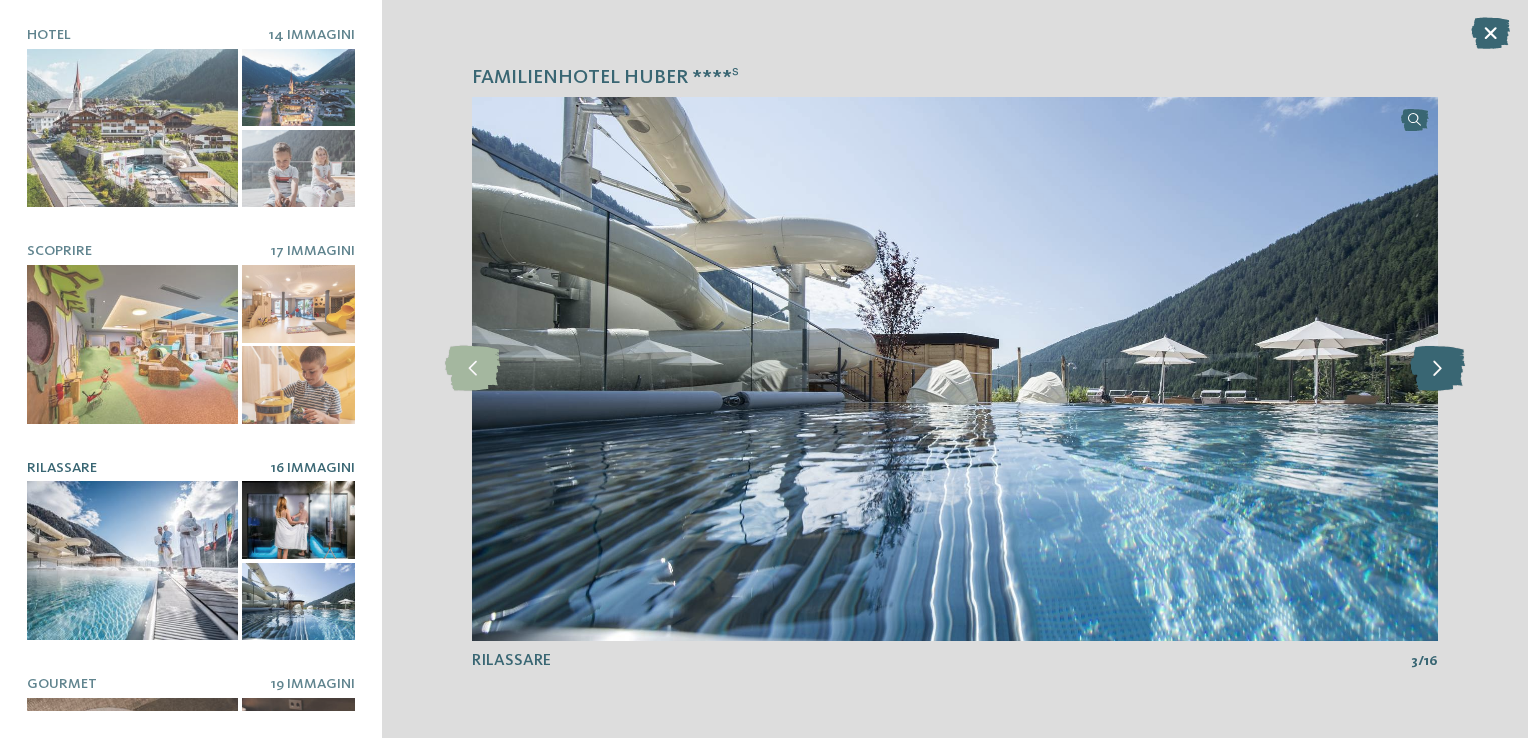 click at bounding box center [1437, 368] 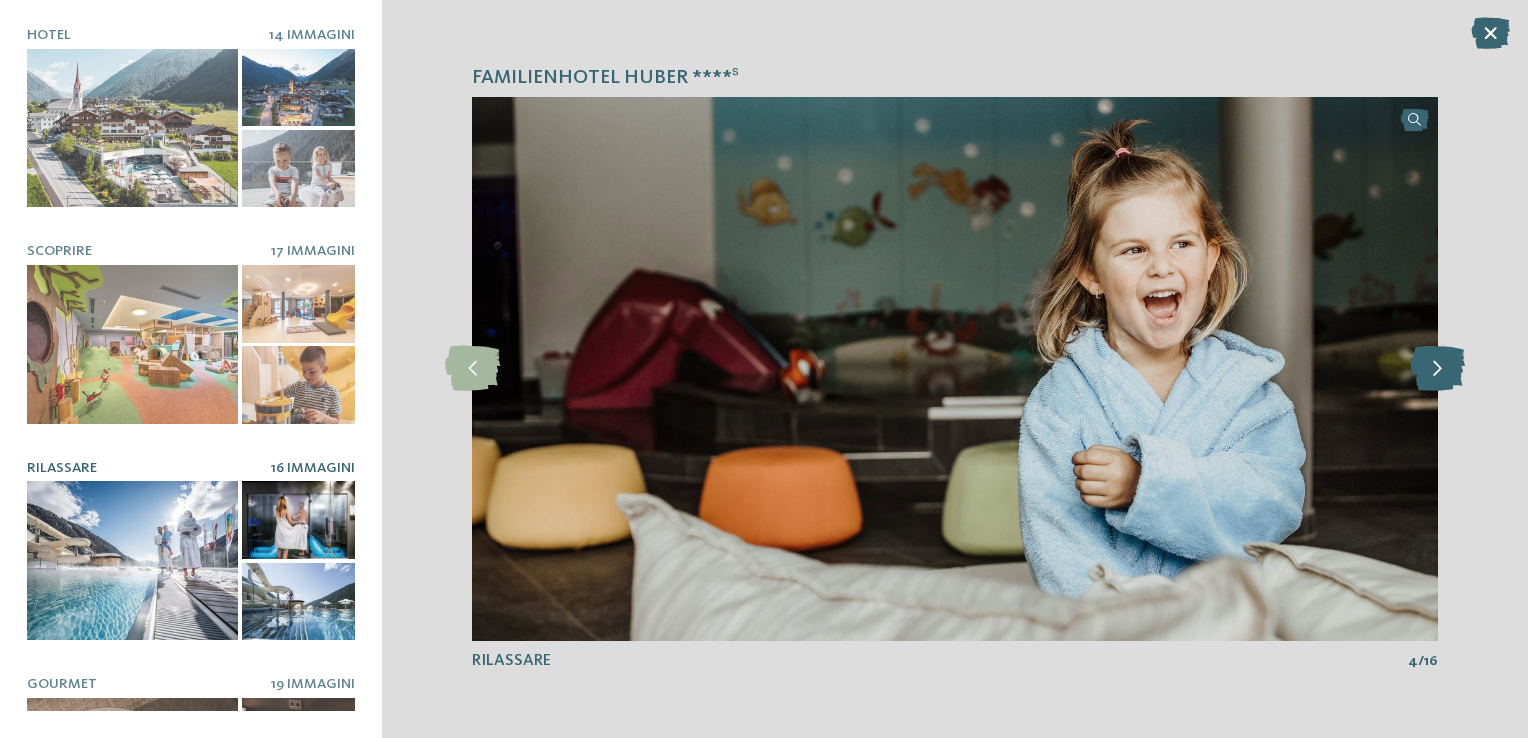 click at bounding box center [1437, 368] 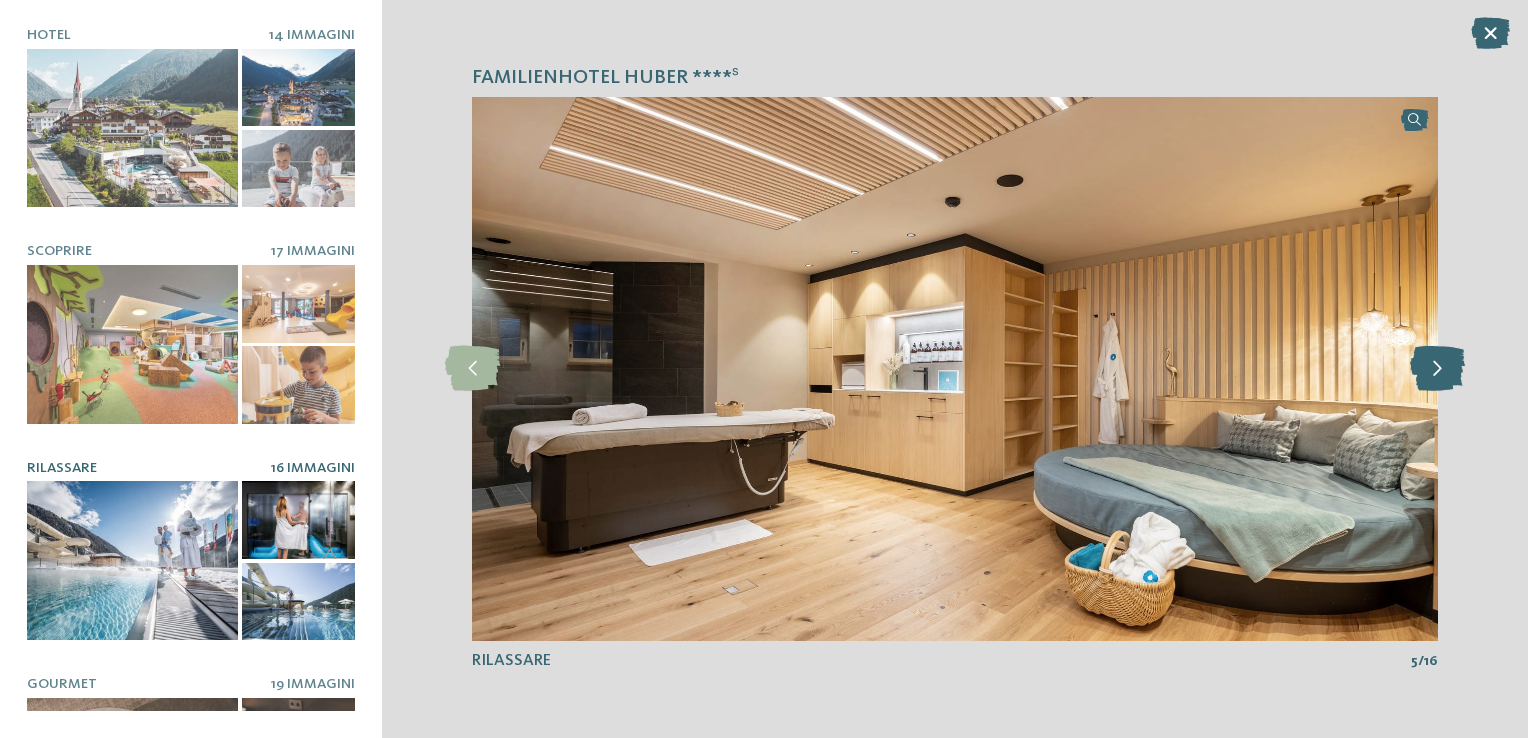 click at bounding box center (1437, 368) 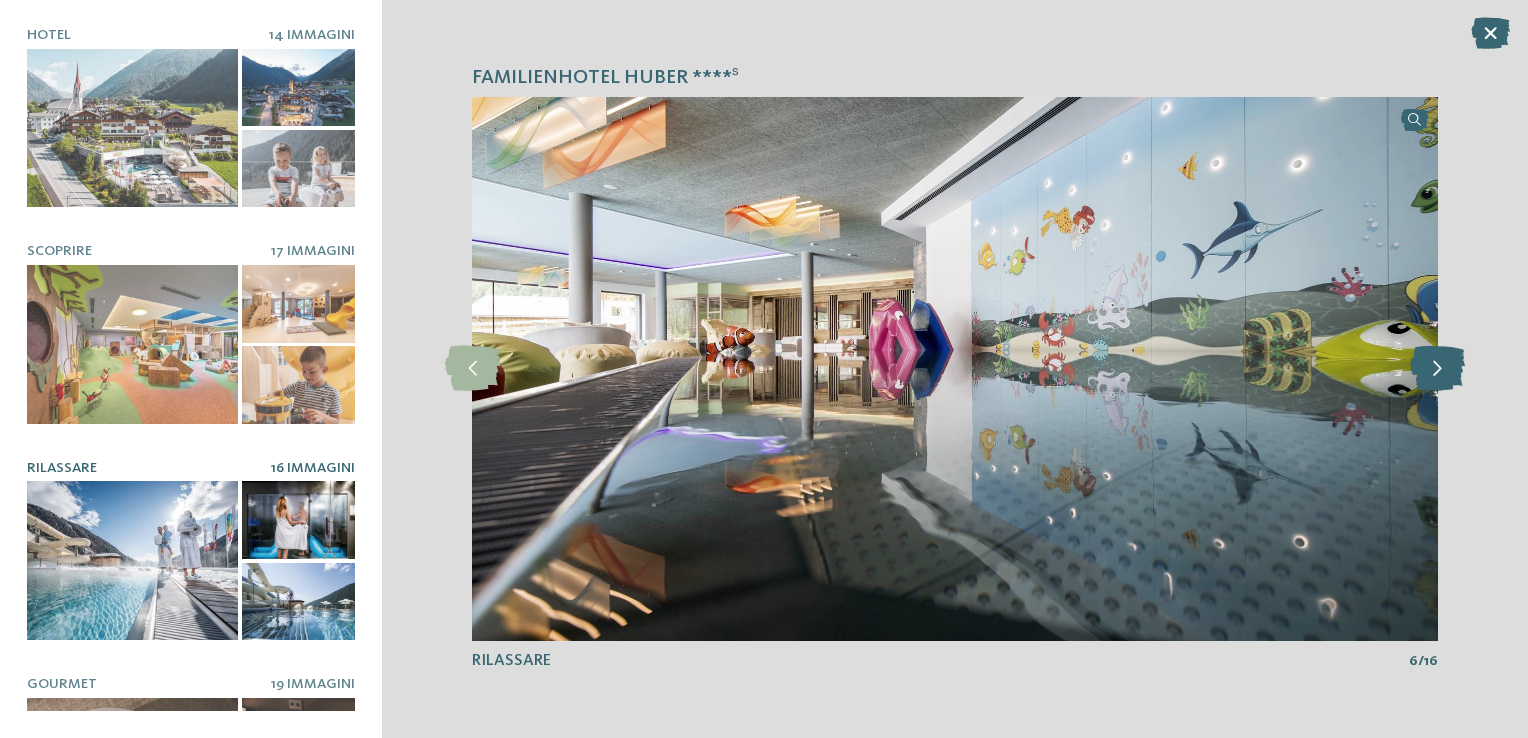 click at bounding box center [1437, 368] 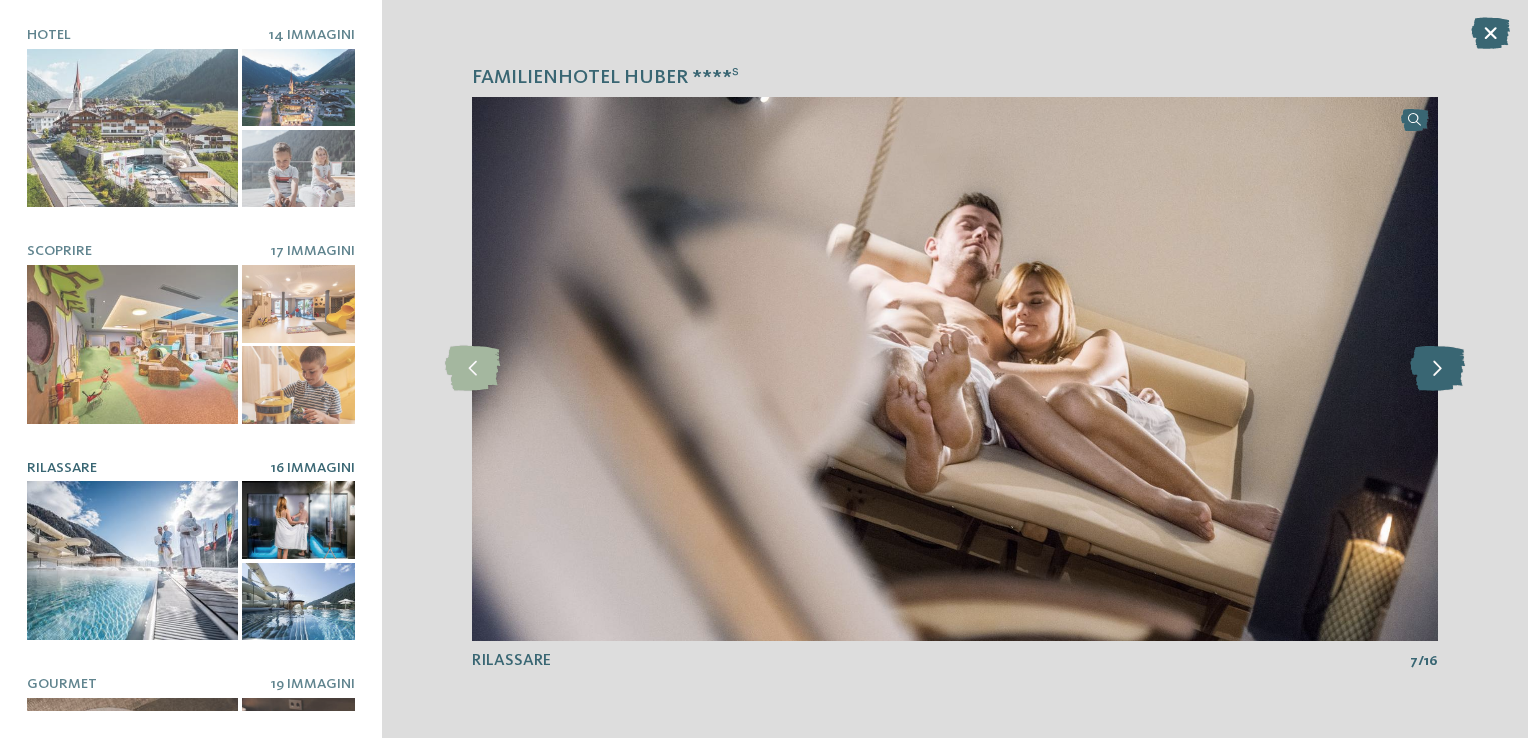 click at bounding box center (1437, 368) 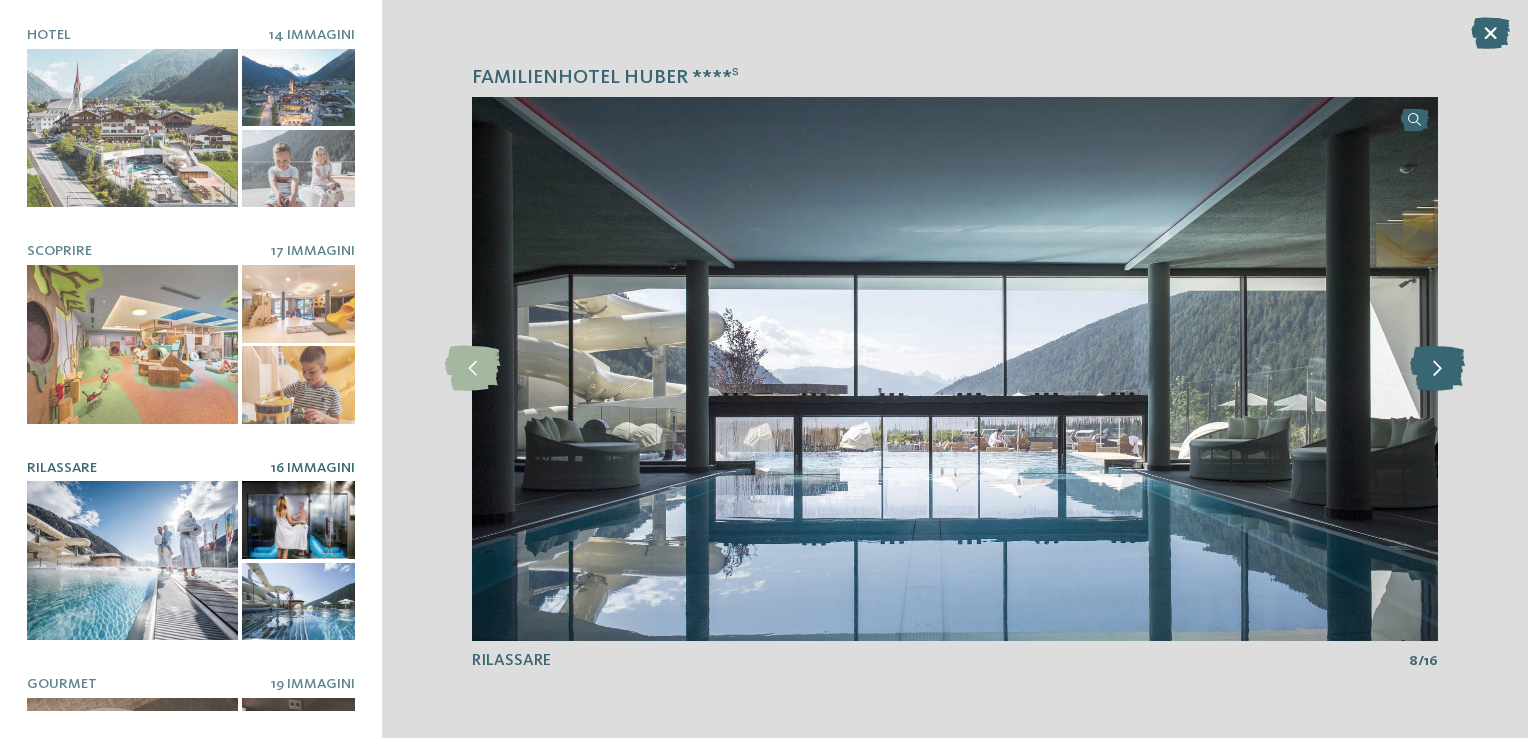 click at bounding box center [1437, 368] 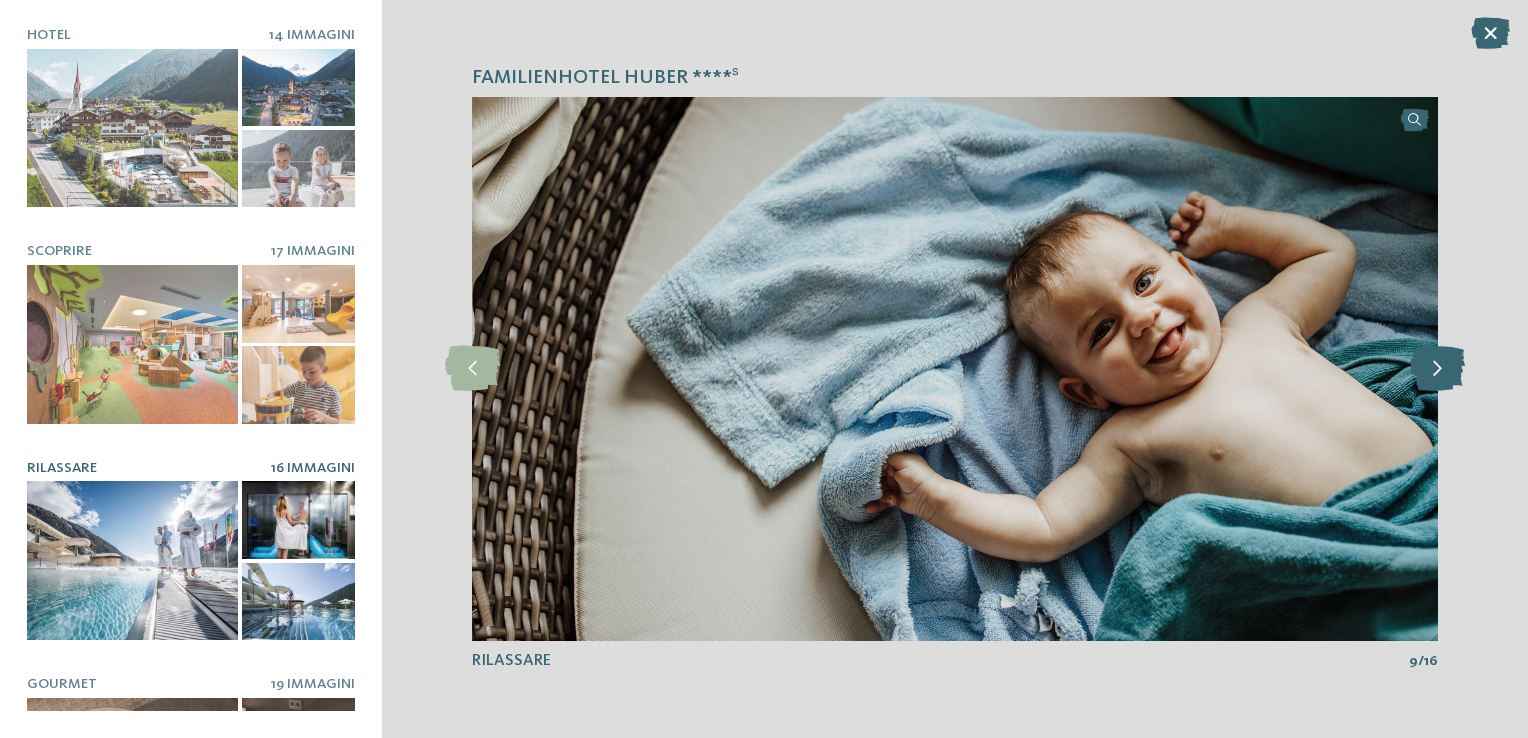 click at bounding box center [1437, 368] 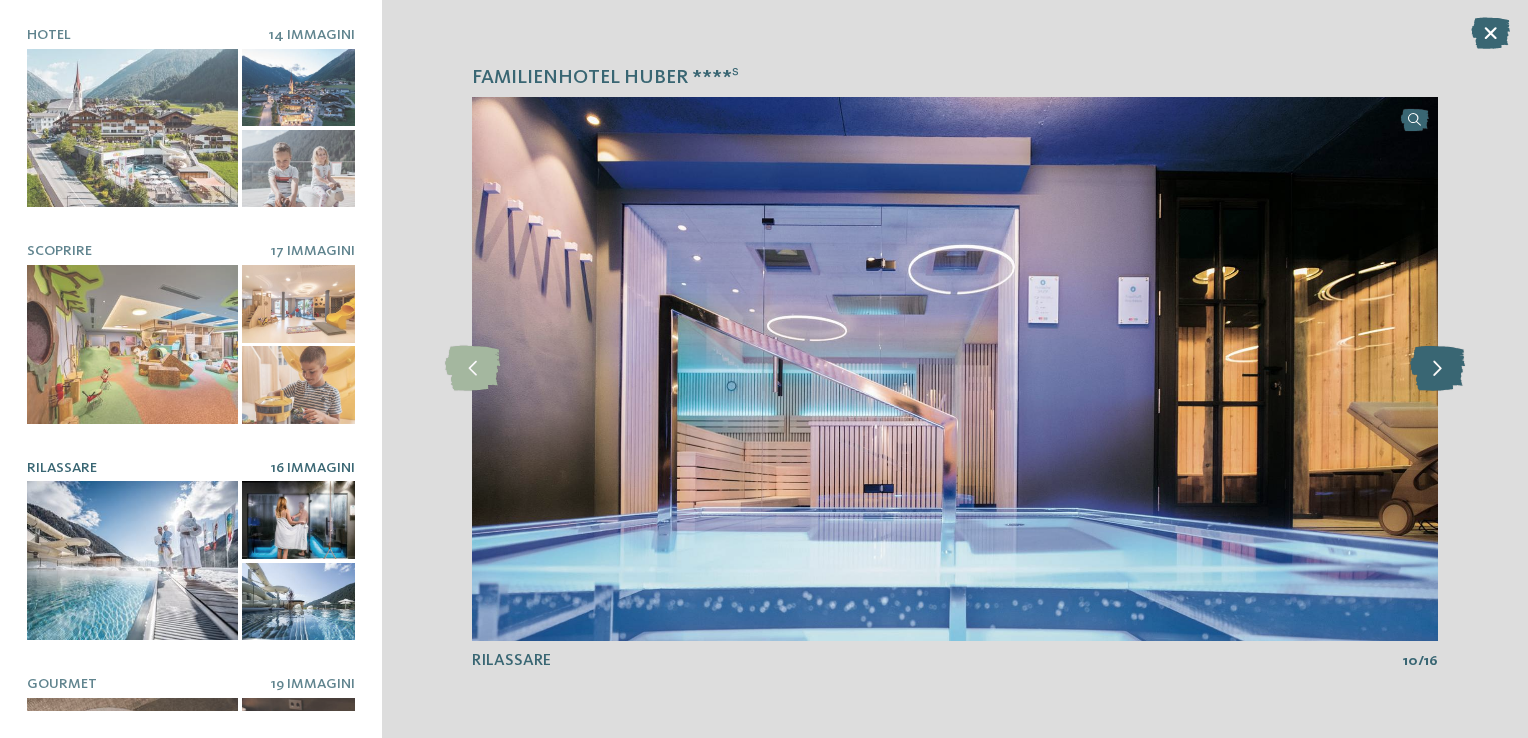 click at bounding box center (1437, 368) 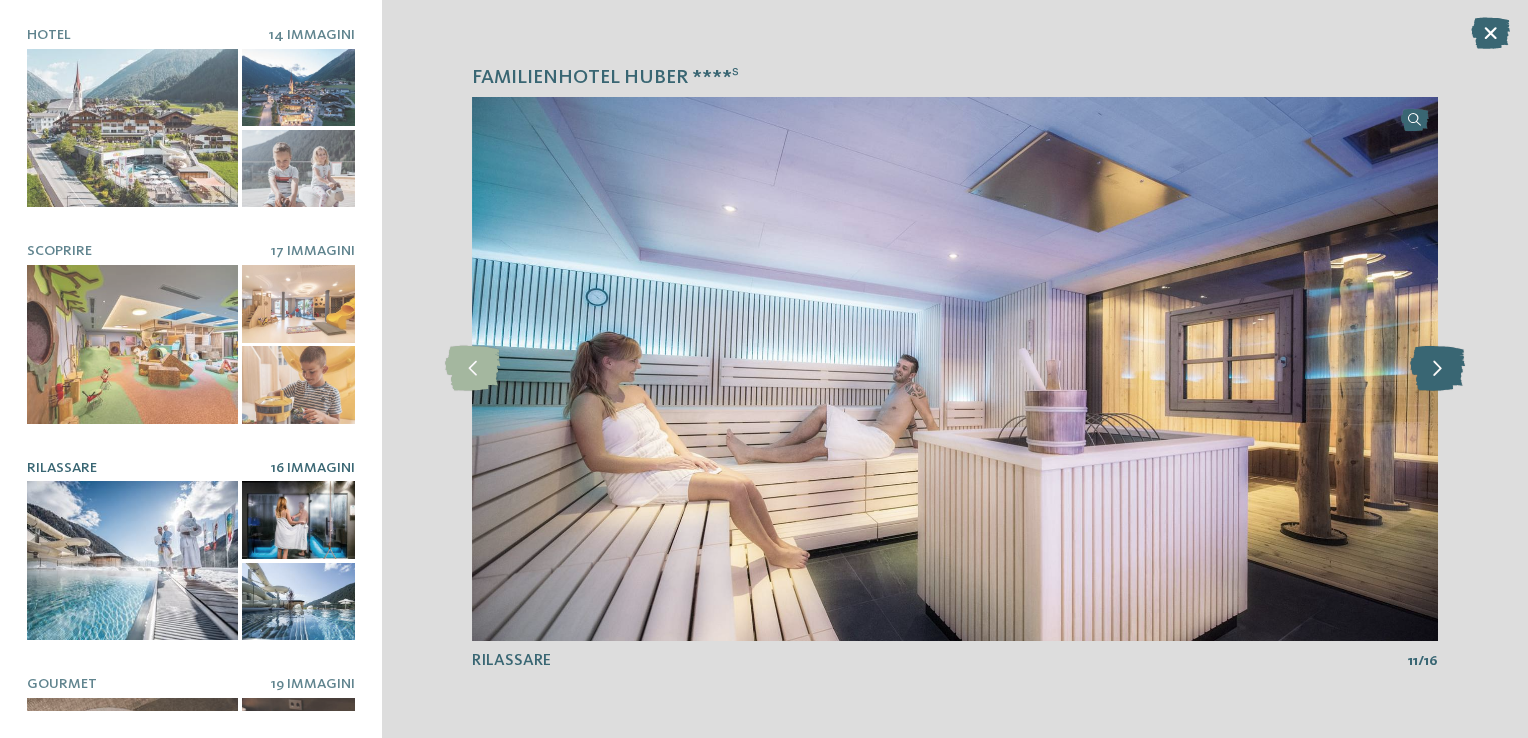 click at bounding box center (1437, 368) 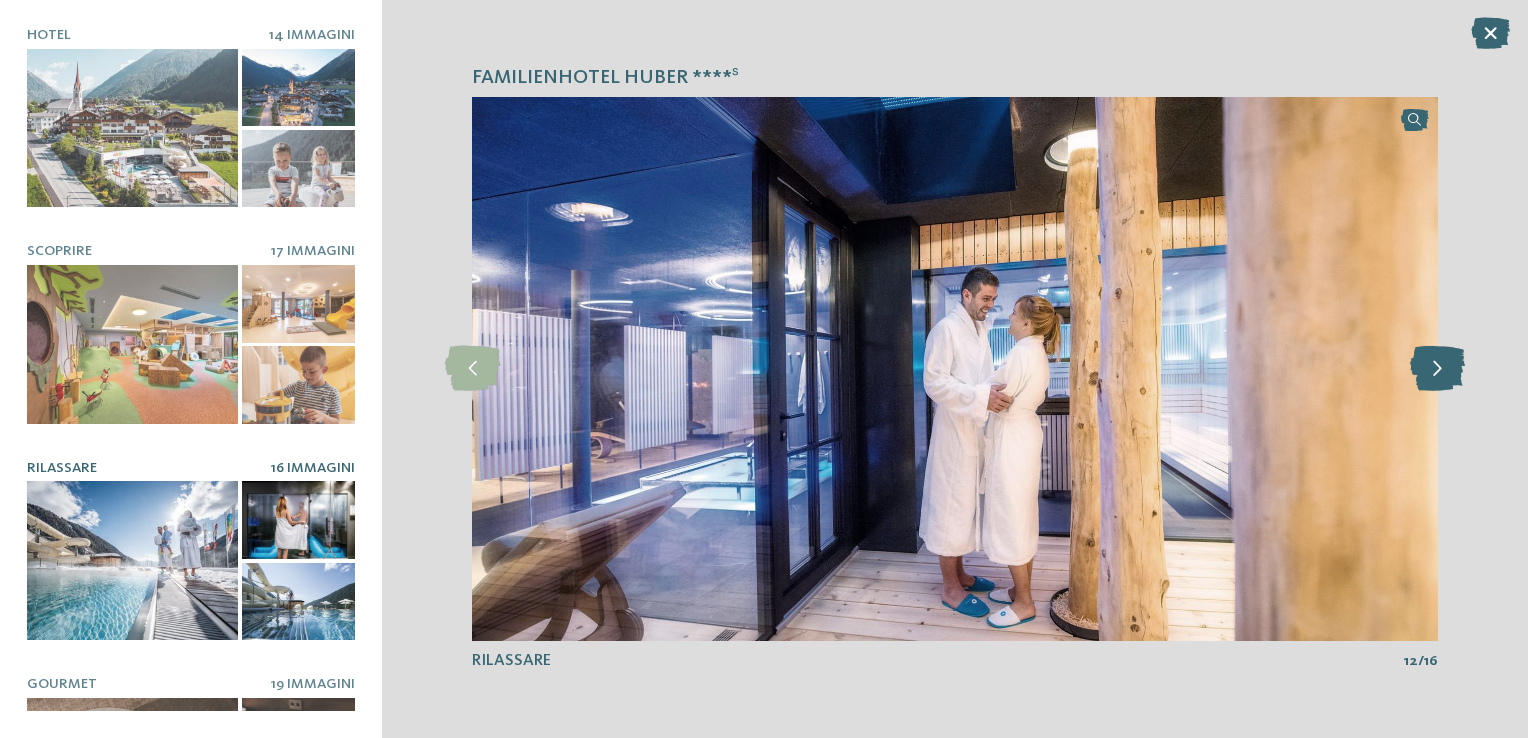 click at bounding box center [1437, 368] 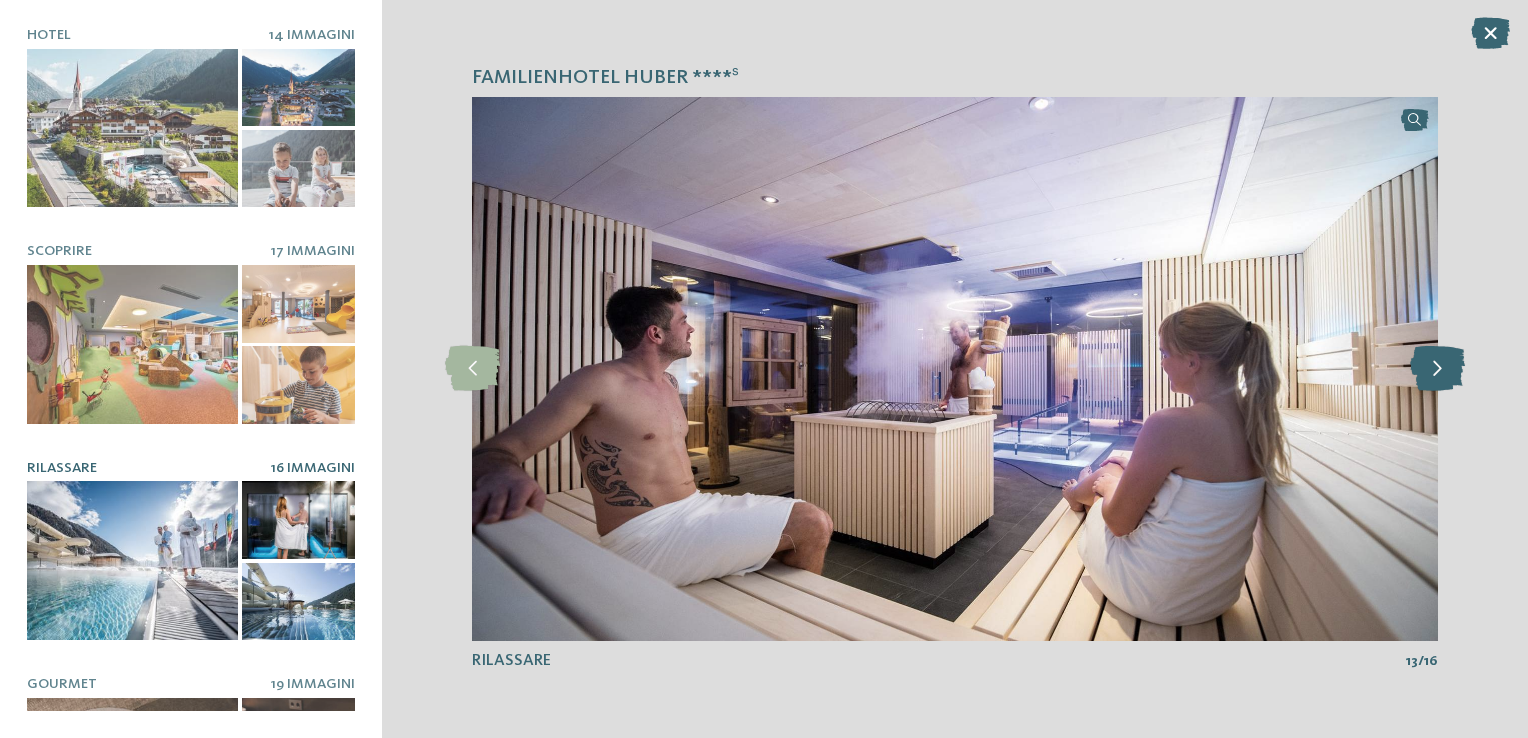 click at bounding box center [1437, 368] 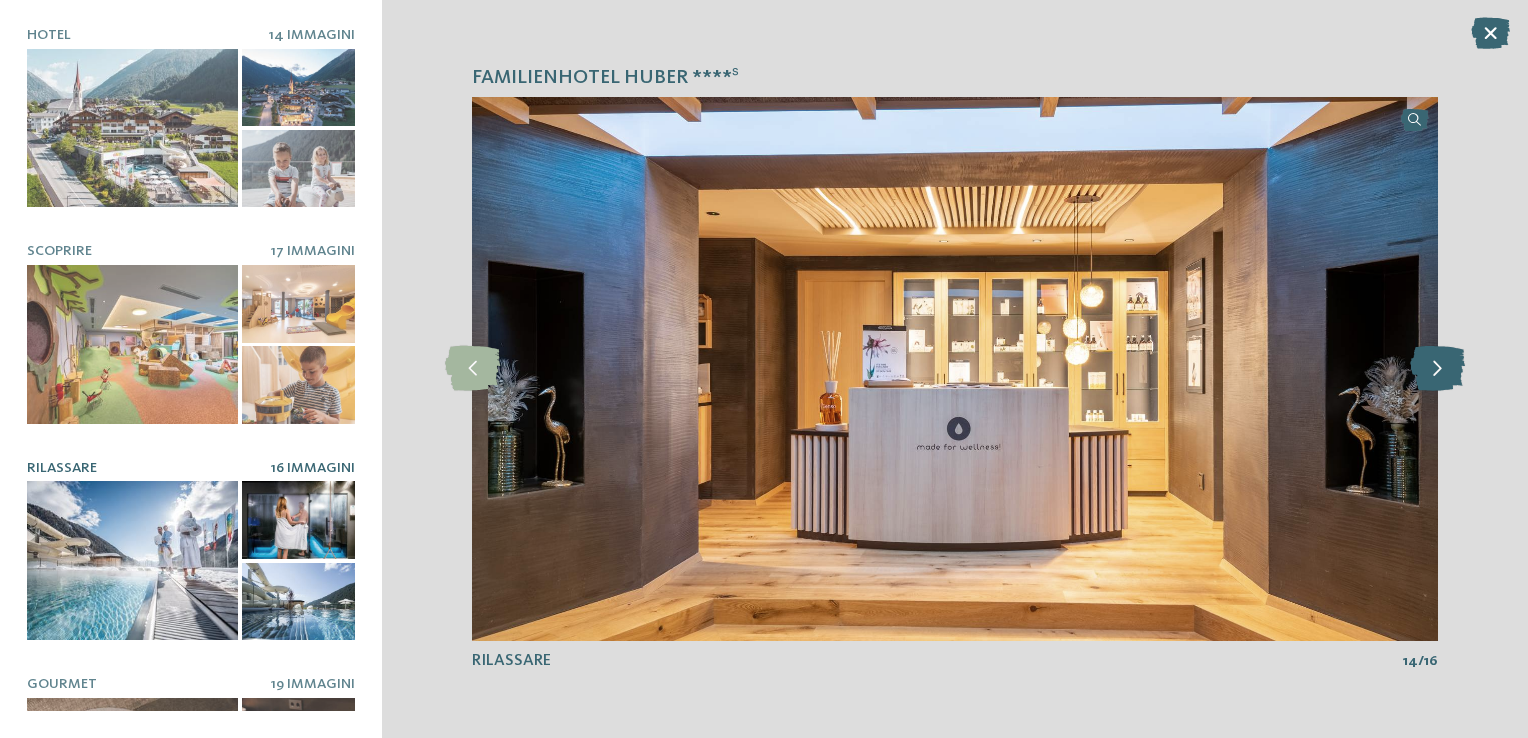 click at bounding box center (1437, 368) 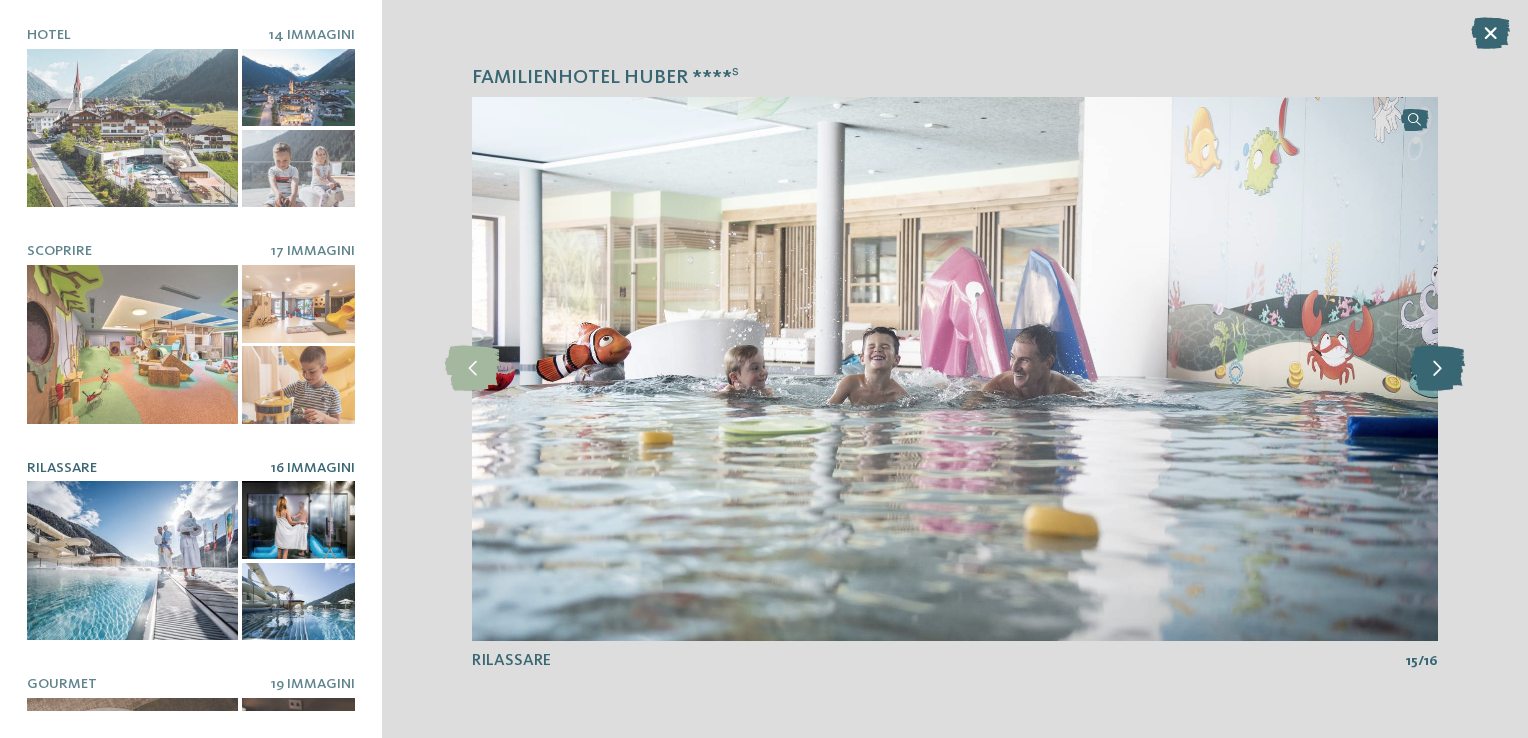 click at bounding box center [1437, 368] 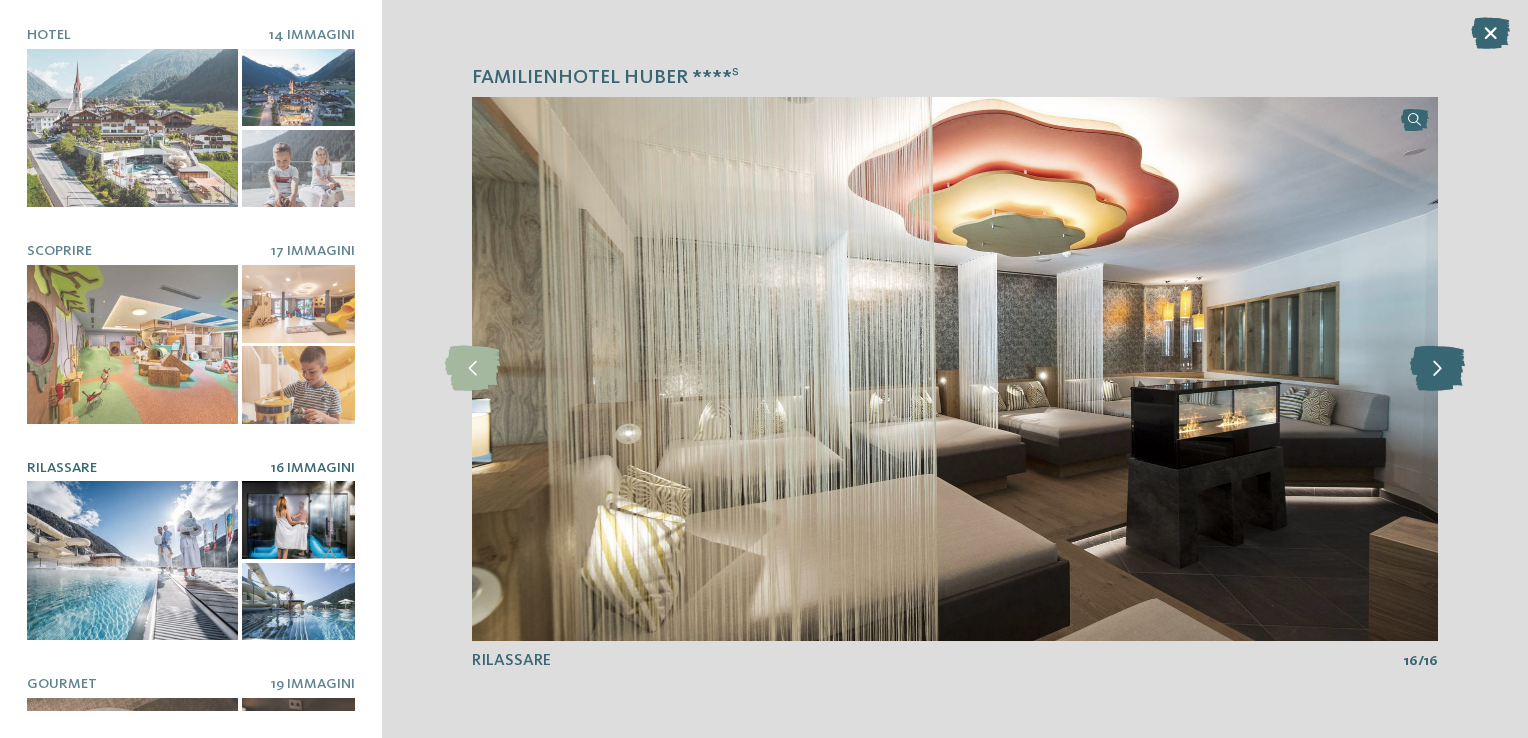 click at bounding box center [1437, 368] 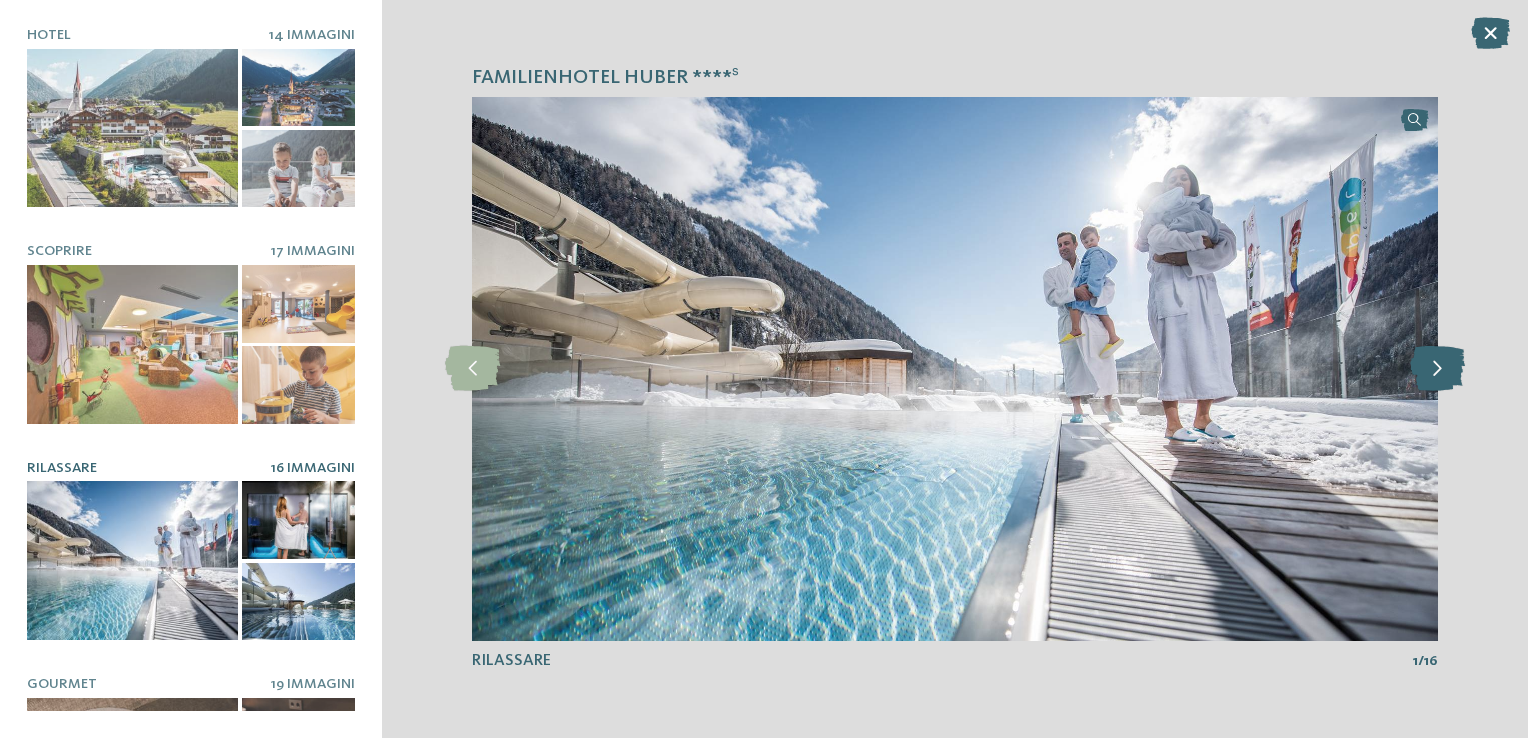 click at bounding box center [1437, 368] 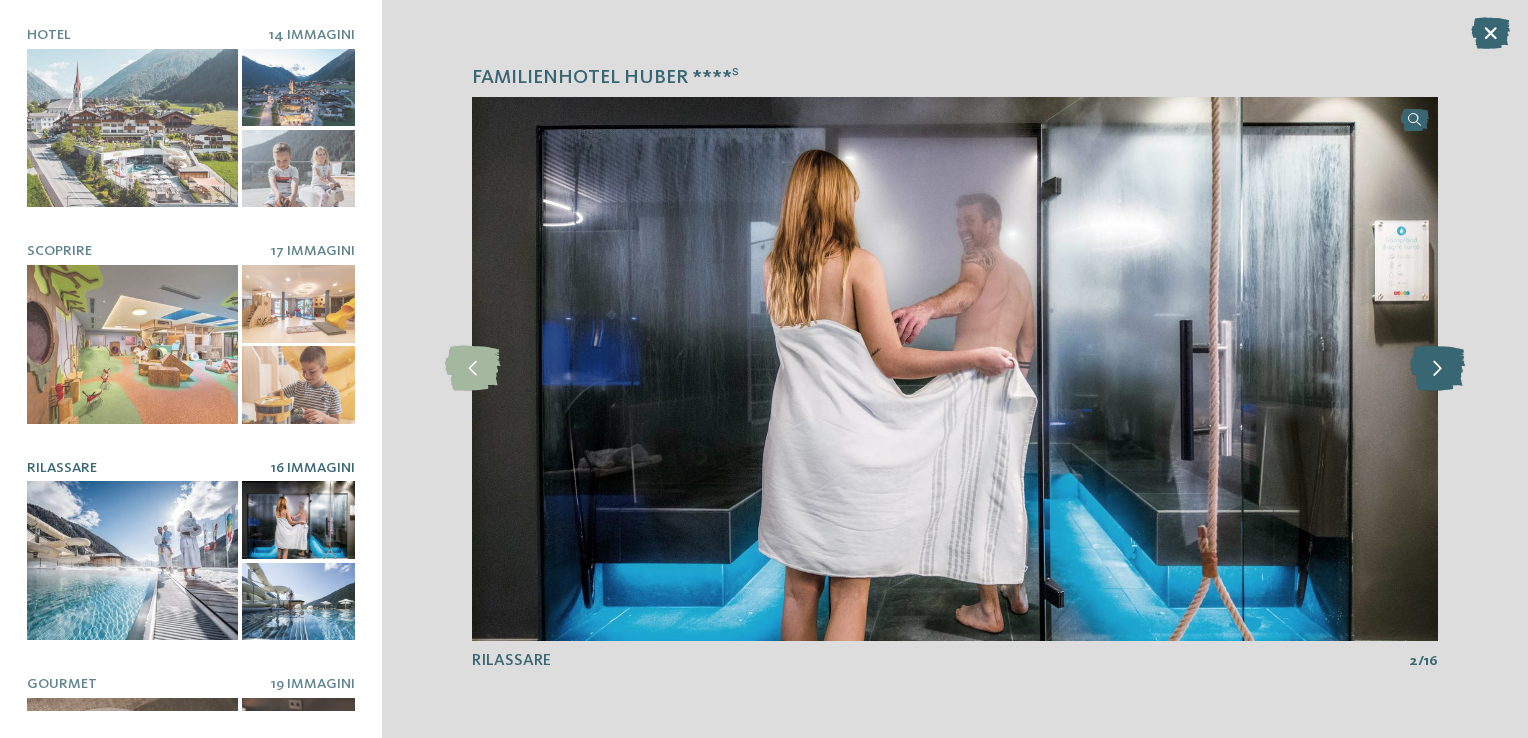 click at bounding box center [1437, 368] 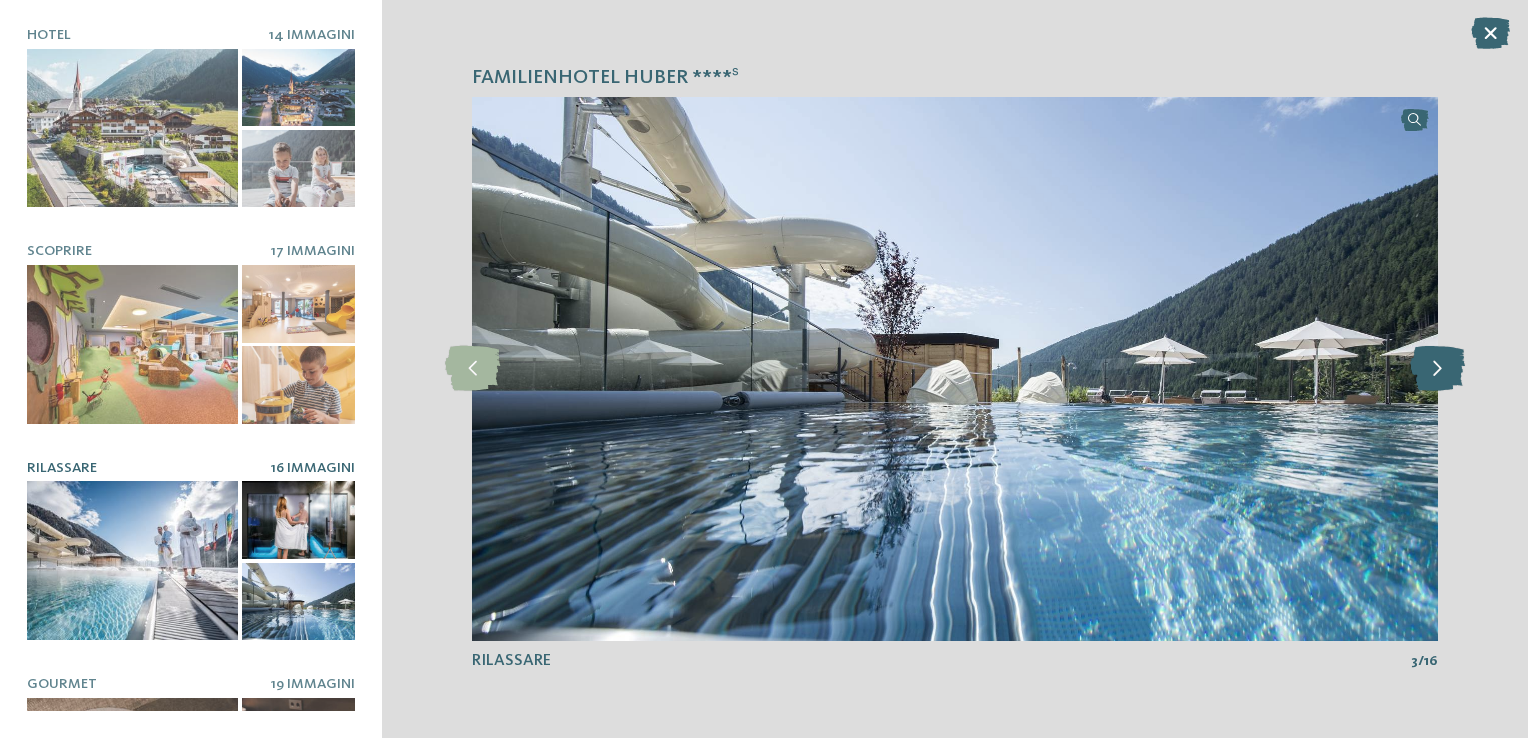 click at bounding box center (1437, 368) 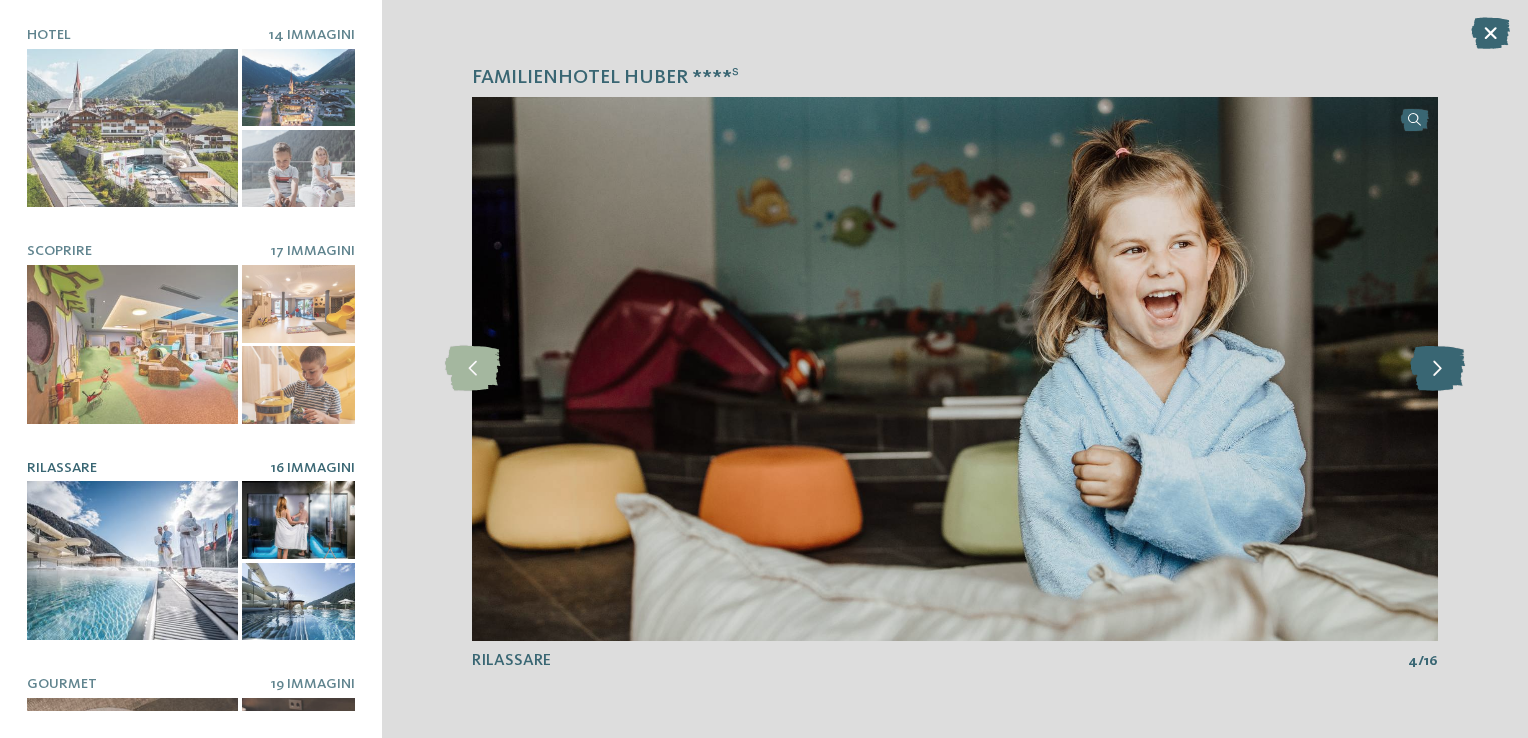 click at bounding box center [1437, 368] 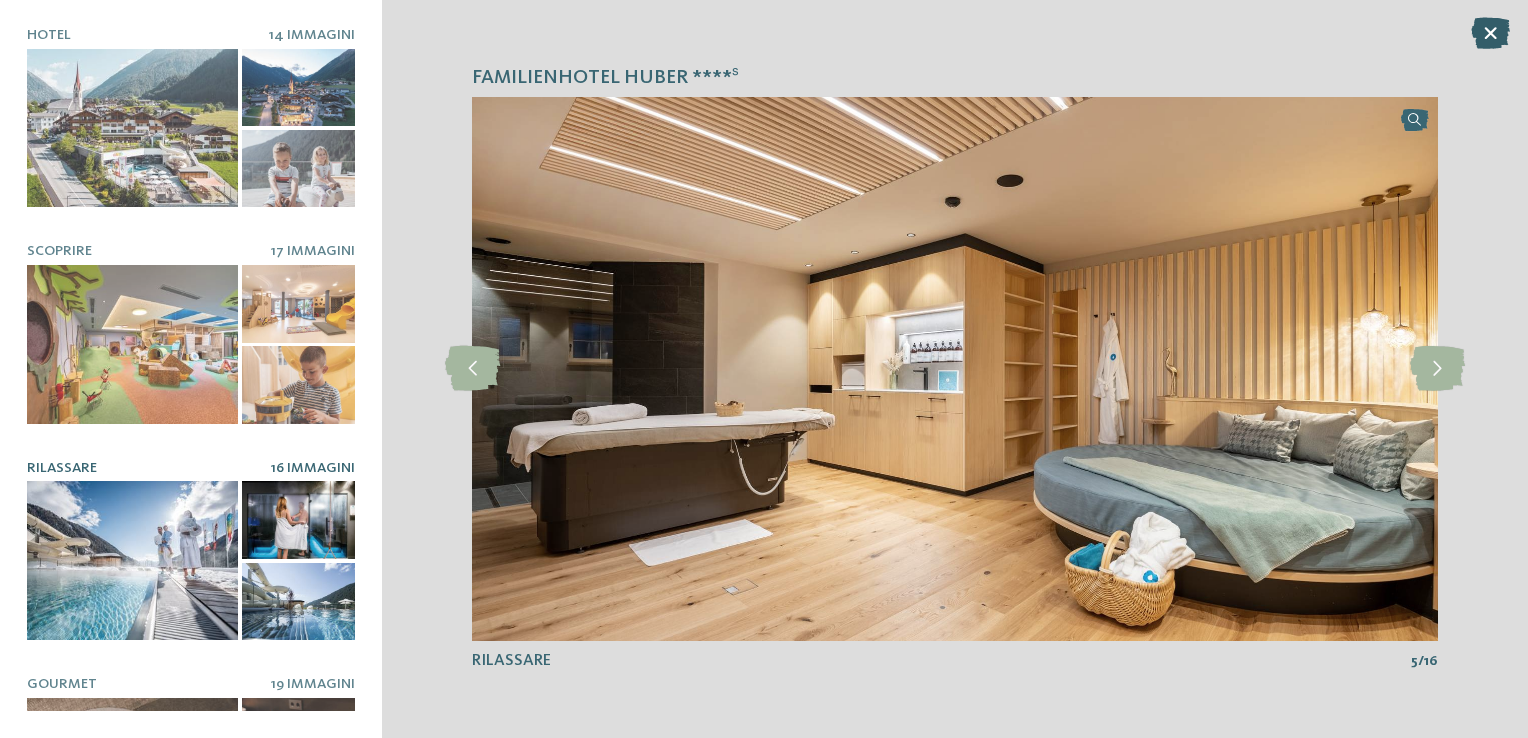 click at bounding box center [1490, 33] 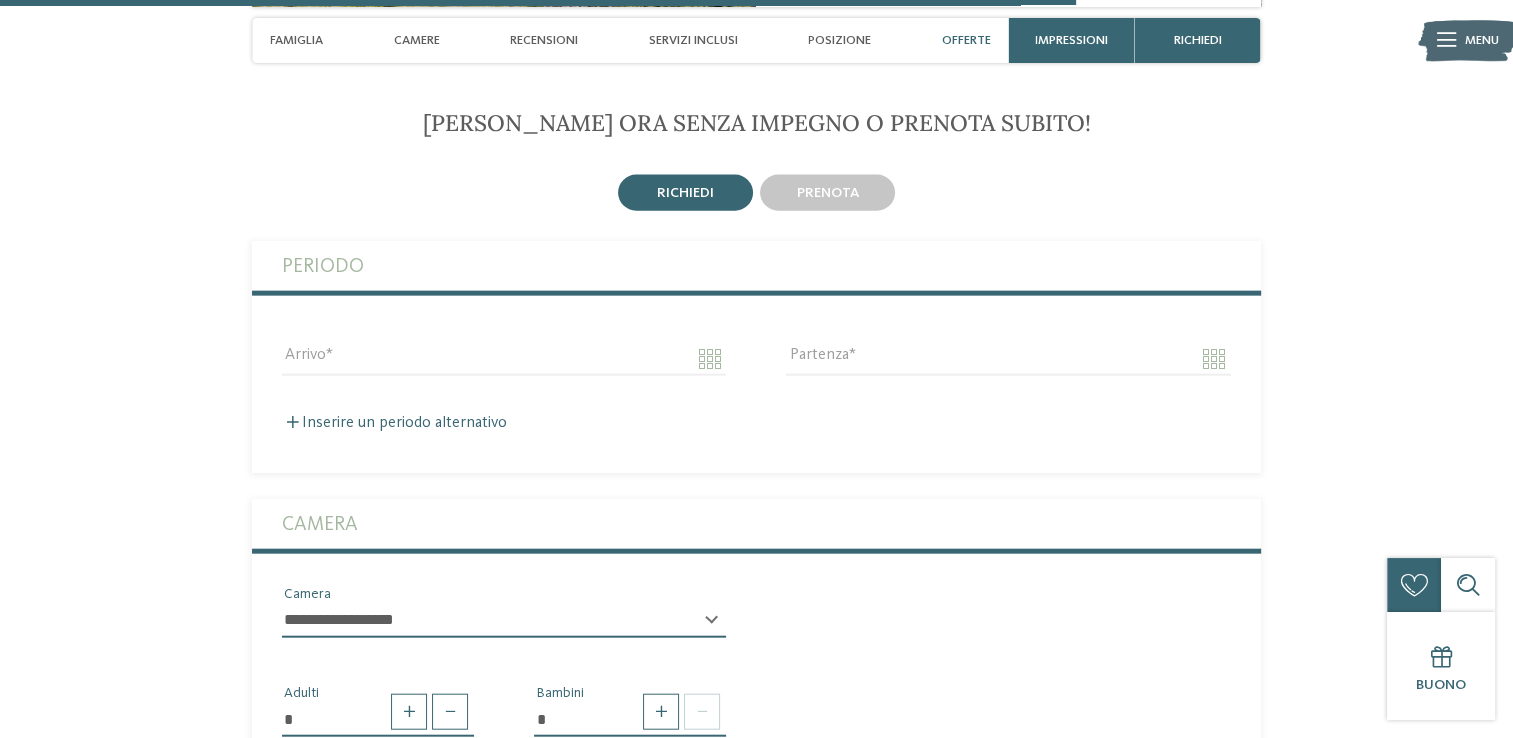 drag, startPoint x: 1507, startPoint y: 484, endPoint x: 1523, endPoint y: 491, distance: 17.464249 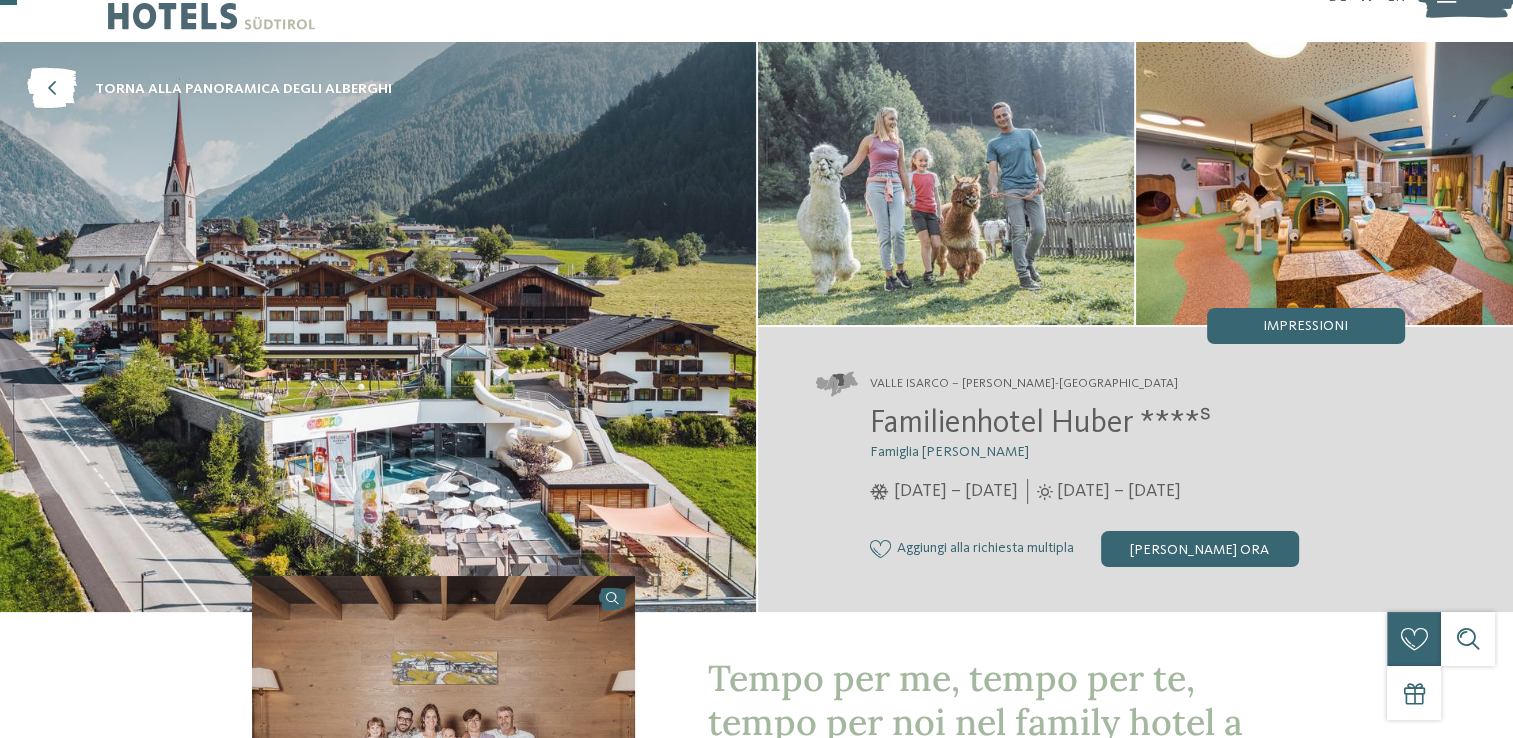 scroll, scrollTop: 39, scrollLeft: 0, axis: vertical 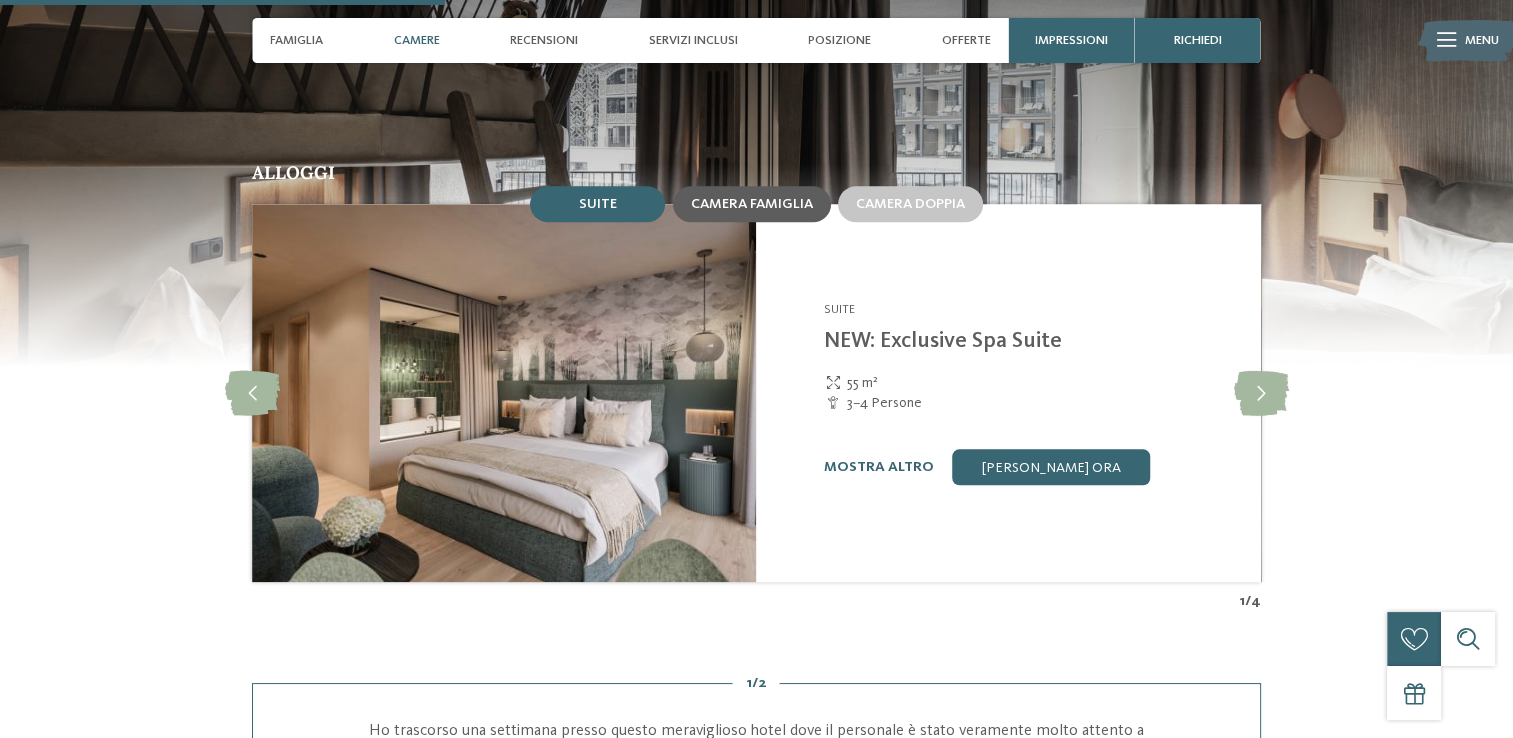 click on "Camera famiglia" at bounding box center [752, 204] 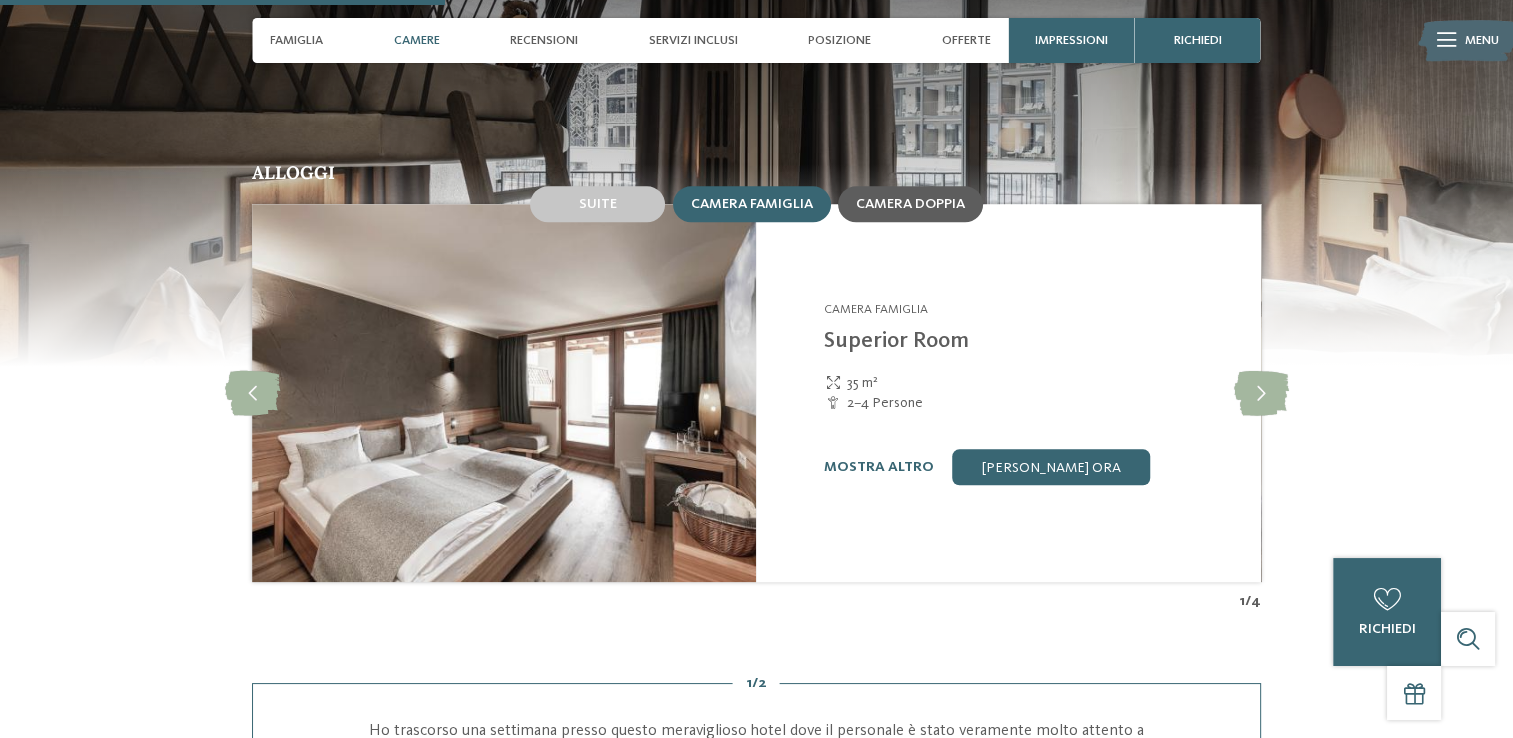 click on "Camera doppia" at bounding box center [910, 204] 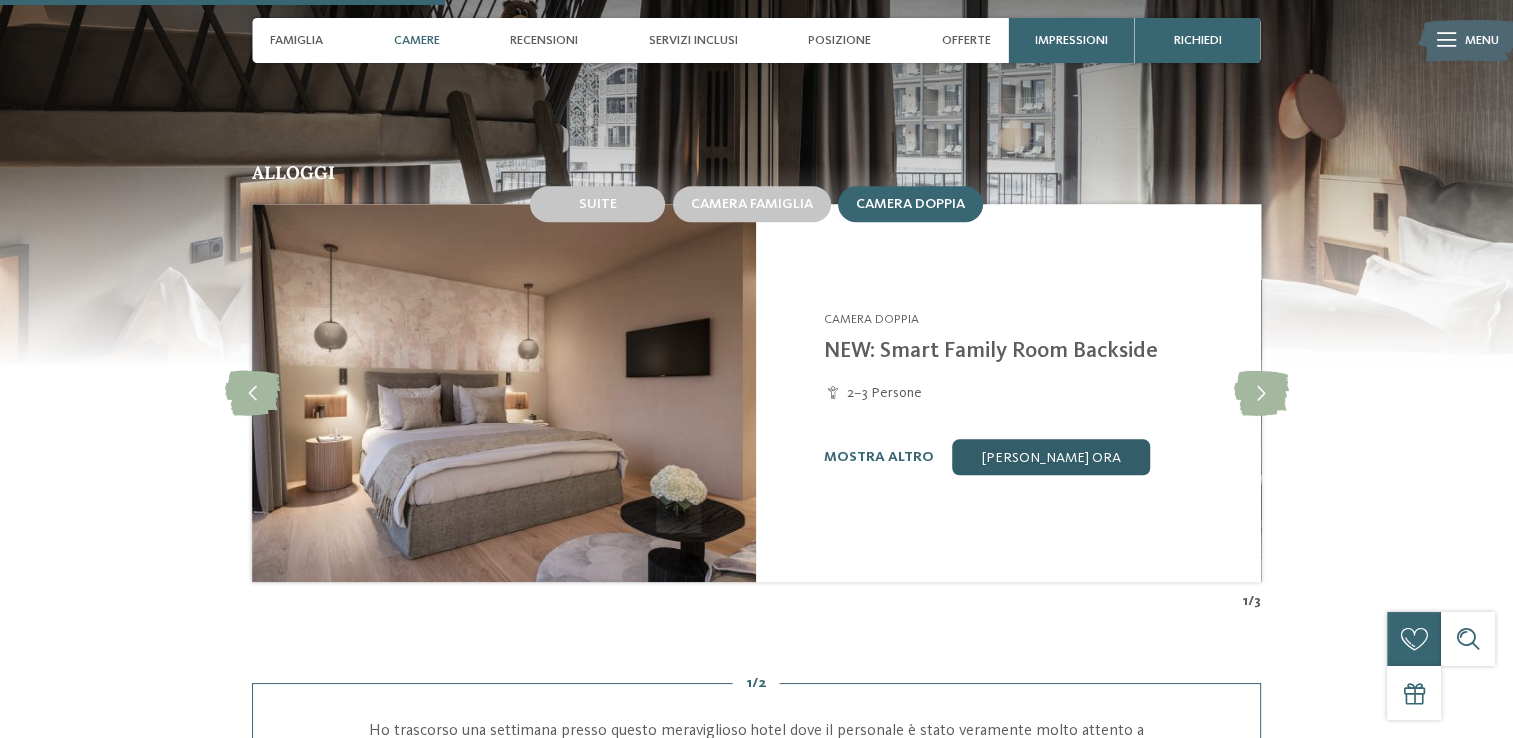 click on "[PERSON_NAME] ora" at bounding box center [1051, 457] 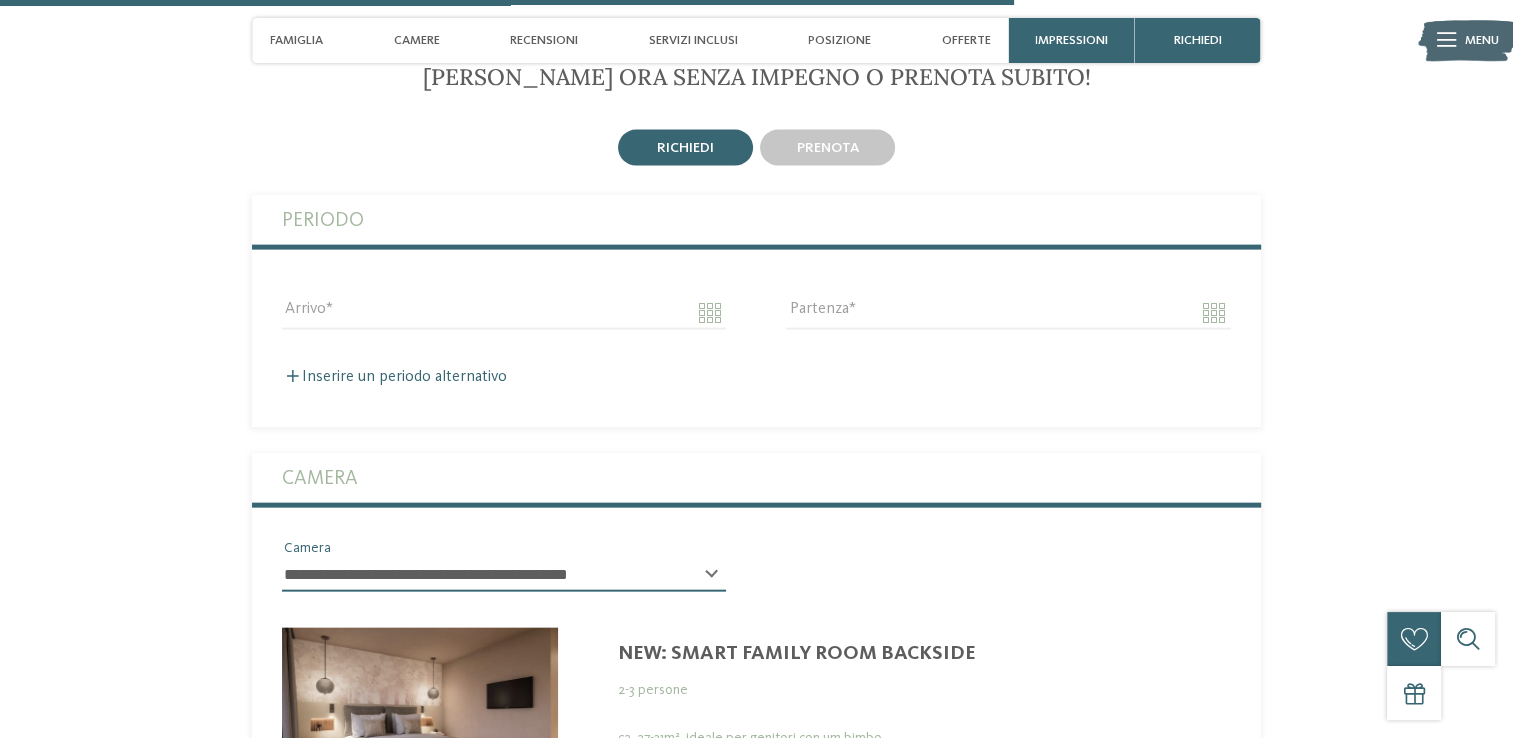 scroll, scrollTop: 4374, scrollLeft: 0, axis: vertical 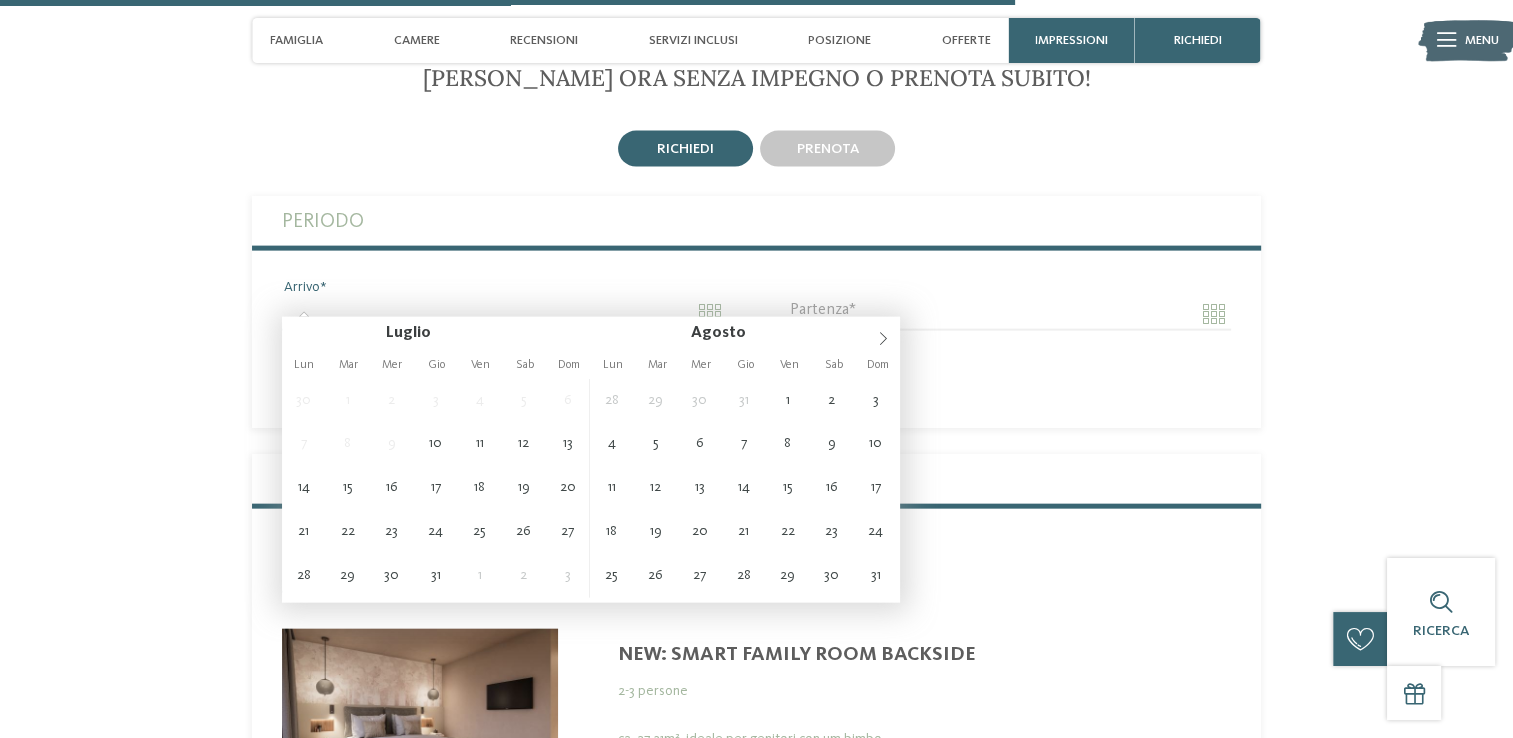 click on "Arrivo" at bounding box center (504, 314) 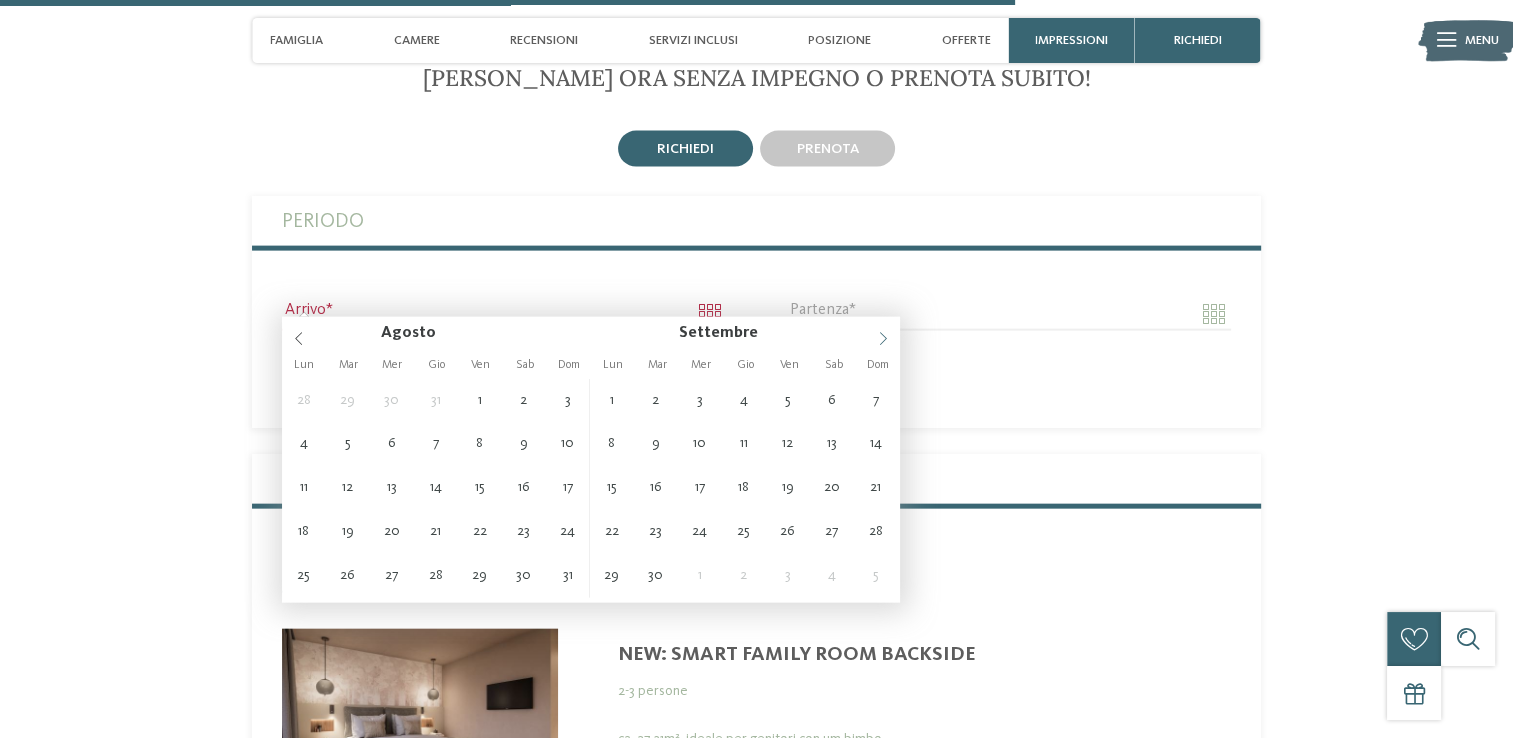 click 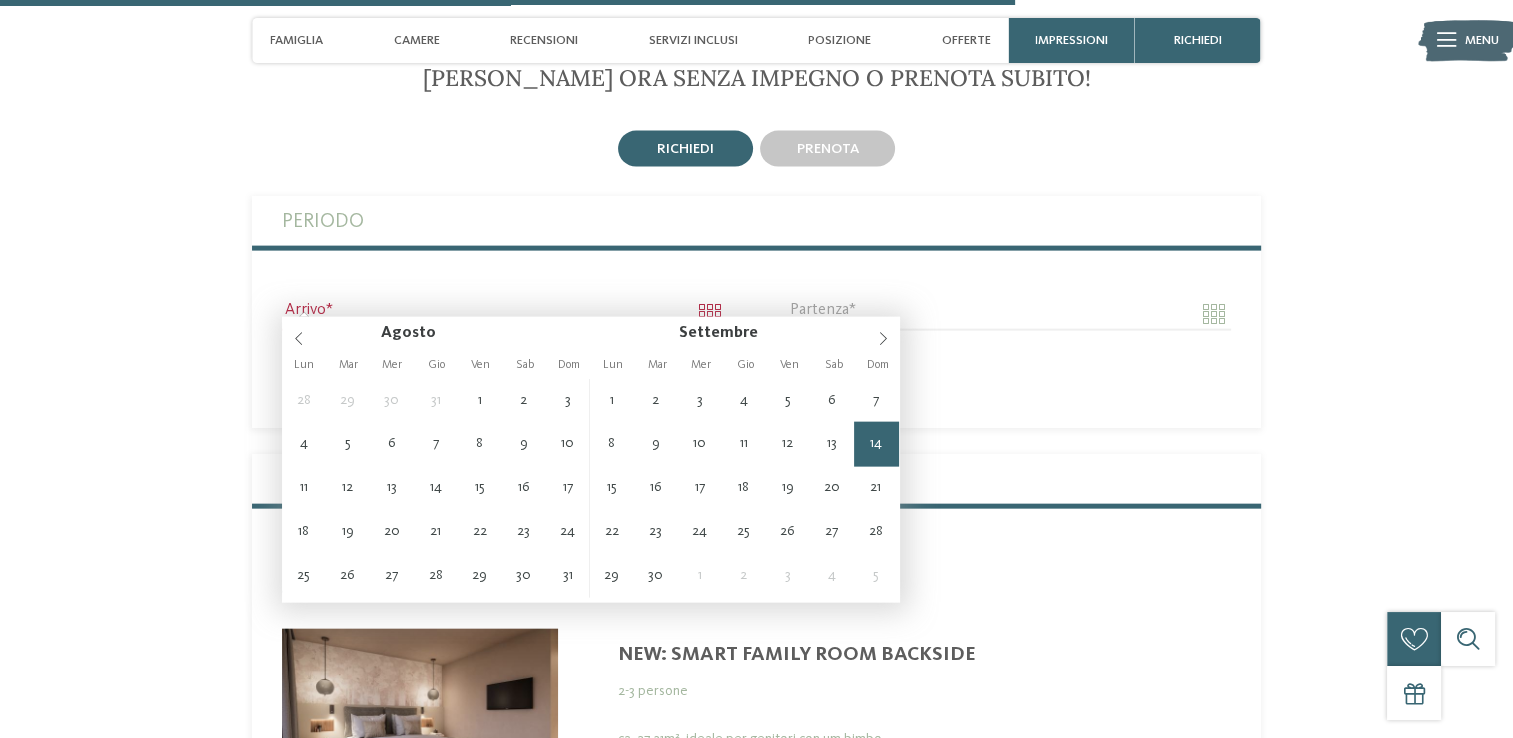 type on "**********" 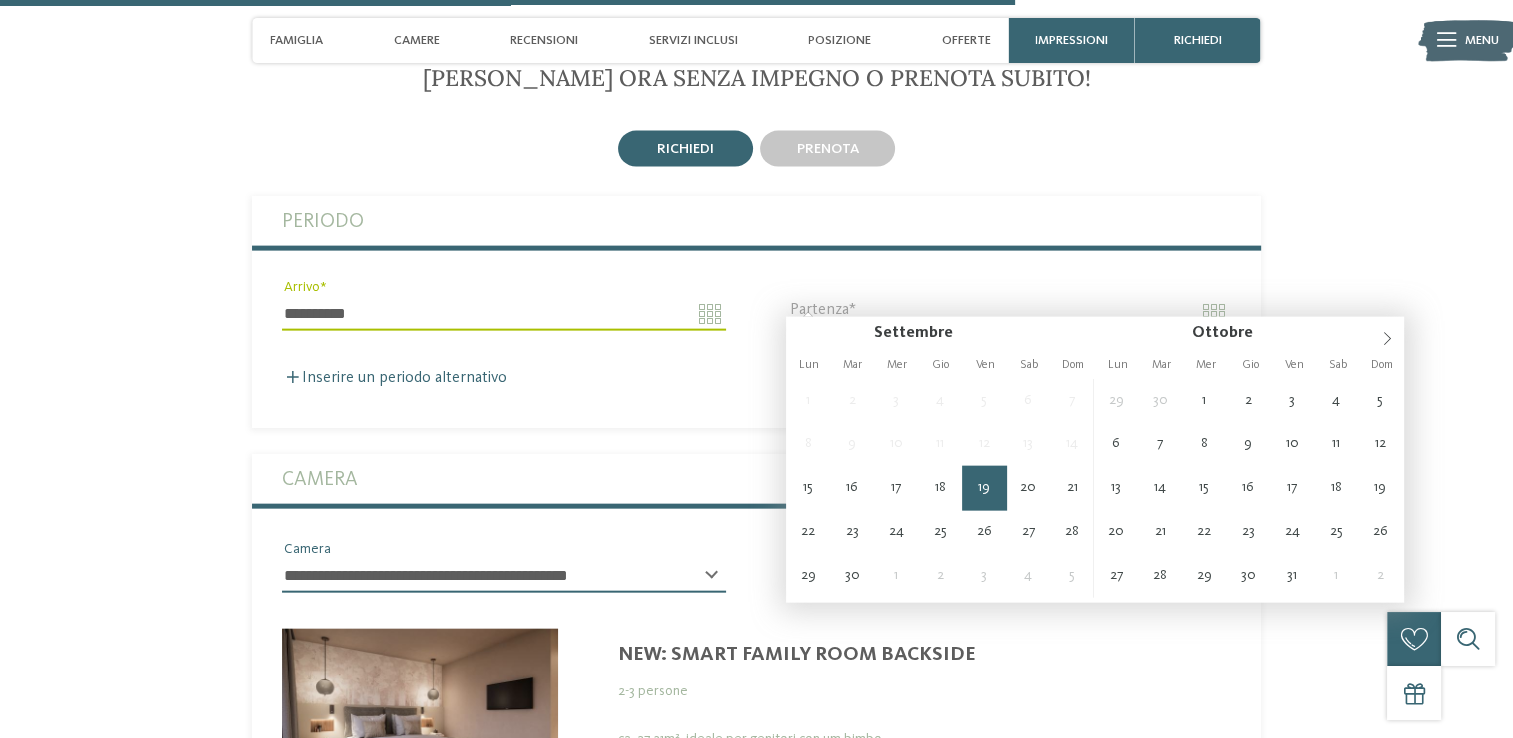 type on "**********" 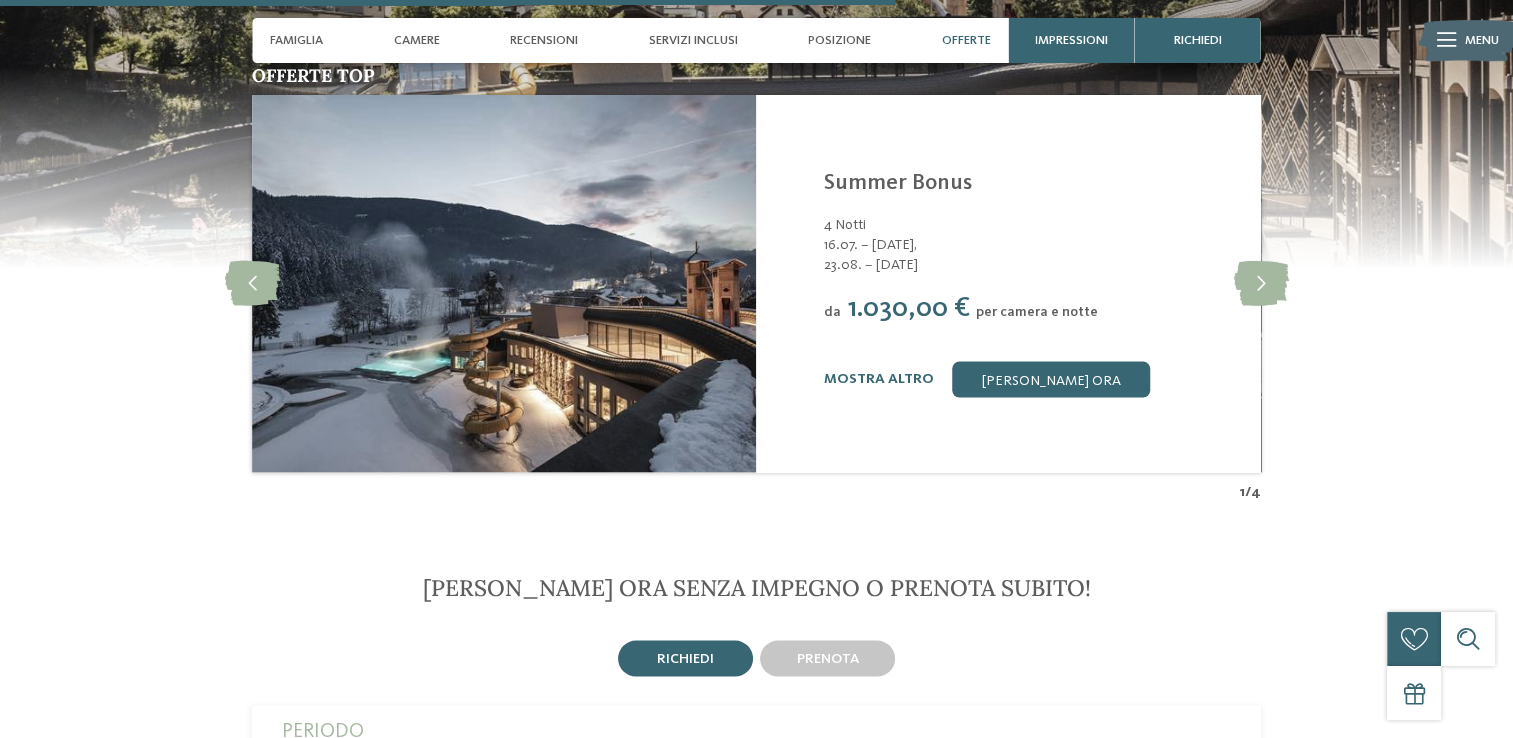 scroll, scrollTop: 3848, scrollLeft: 0, axis: vertical 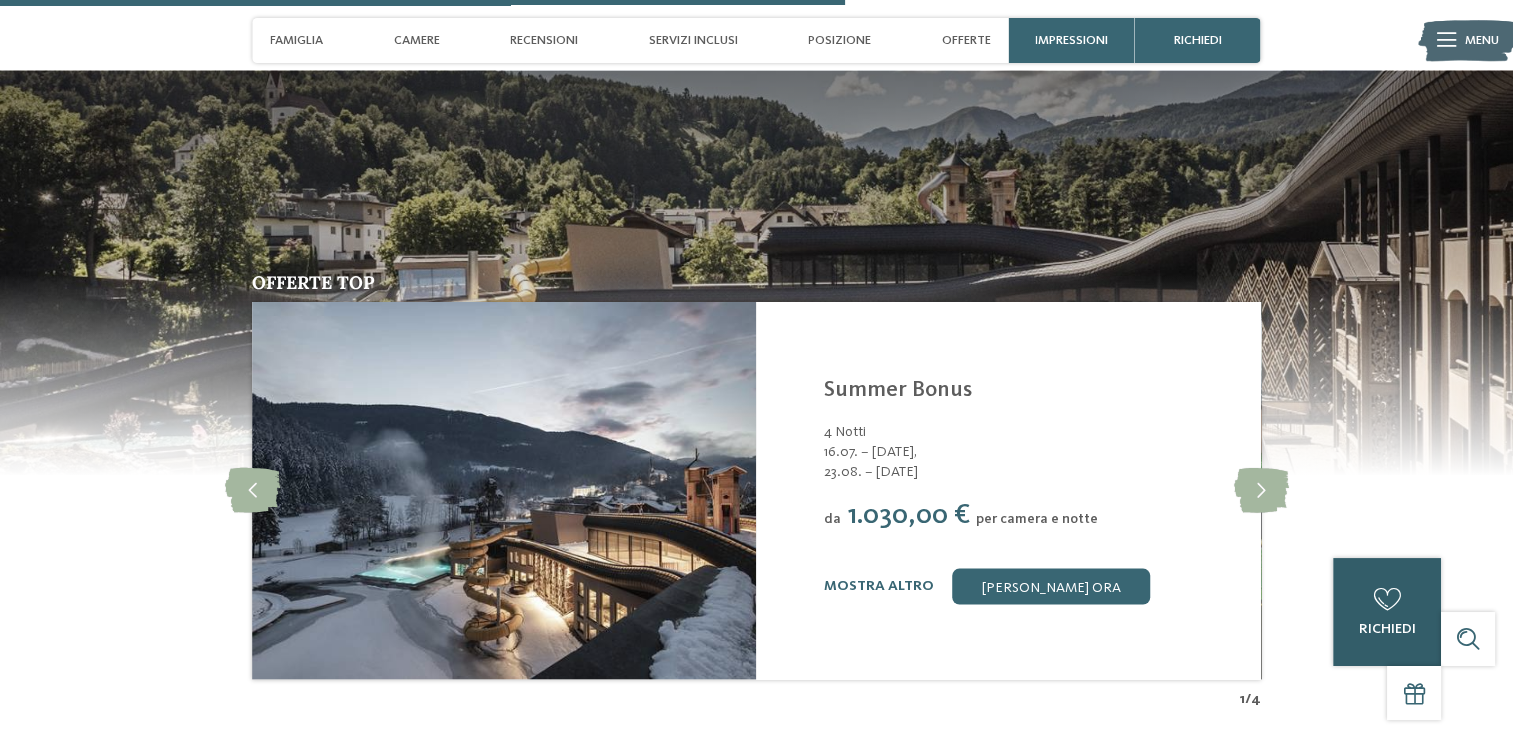 click on "0
richiedi
0   di   5
hotel aggiunti alla richiesta
Richiedi ora" at bounding box center (1387, 612) 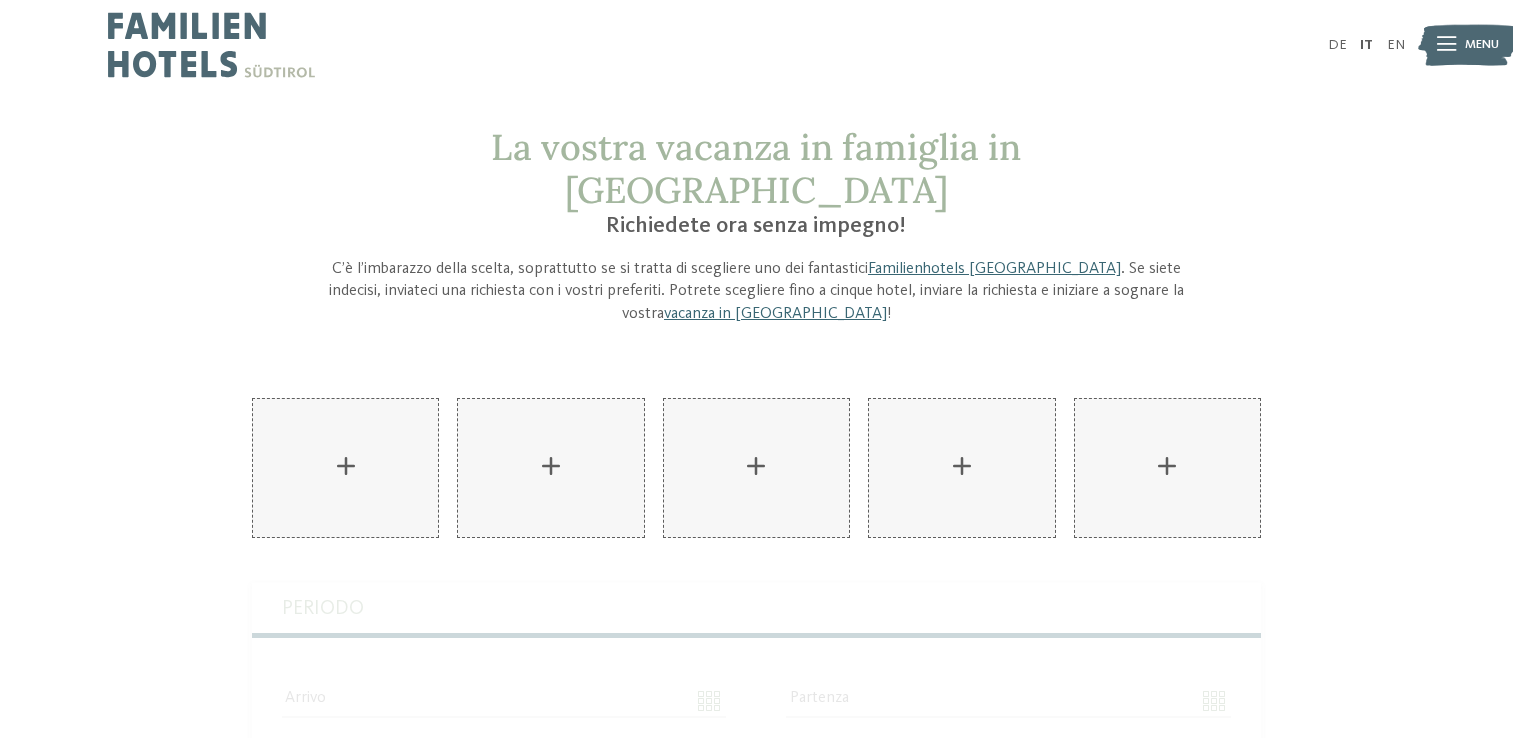 scroll, scrollTop: 0, scrollLeft: 0, axis: both 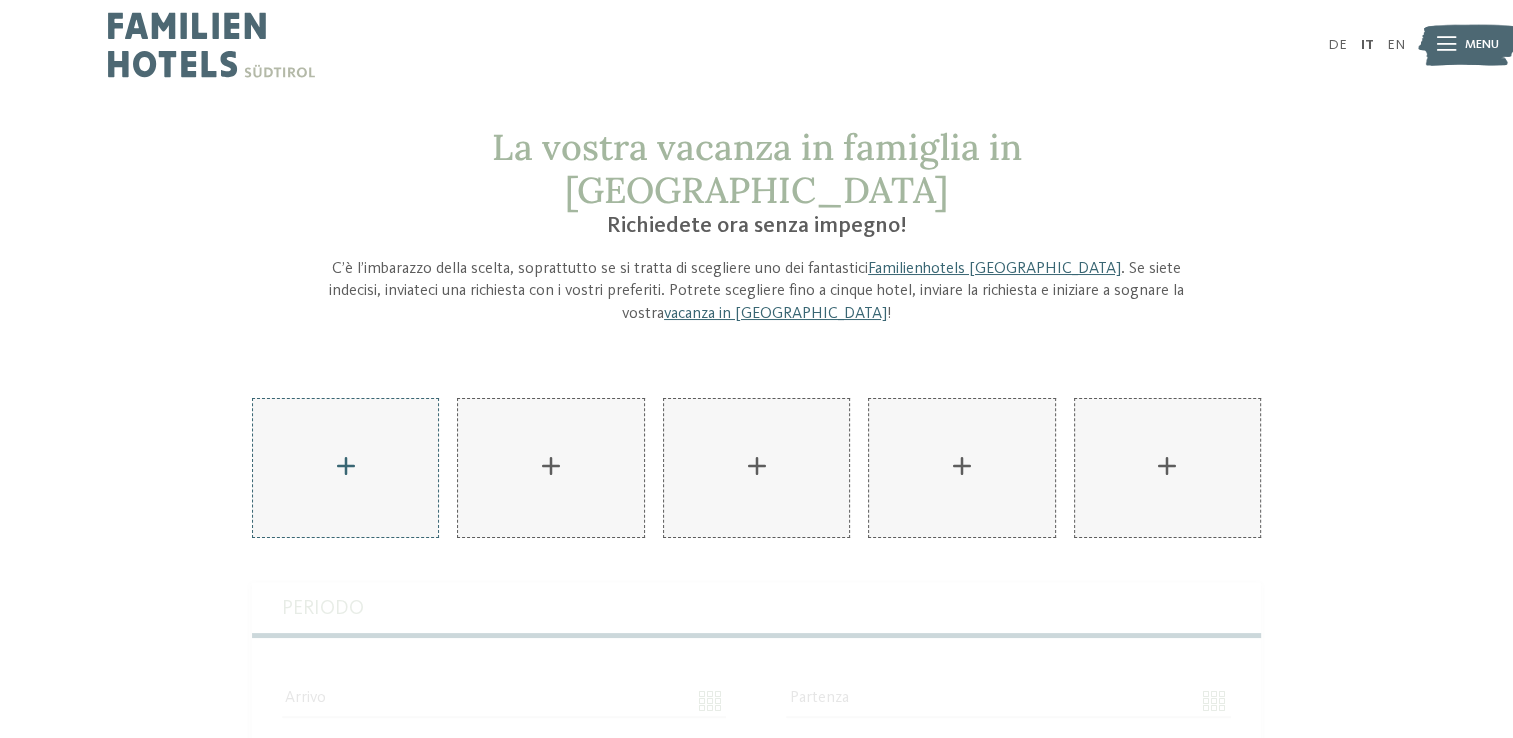 click on "AKI Family Resort PLOSE
aggiungere" at bounding box center [345, 468] 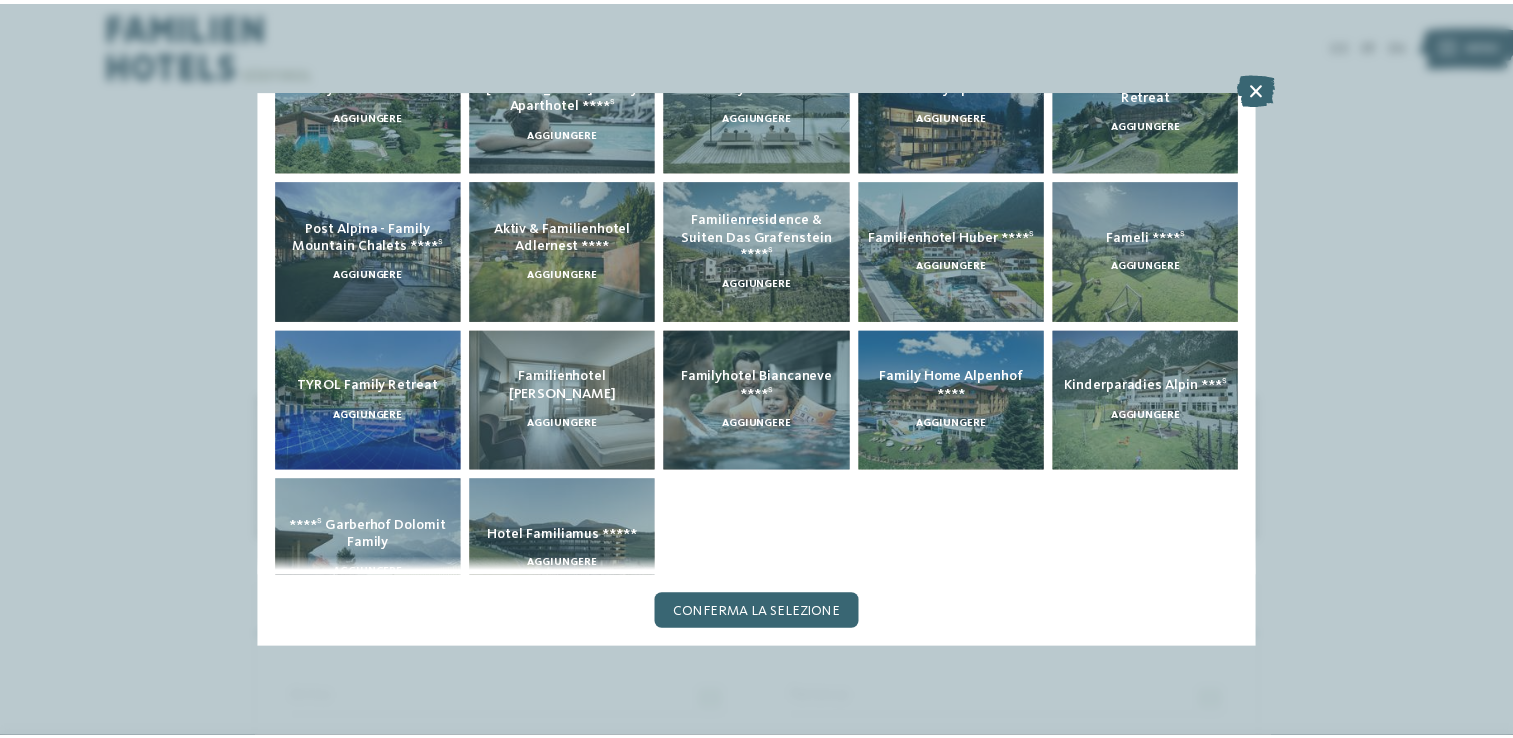scroll, scrollTop: 388, scrollLeft: 0, axis: vertical 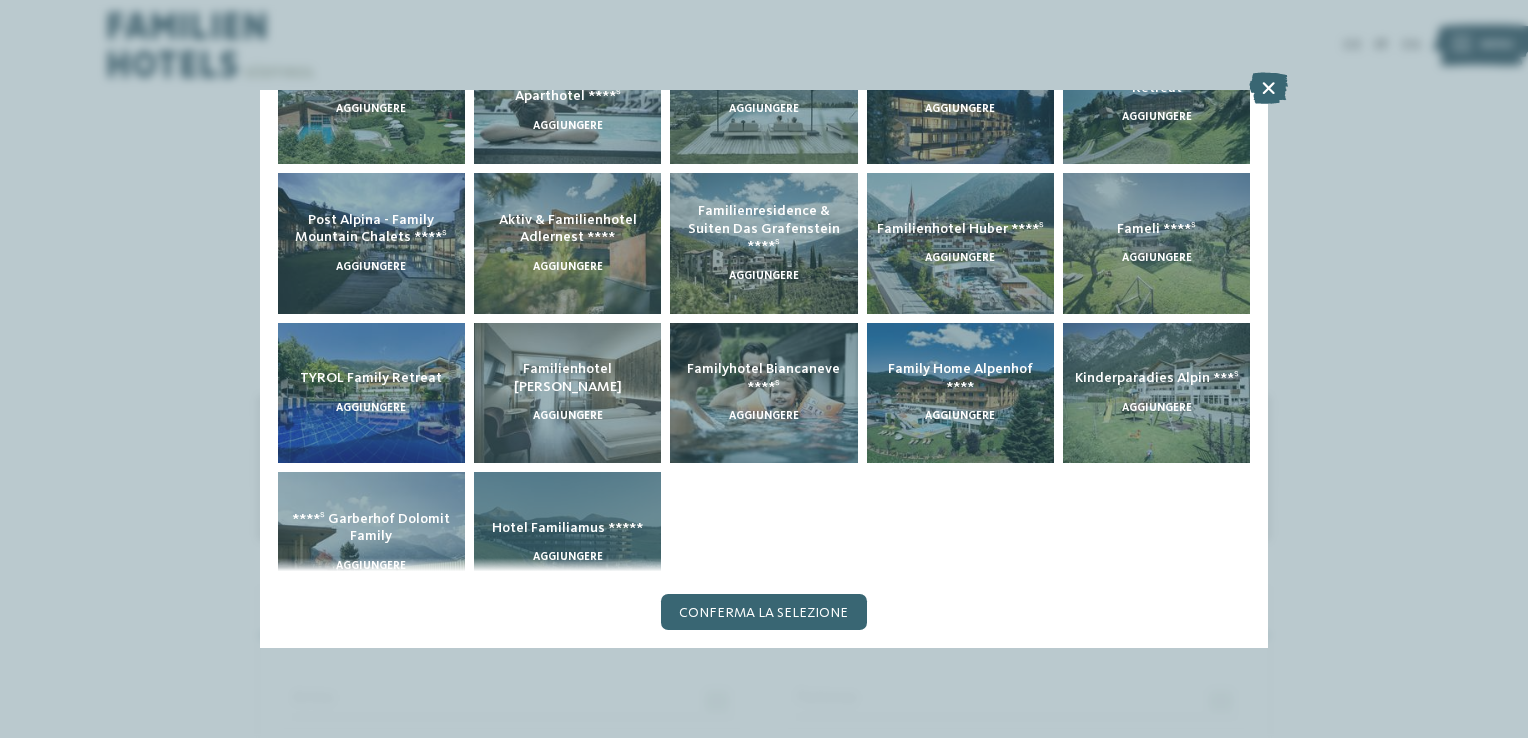click on "Hotel Familiamus *****
aggiungere" at bounding box center [567, 542] 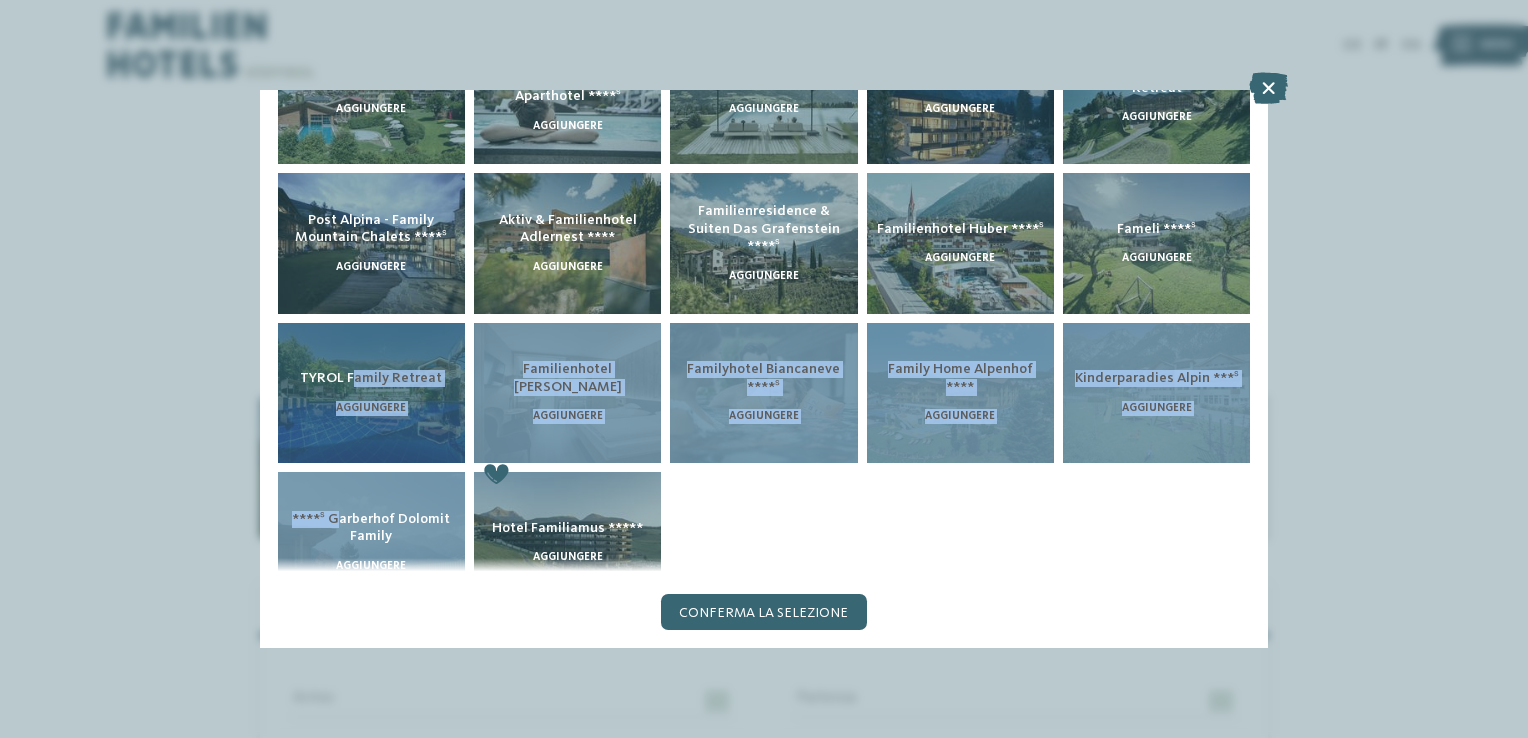 drag, startPoint x: 335, startPoint y: 497, endPoint x: 356, endPoint y: 366, distance: 132.67253 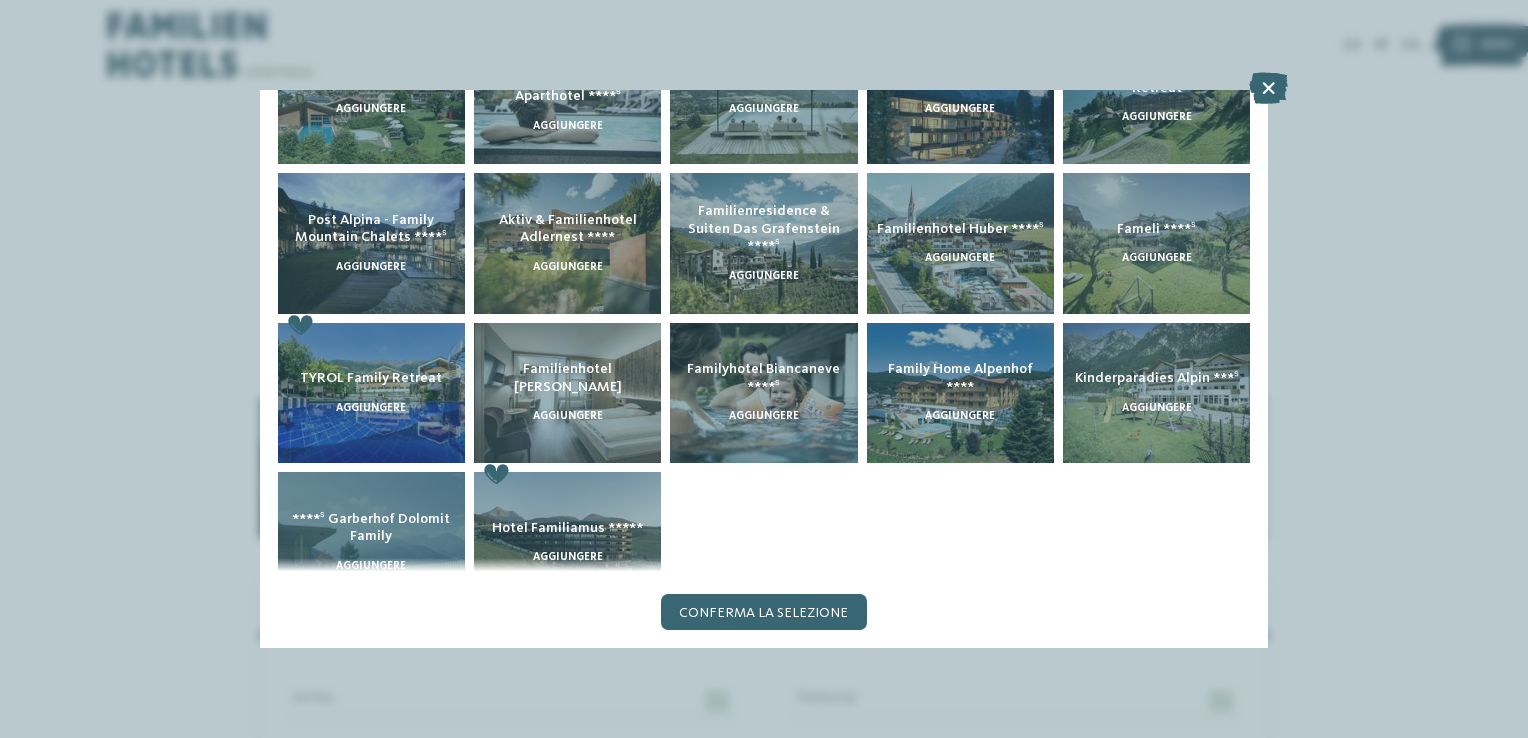 click on "****ˢ Garberhof Dolomit Family
aggiungere" at bounding box center (371, 542) 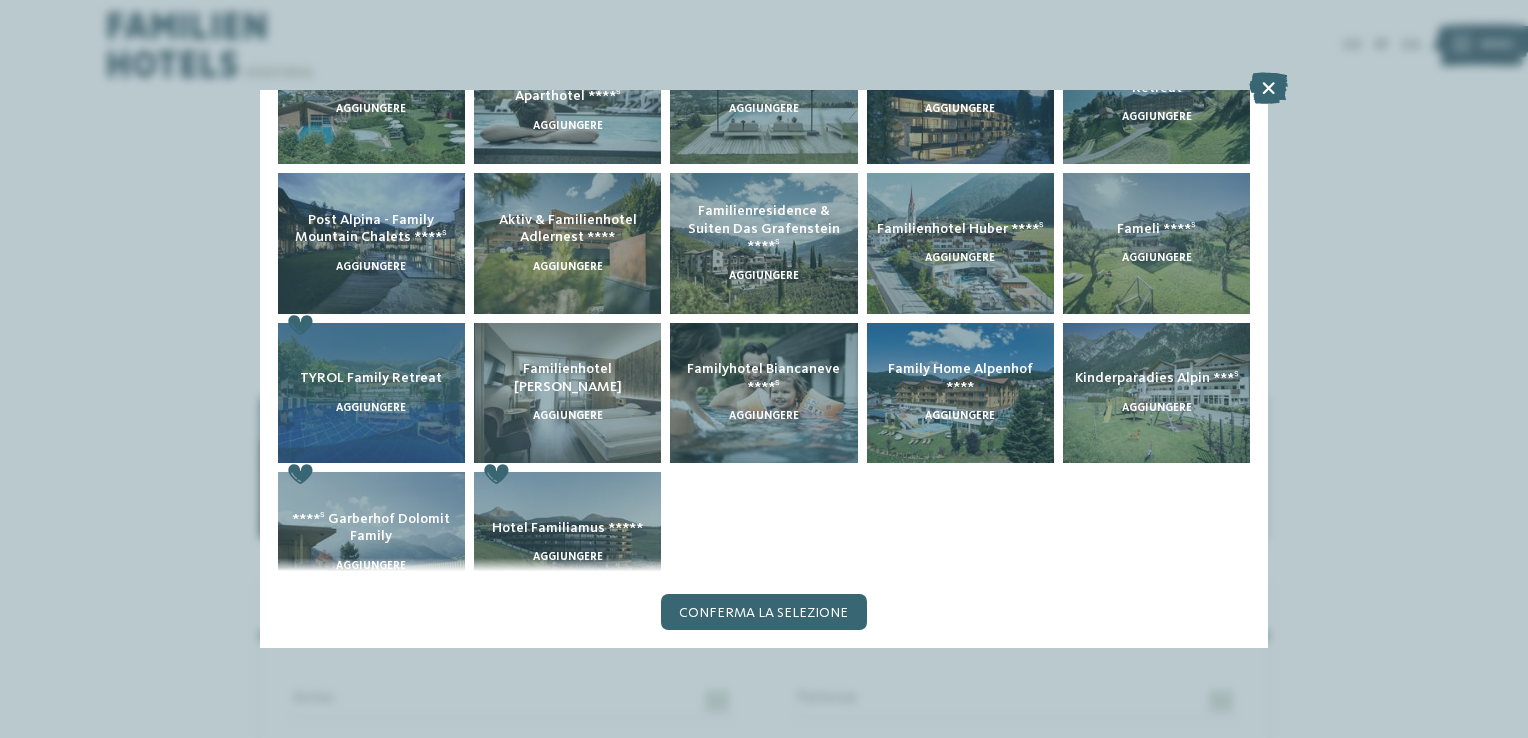 click on "TYROL Family Retreat
aggiungere" at bounding box center (371, 393) 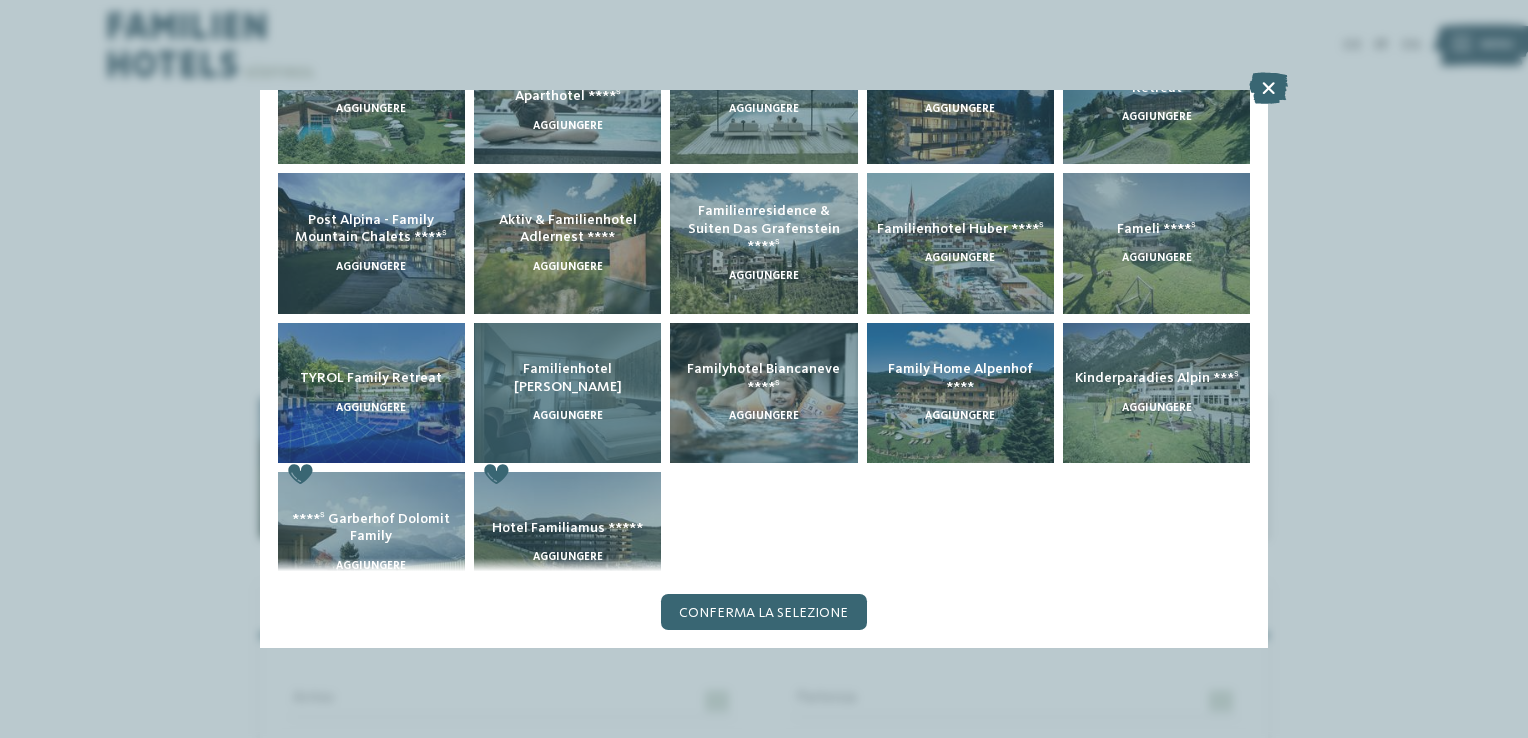 click on "aggiungere" at bounding box center (568, 416) 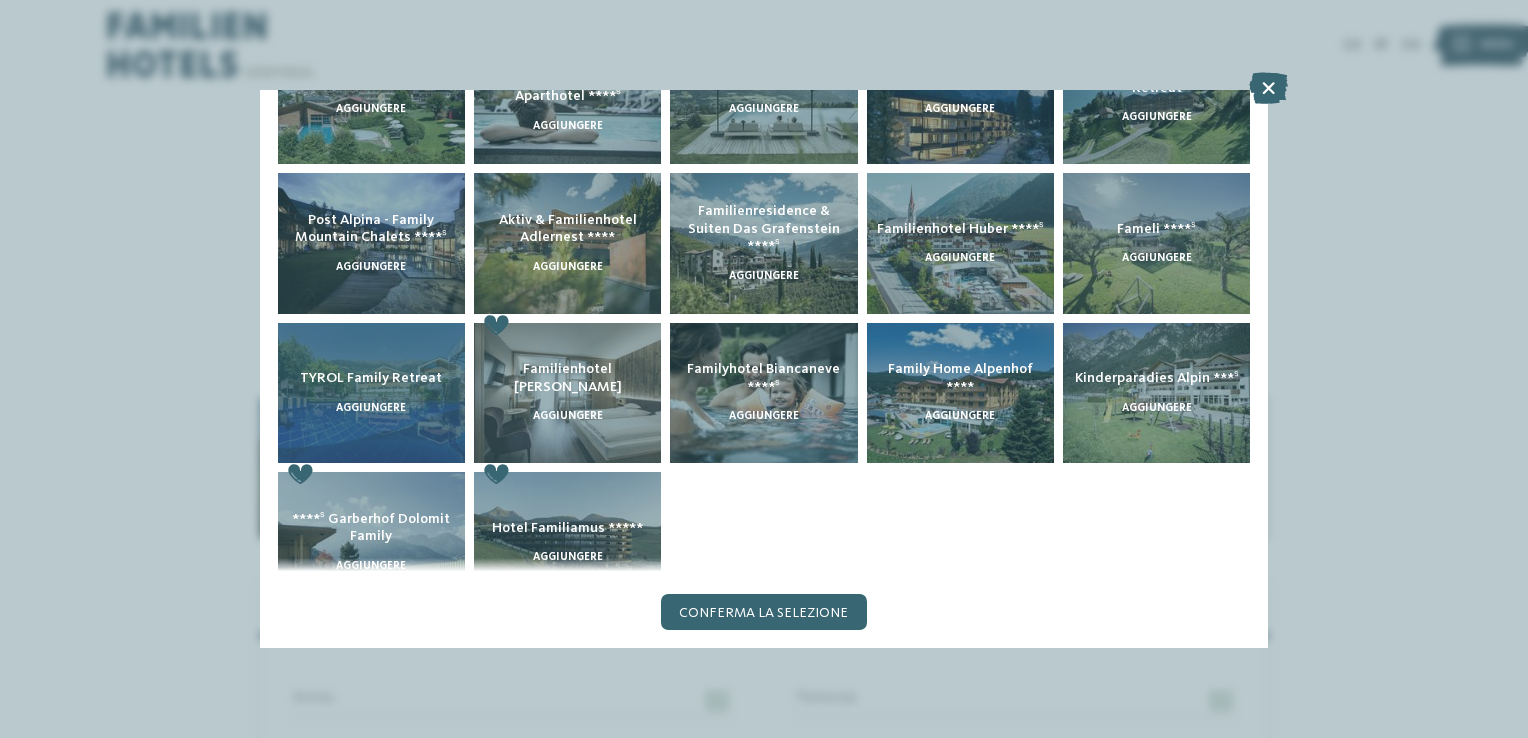 click on "TYROL Family Retreat" at bounding box center (371, 378) 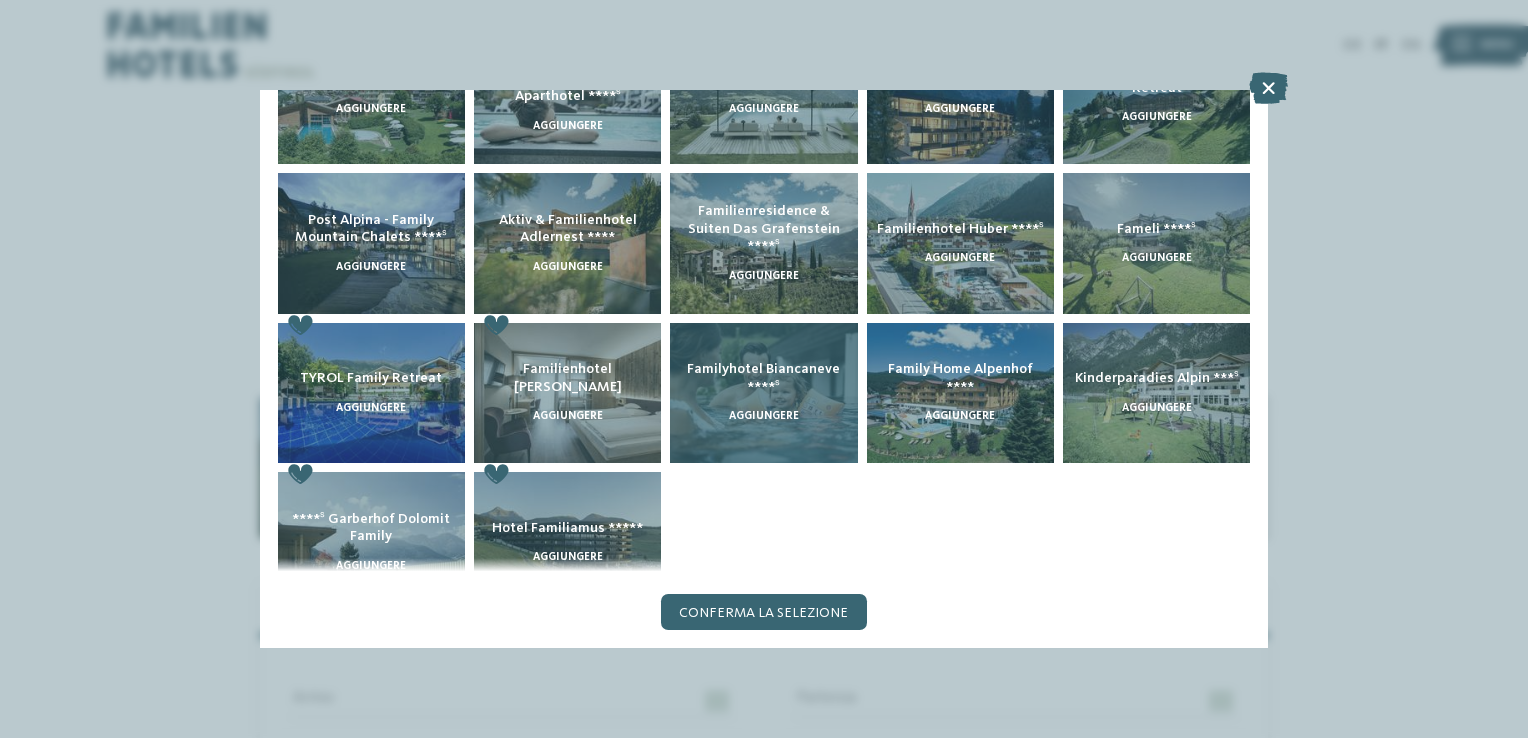 click on "Familyhotel Biancaneve ****ˢ
aggiungere" at bounding box center (763, 393) 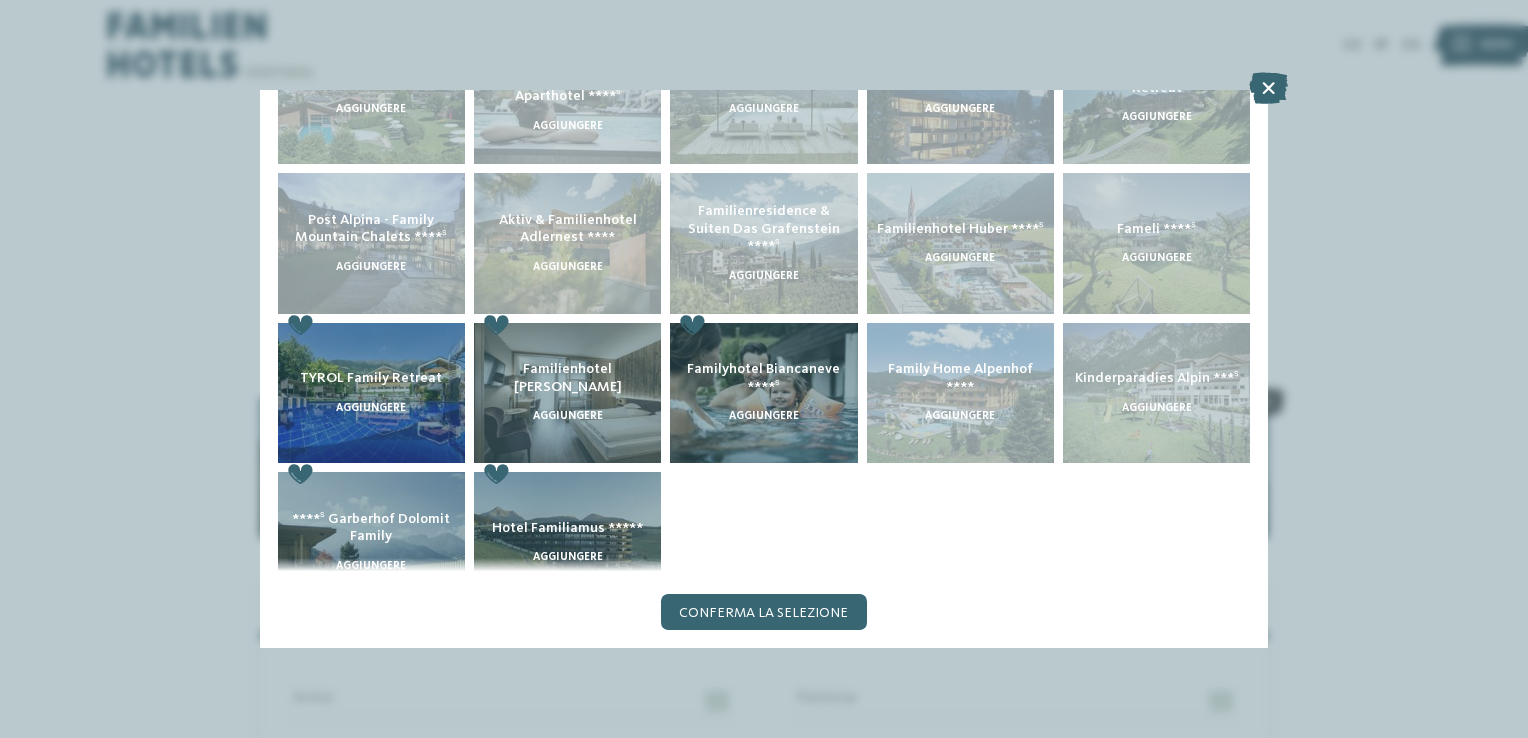 click on "Family Home Alpenhof ****
aggiungere" at bounding box center (960, 393) 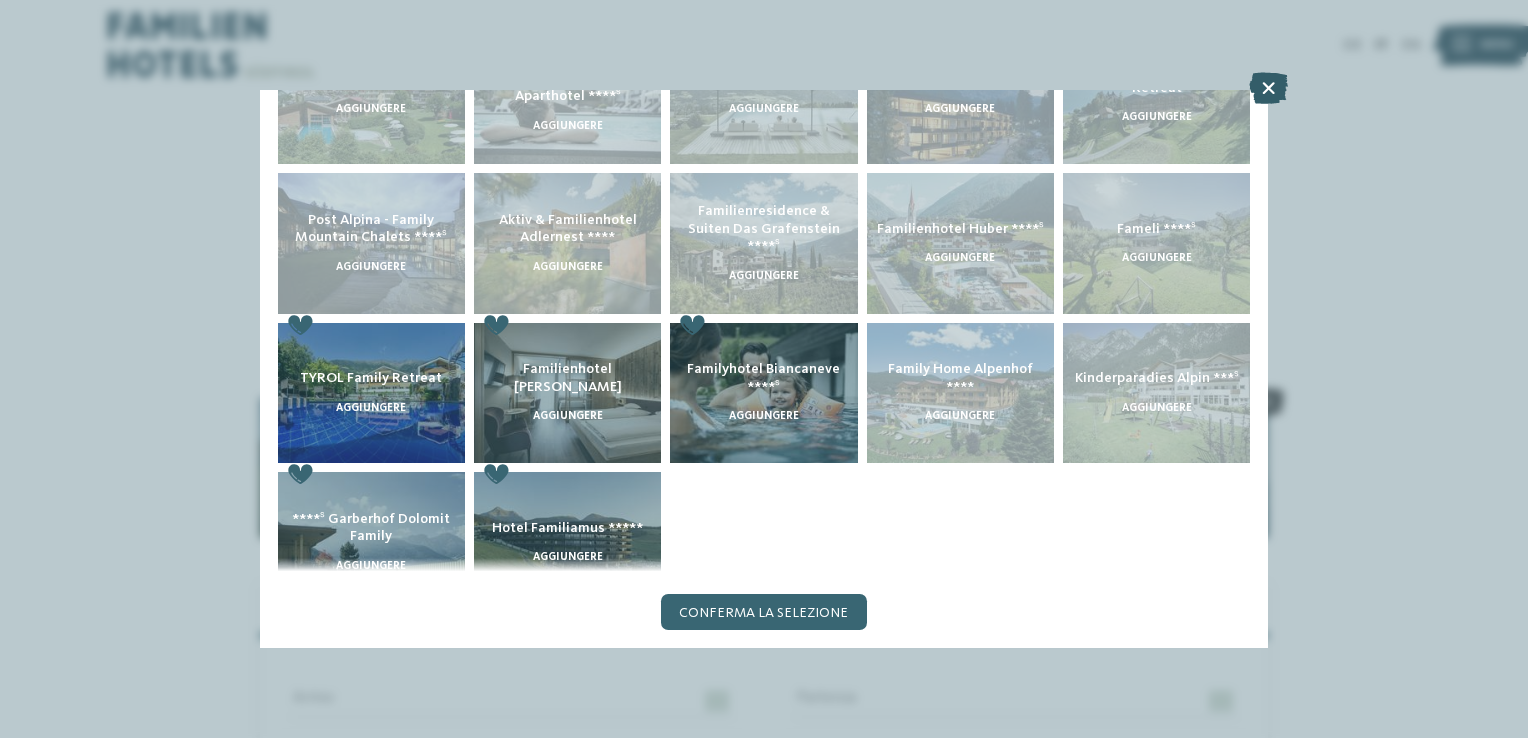 click at bounding box center [1268, 88] 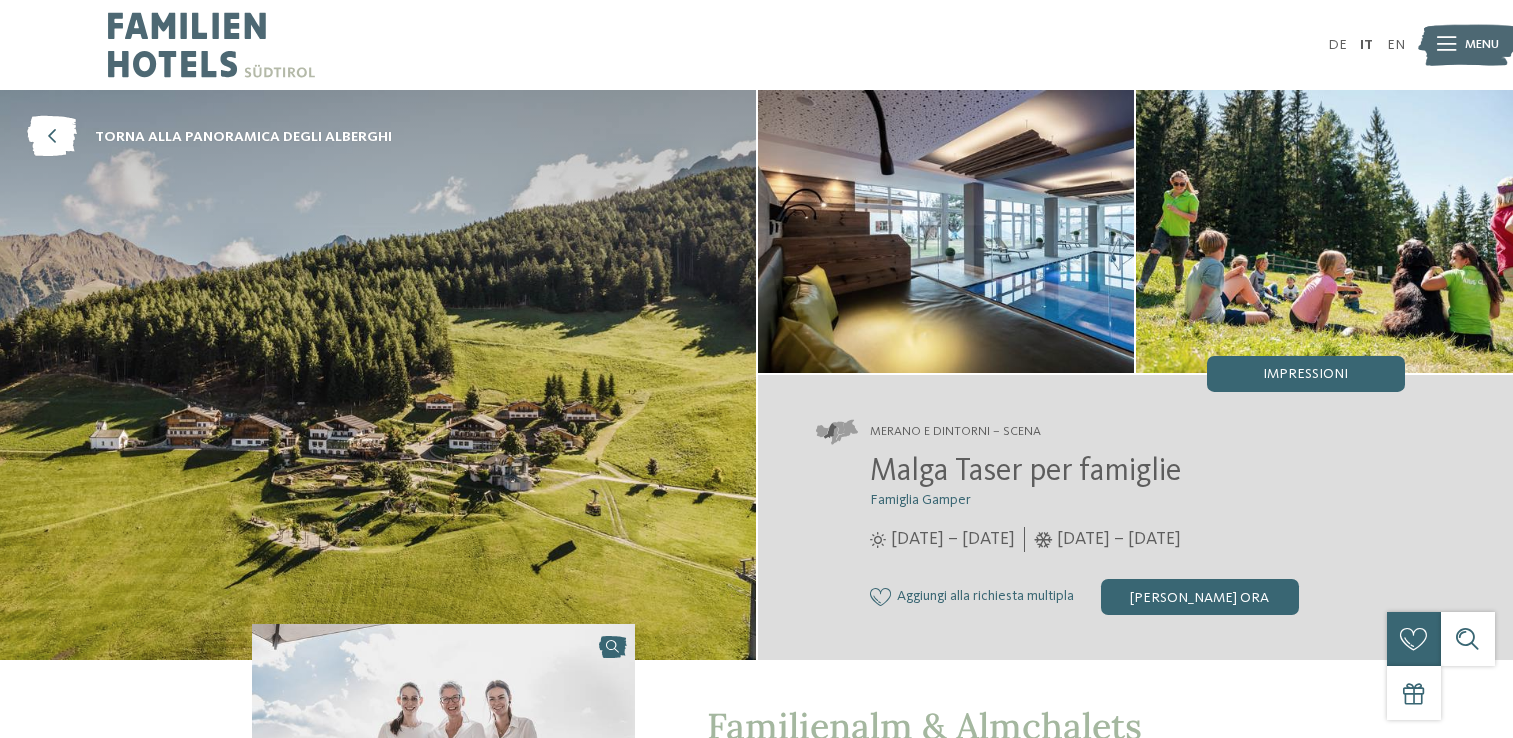 scroll, scrollTop: 0, scrollLeft: 0, axis: both 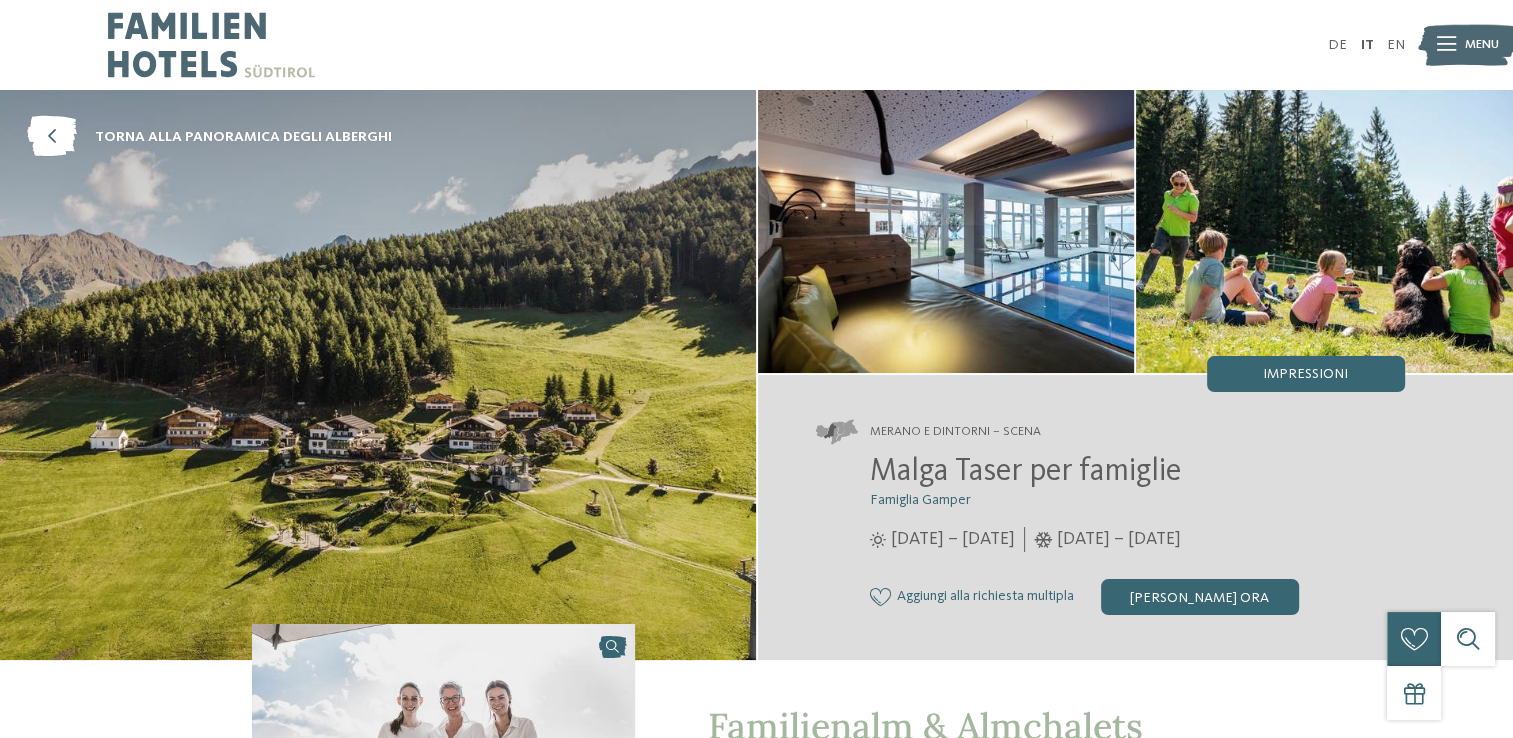 click on "Malga Taser per famiglie" at bounding box center [1025, 472] 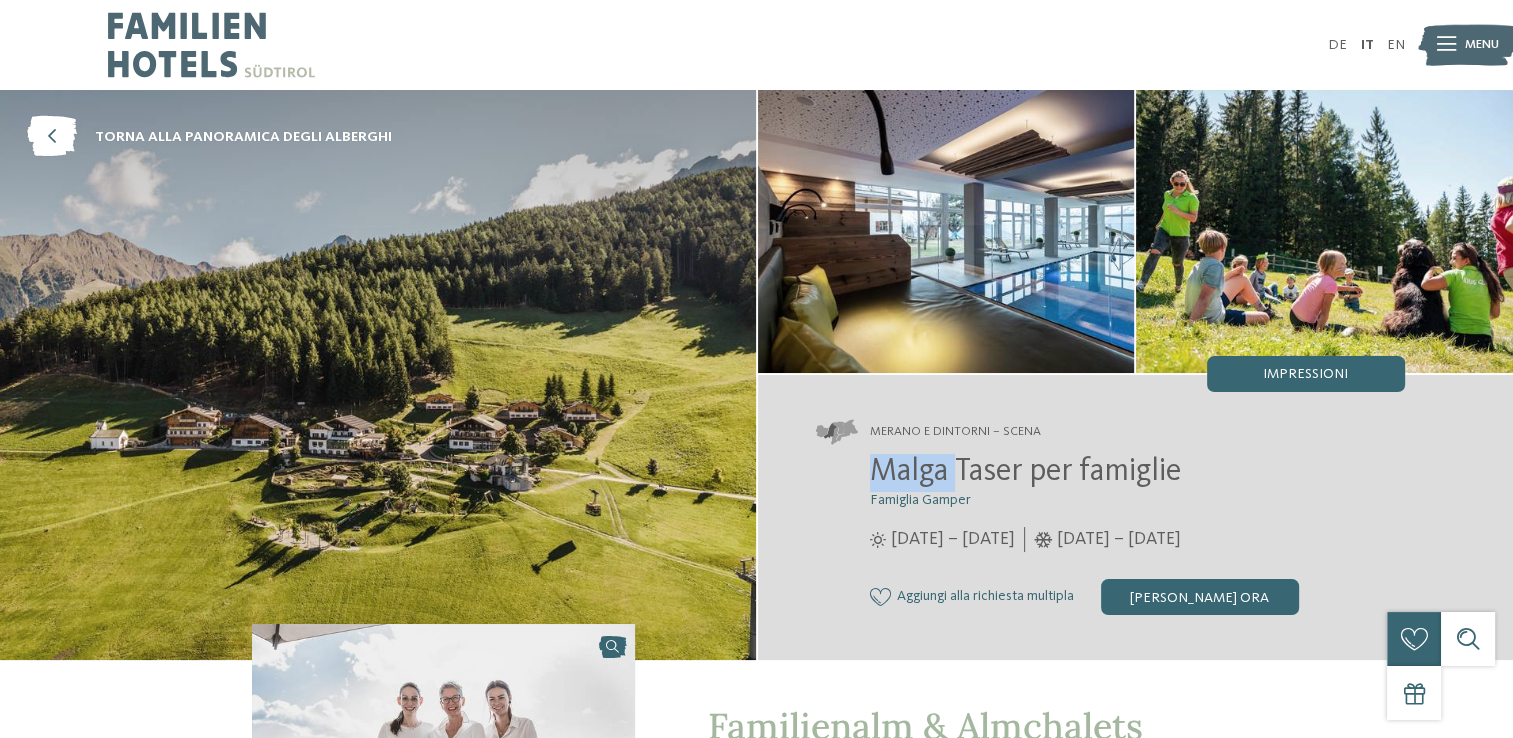 click on "Malga Taser per famiglie" at bounding box center [1025, 472] 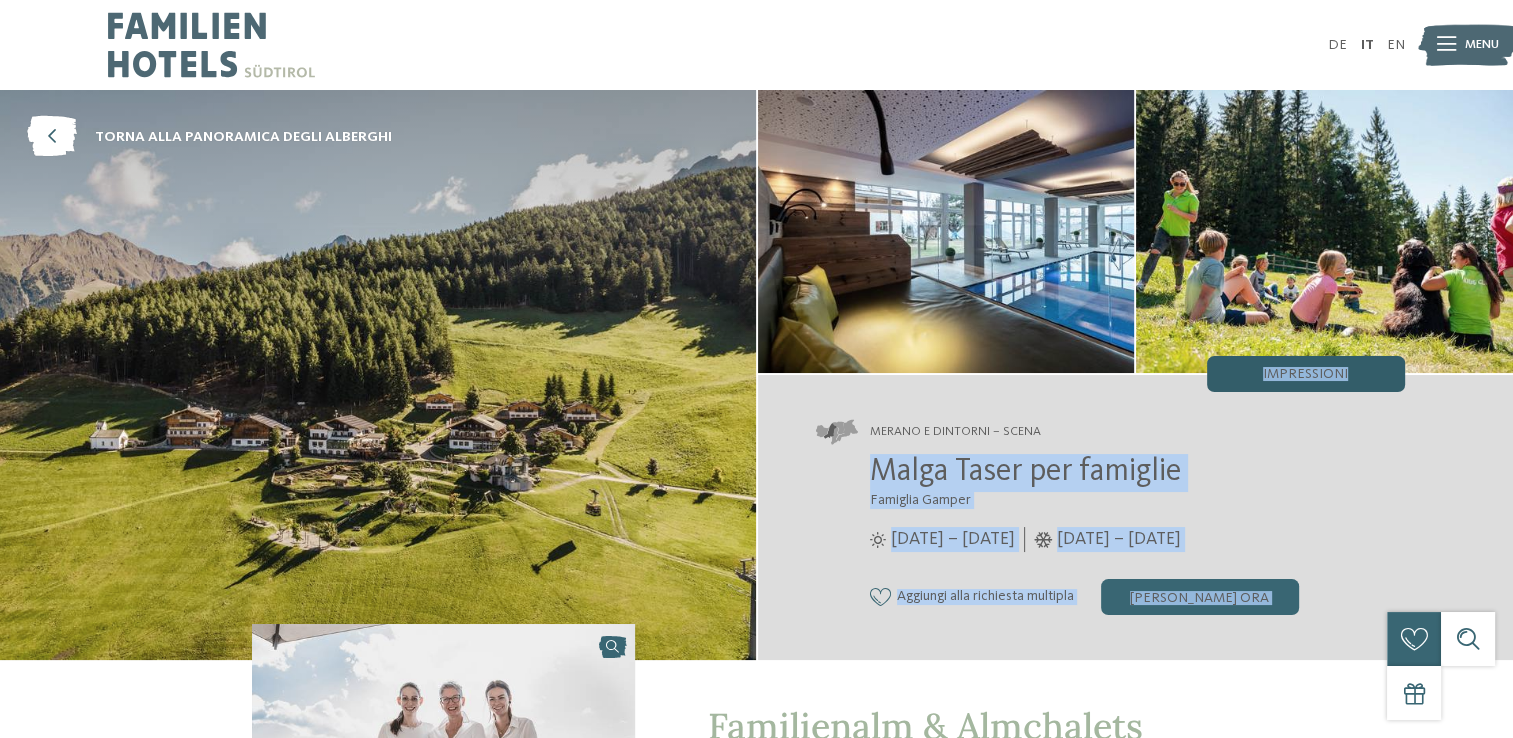 drag, startPoint x: 882, startPoint y: 471, endPoint x: 1264, endPoint y: 386, distance: 391.34256 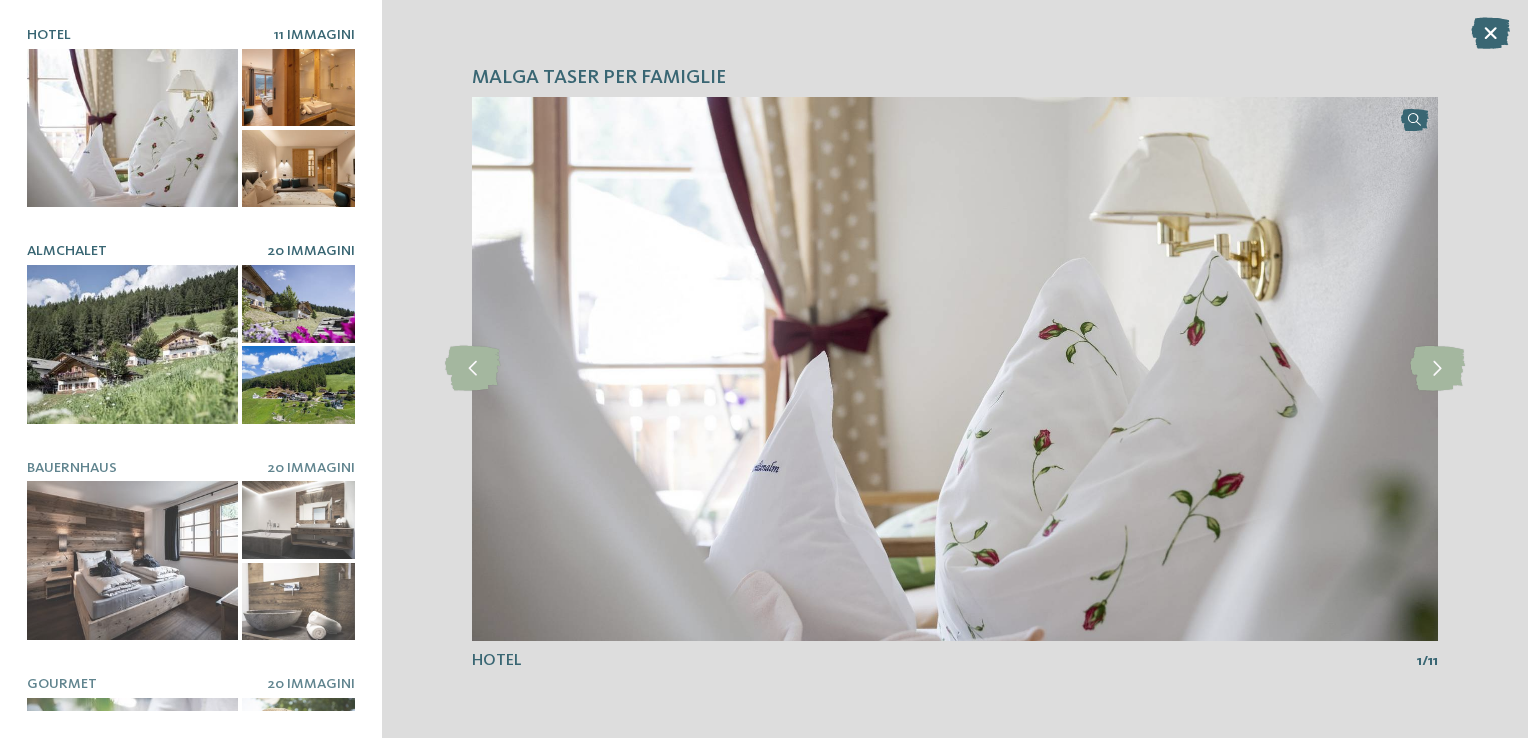 click at bounding box center (298, 384) 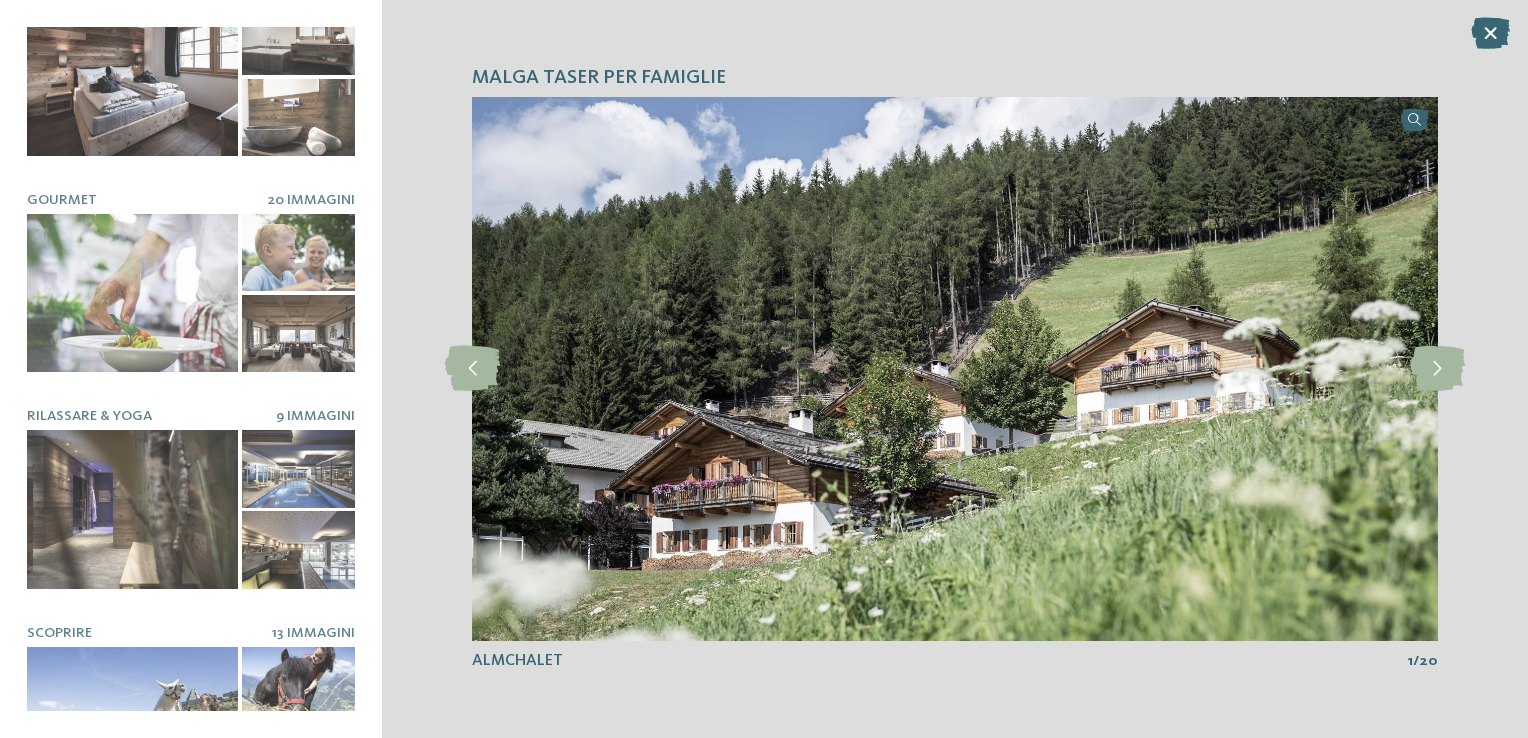 scroll, scrollTop: 547, scrollLeft: 0, axis: vertical 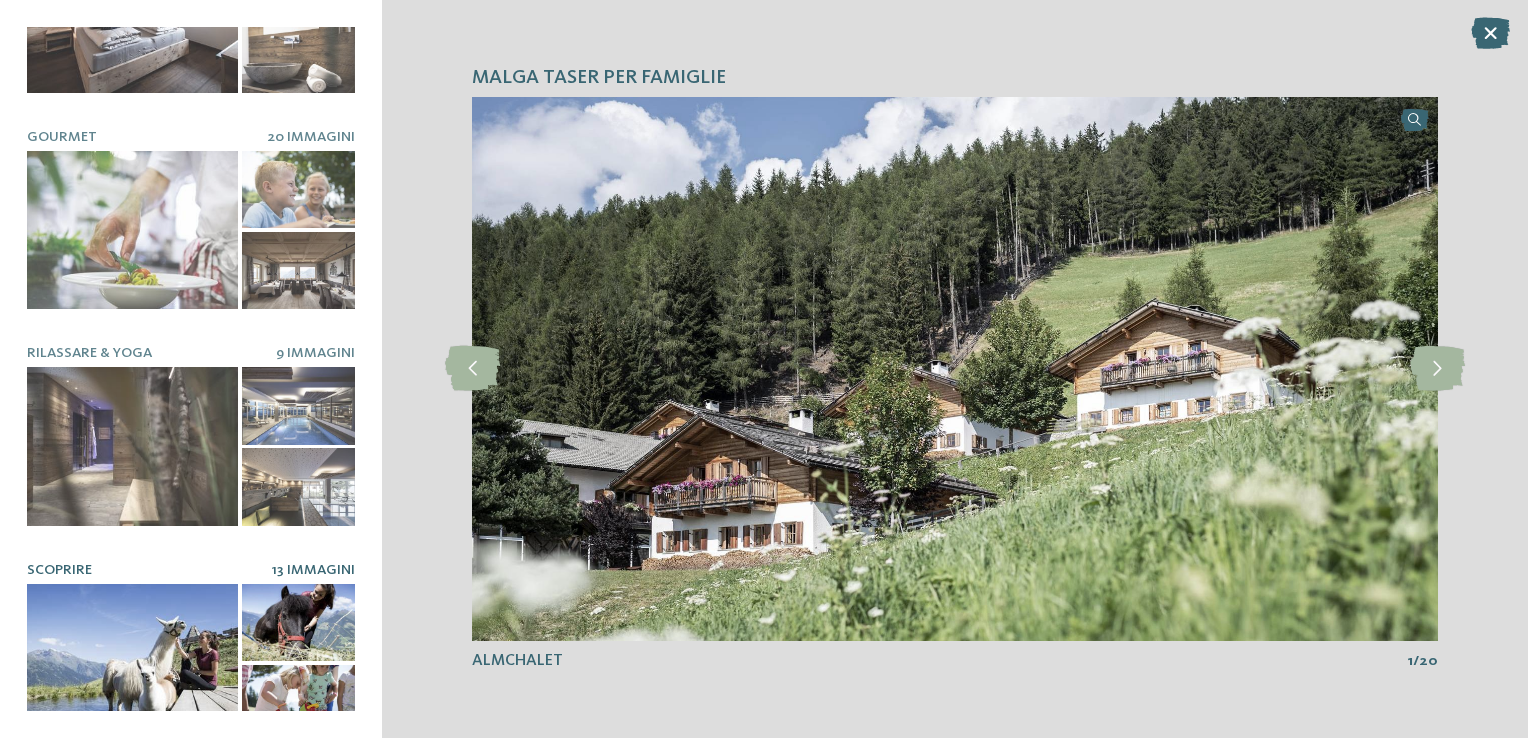 click at bounding box center [132, 663] 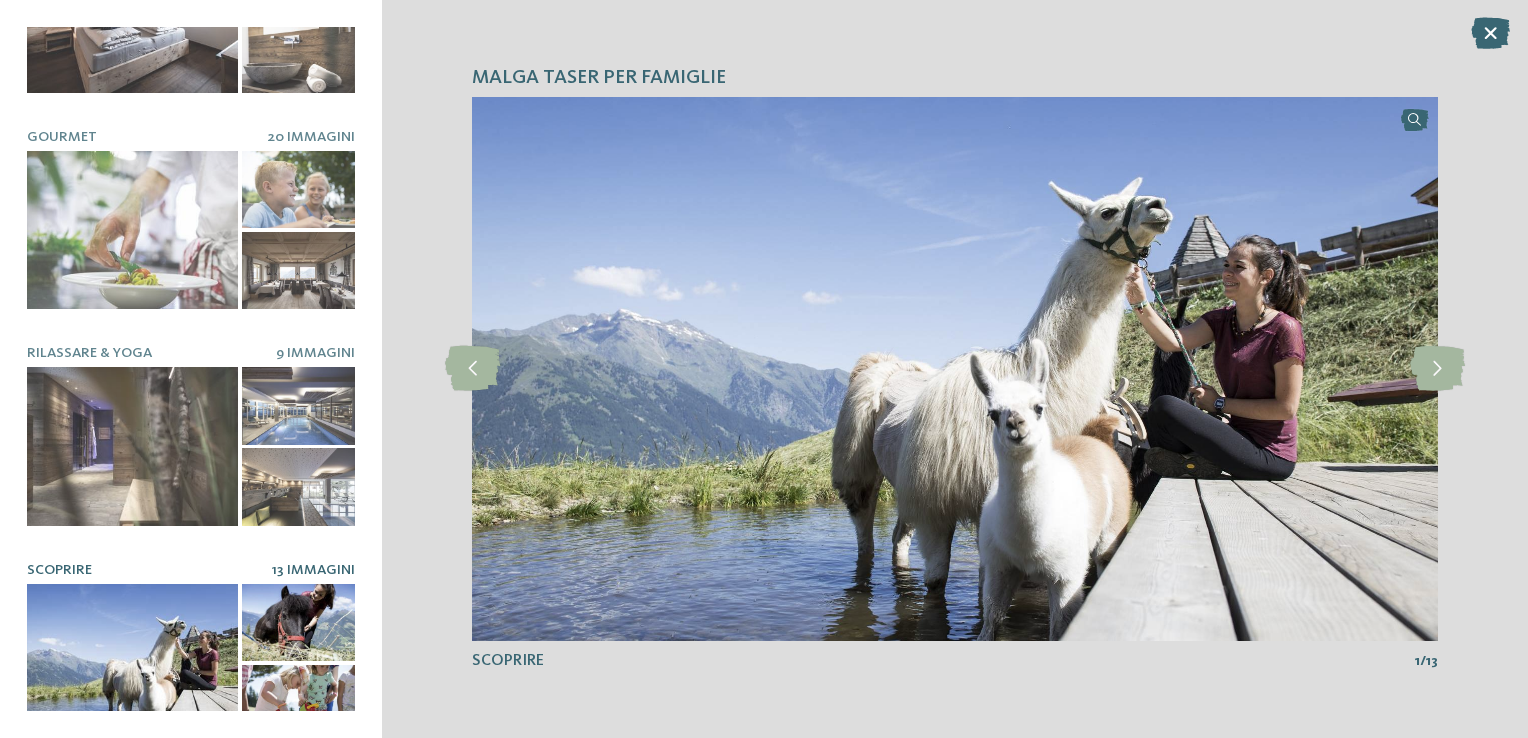 click at bounding box center (298, 622) 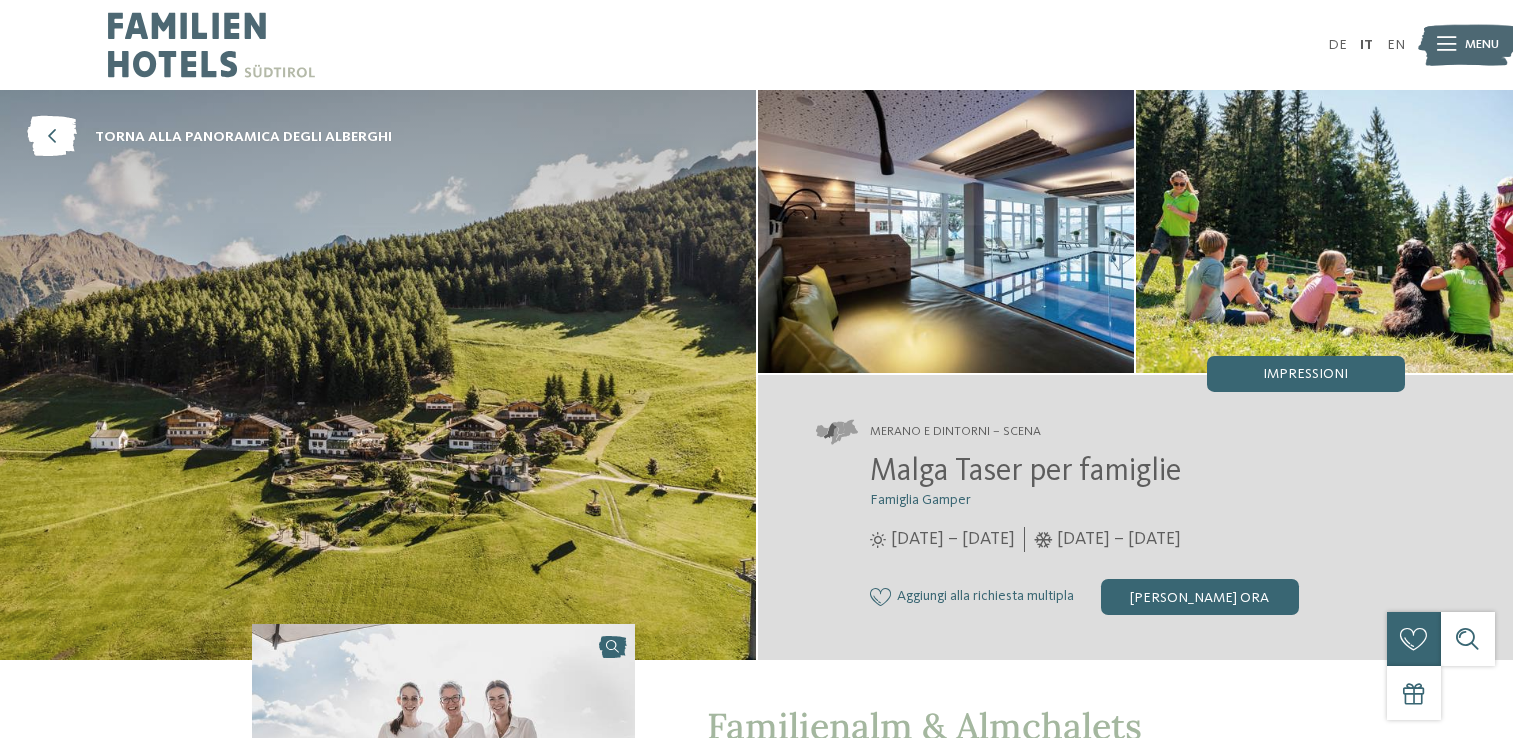 scroll, scrollTop: 0, scrollLeft: 0, axis: both 